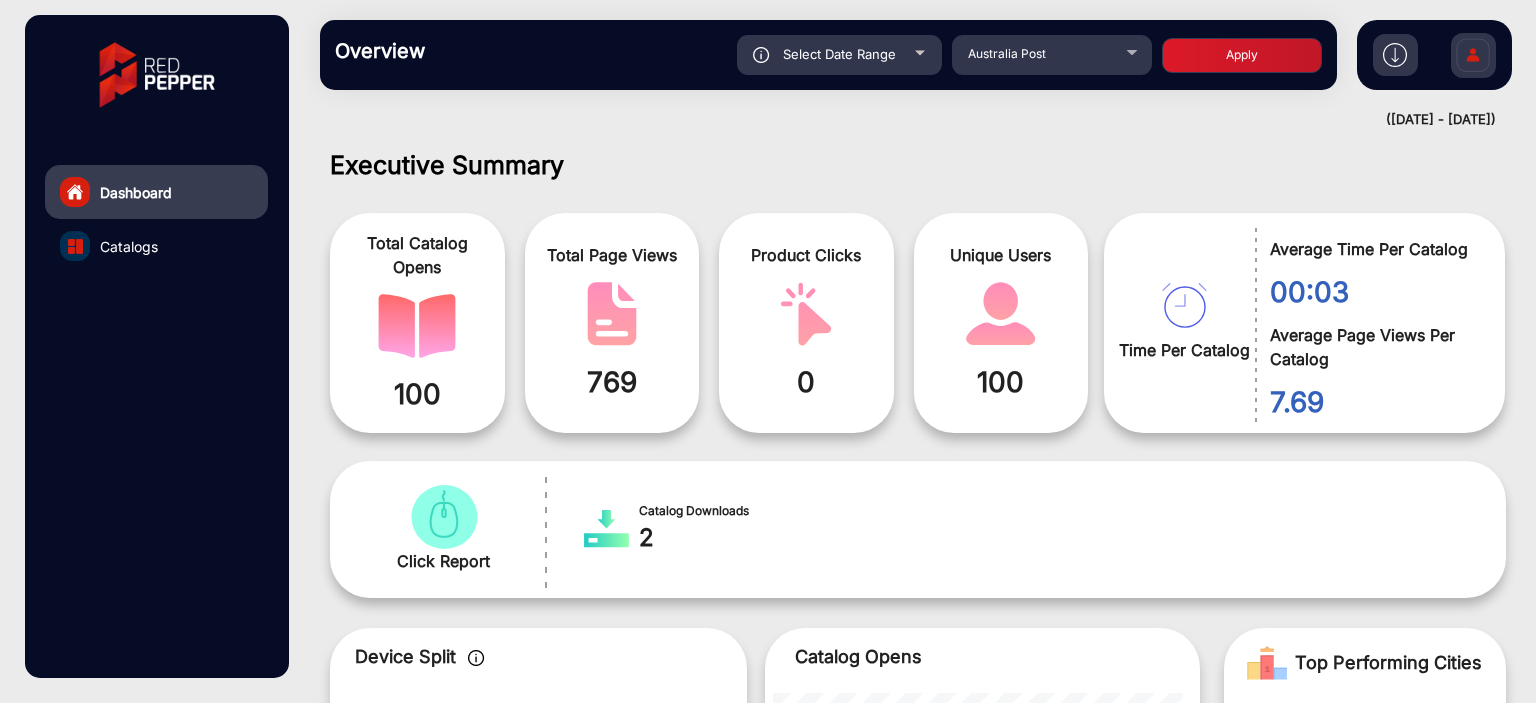 scroll, scrollTop: 0, scrollLeft: 0, axis: both 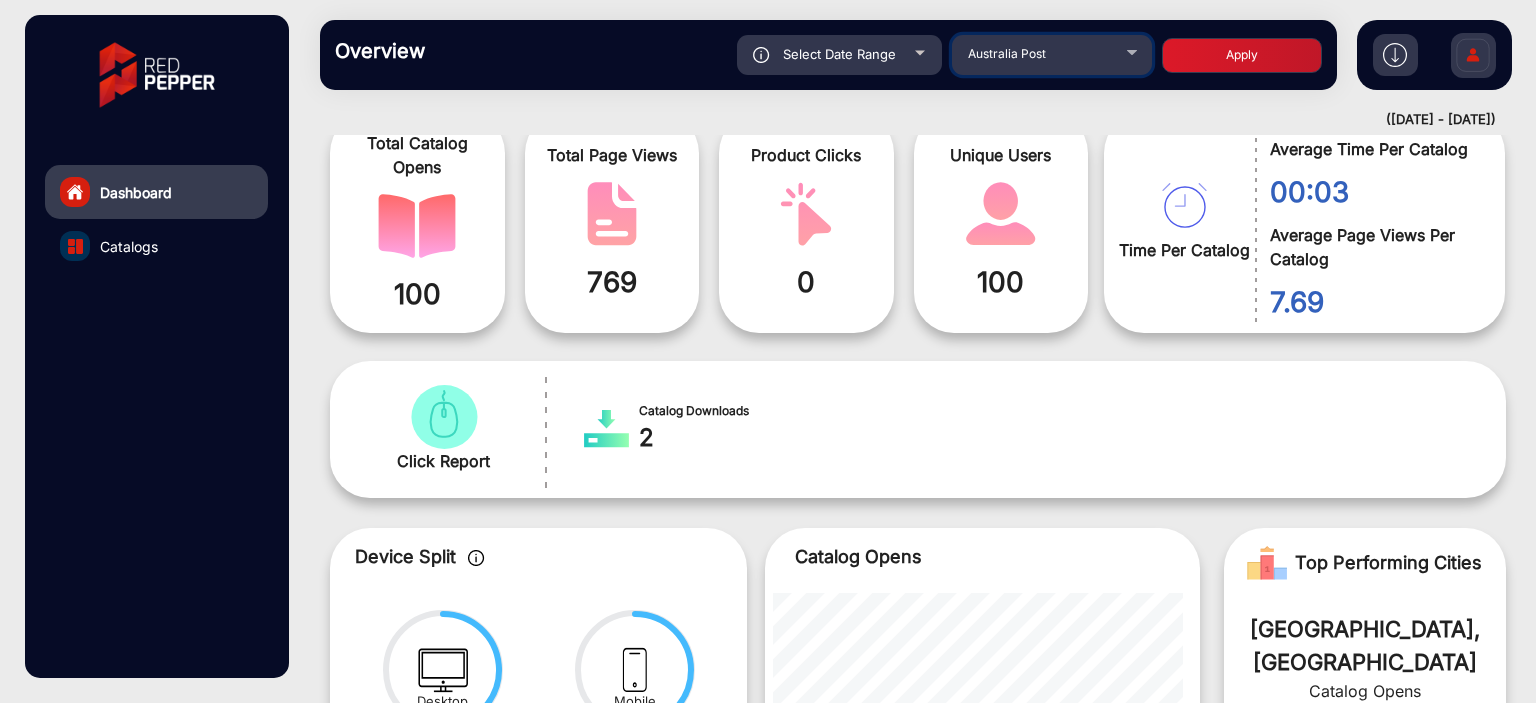 click on "Australia Post" at bounding box center [1048, 54] 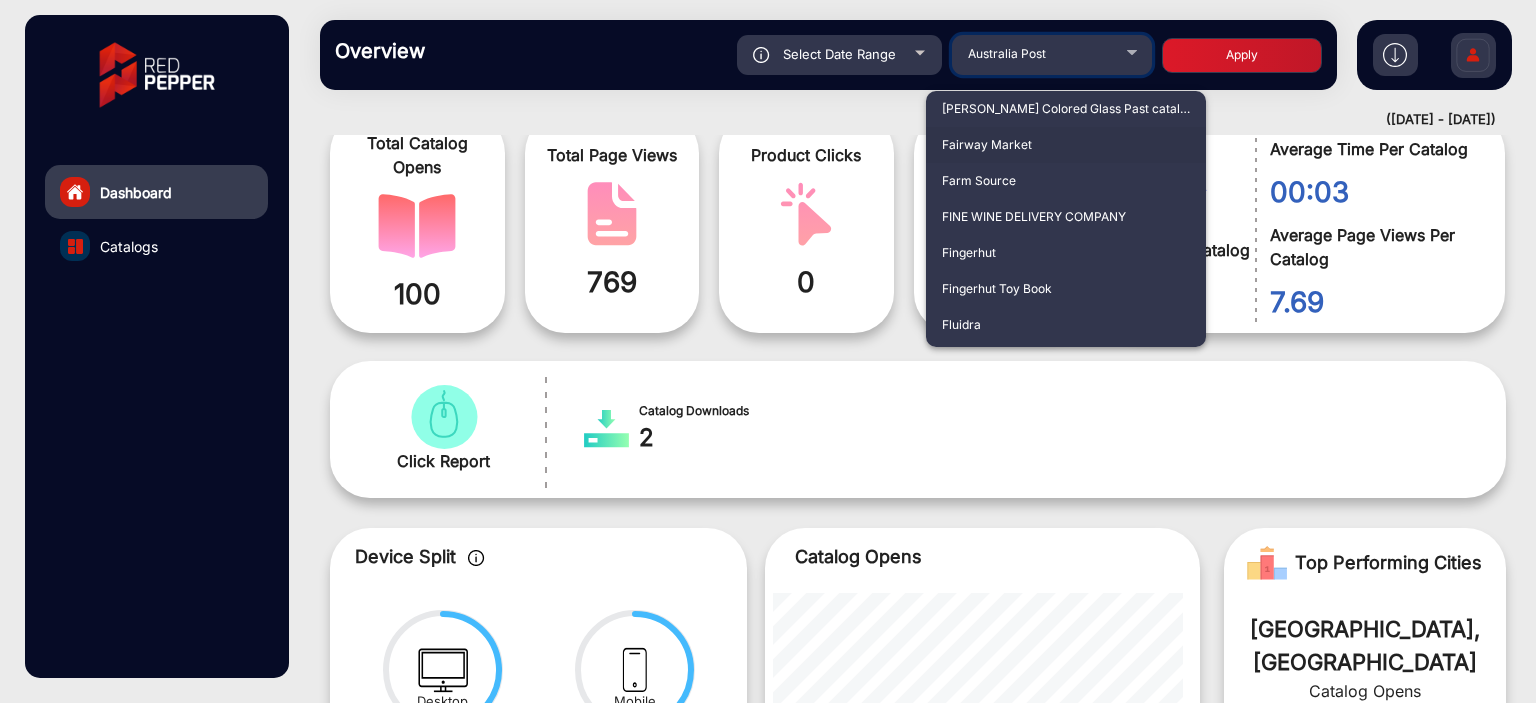 scroll, scrollTop: 1888, scrollLeft: 0, axis: vertical 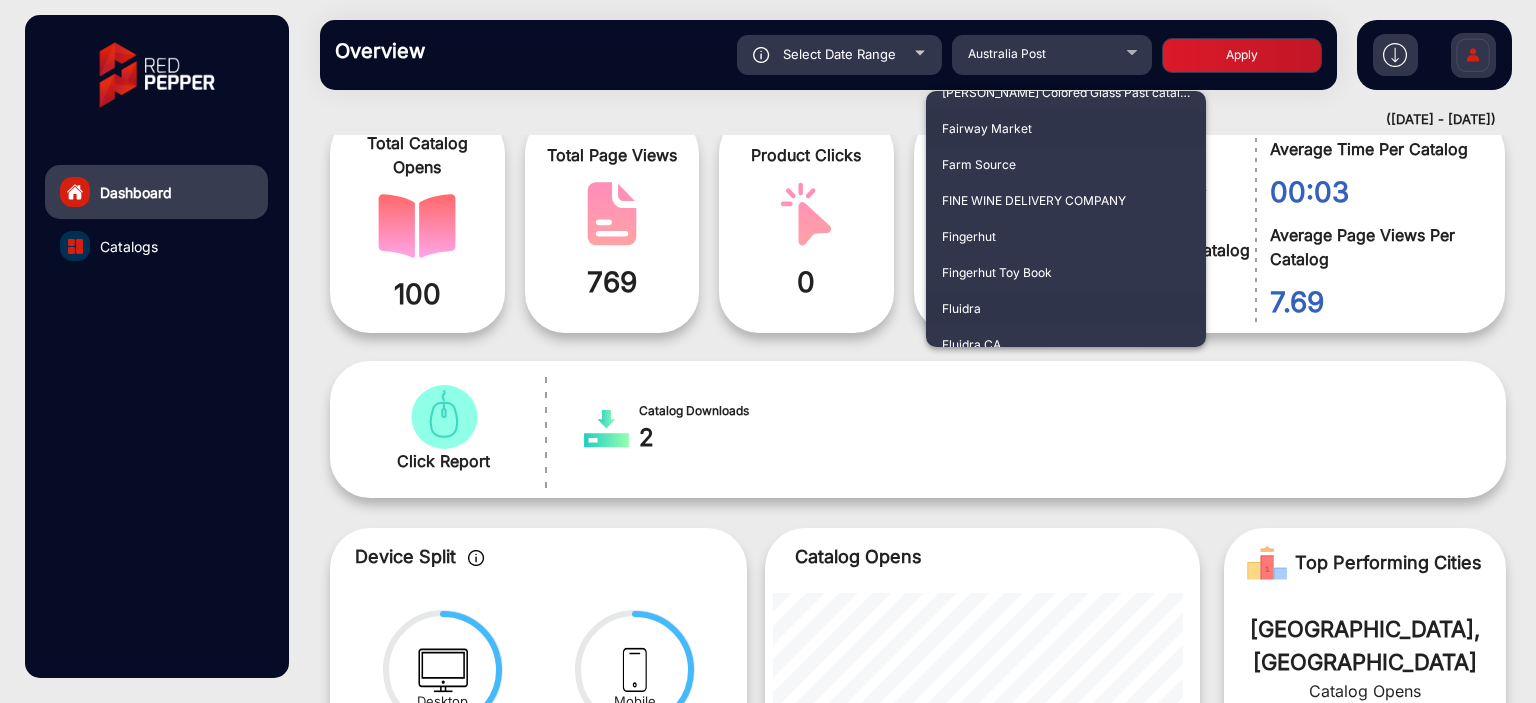click on "Fluidra" at bounding box center [1066, 309] 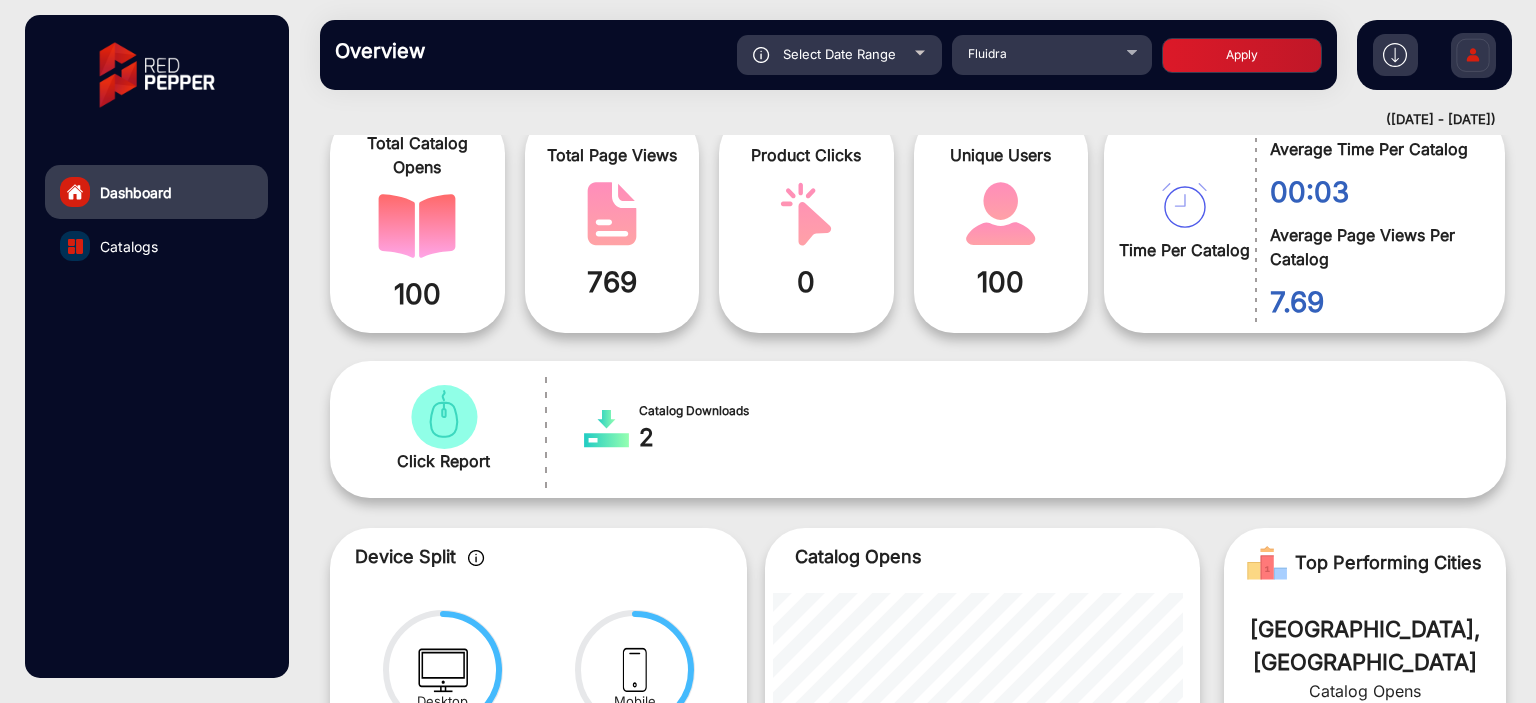 click on "Apply" 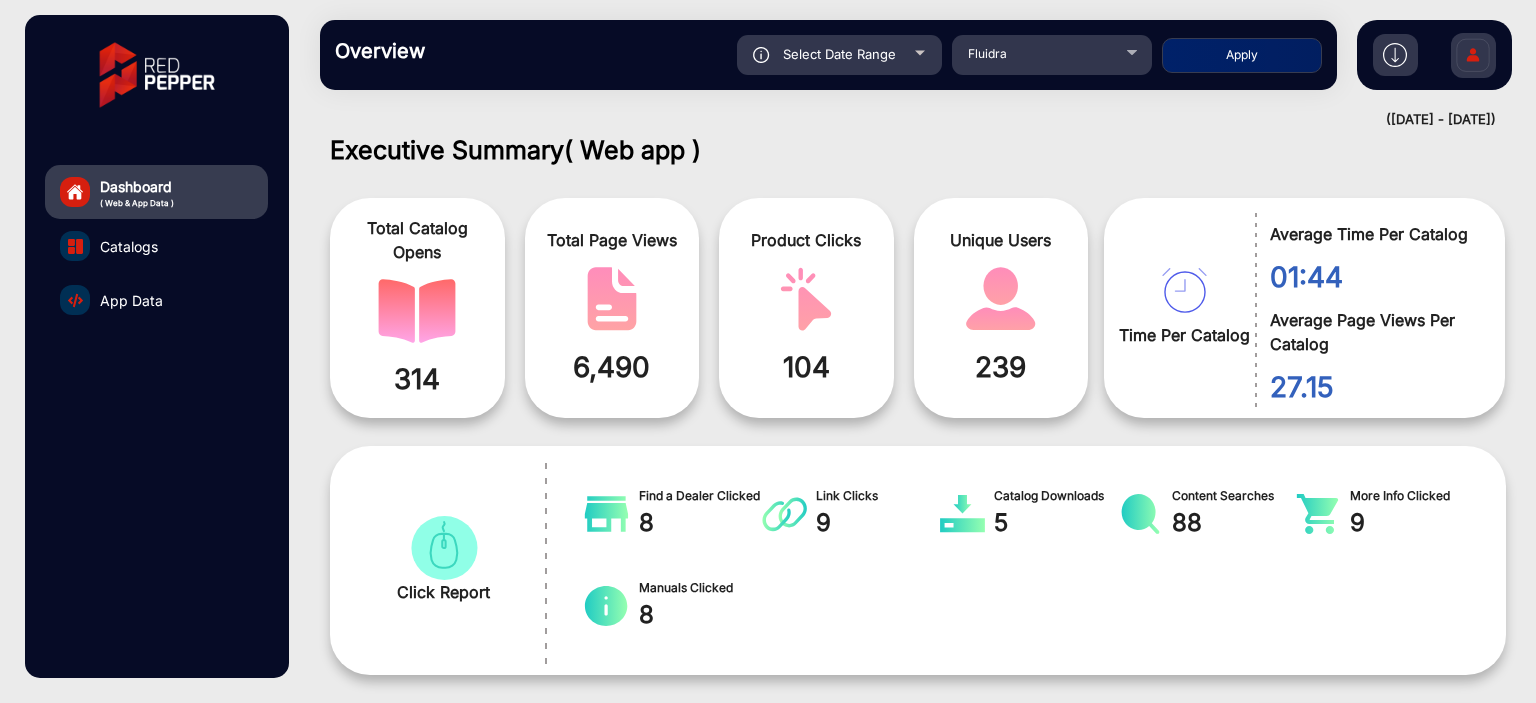 scroll, scrollTop: 415, scrollLeft: 0, axis: vertical 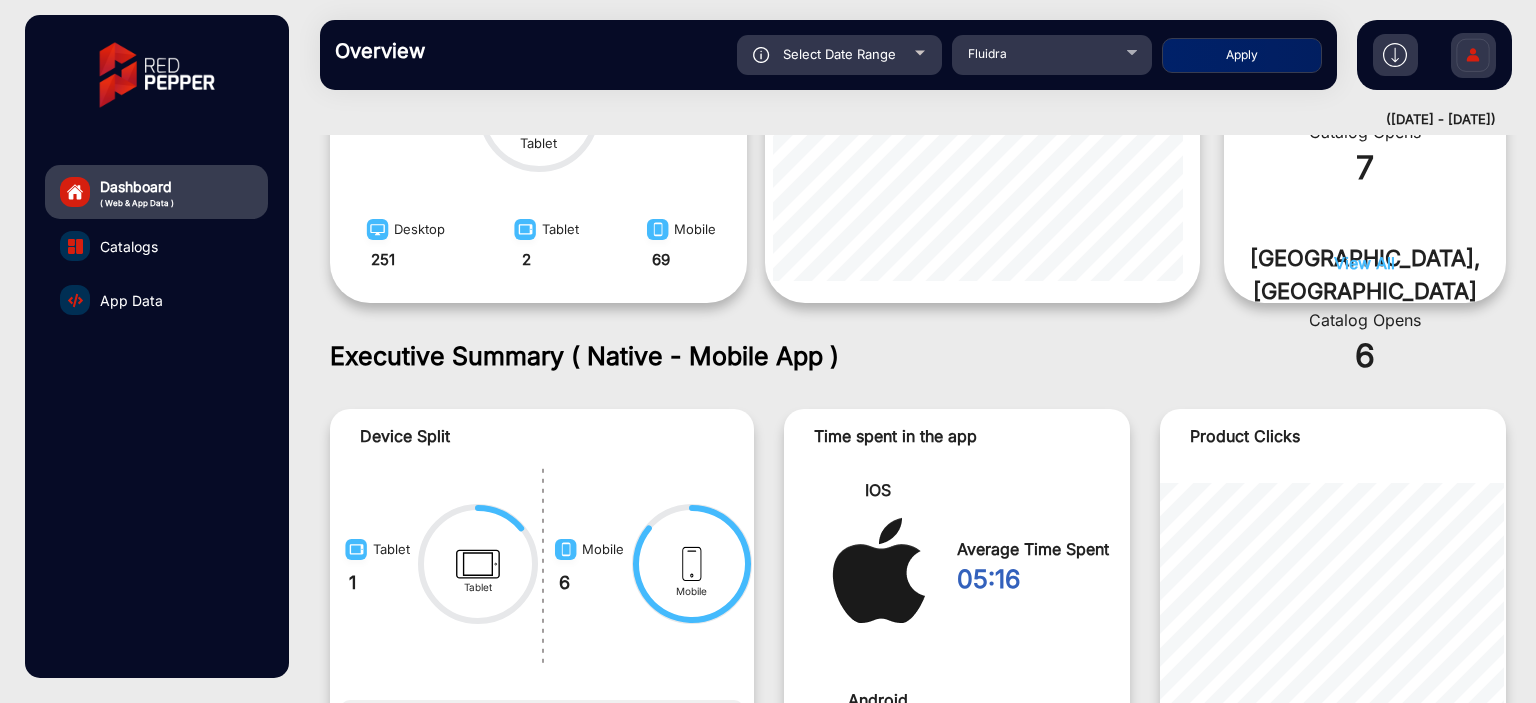 type 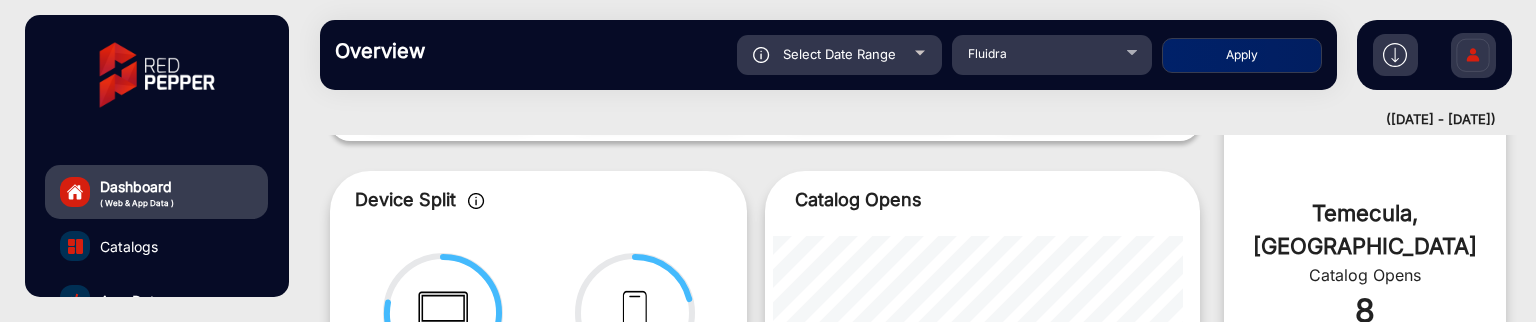 scroll, scrollTop: 815, scrollLeft: 0, axis: vertical 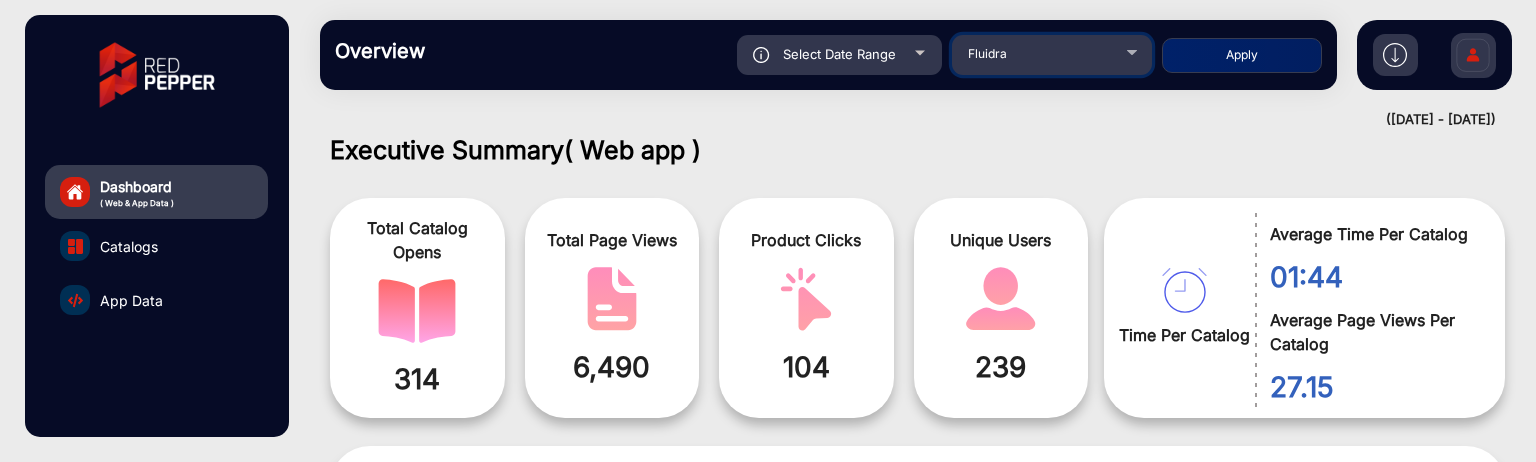 click on "Fluidra" at bounding box center [987, 53] 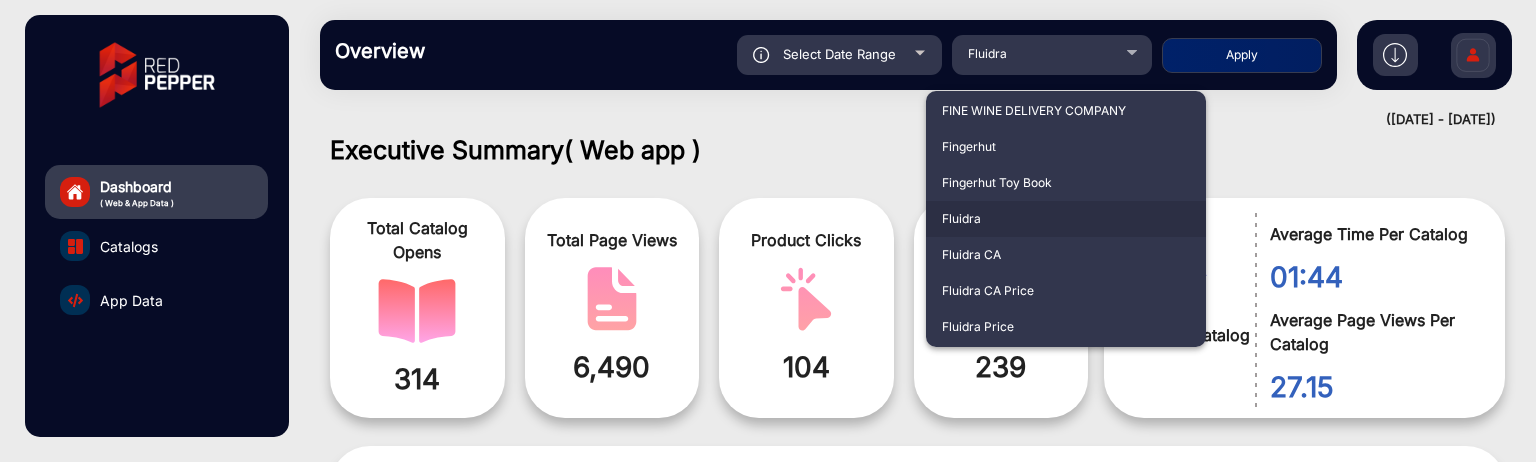 drag, startPoint x: 924, startPoint y: 79, endPoint x: 919, endPoint y: 65, distance: 14.866069 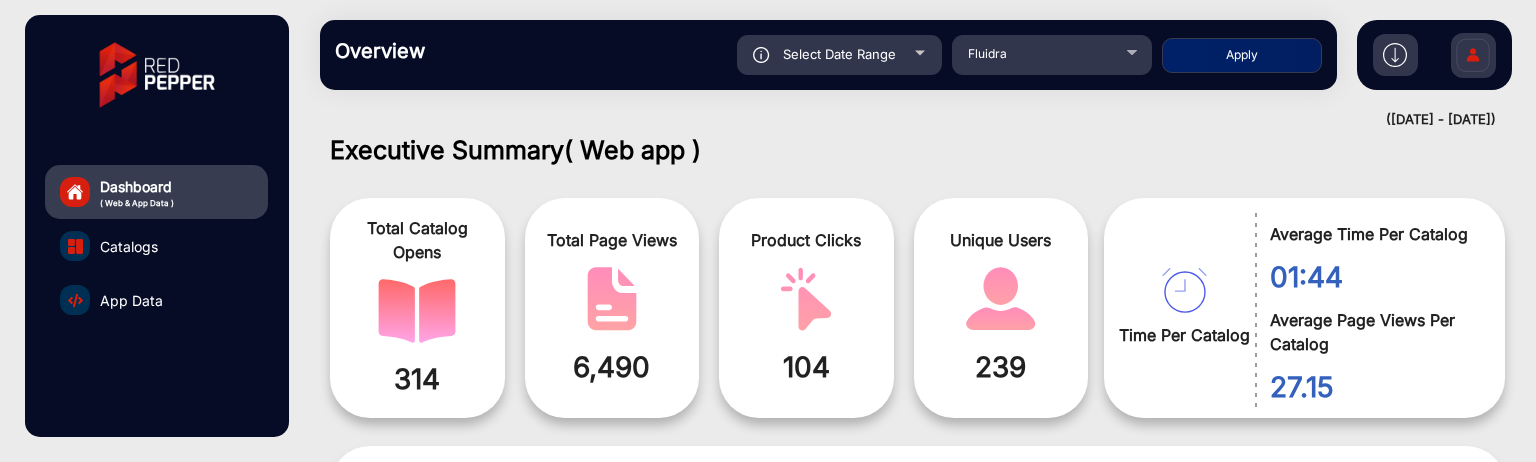 click on "Select Date Range" 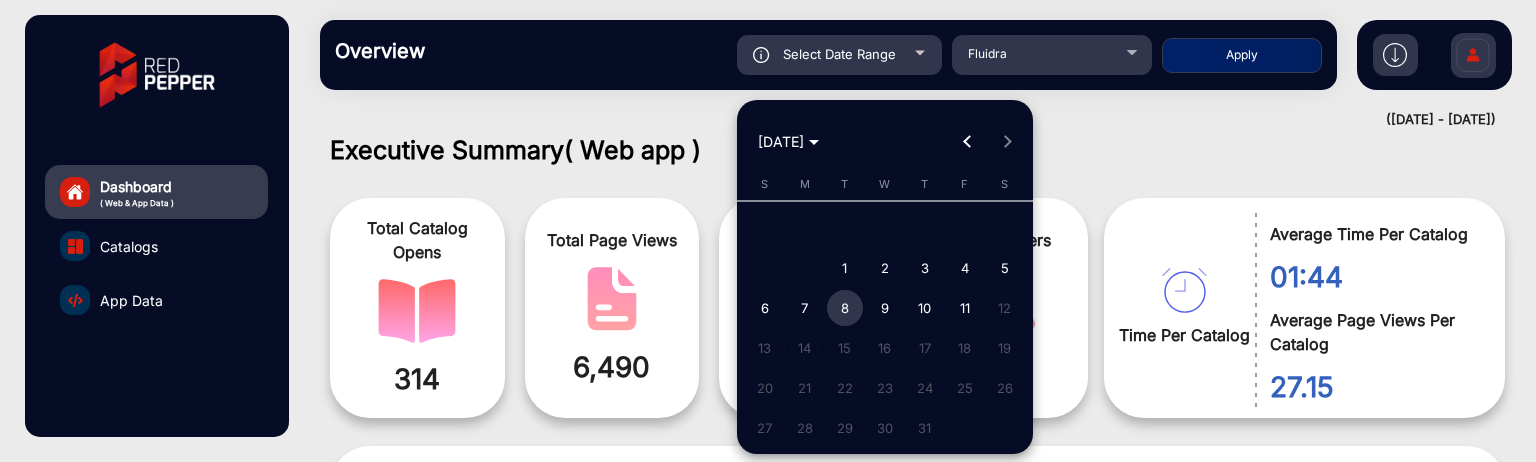 click at bounding box center (768, 231) 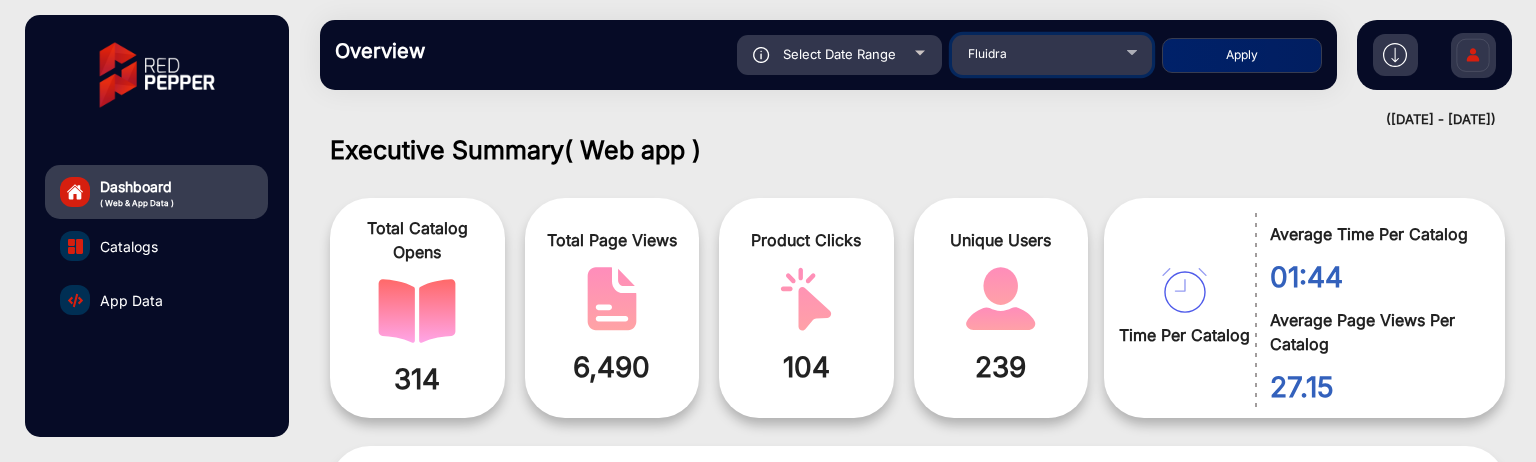 click on "Fluidra" at bounding box center (1052, 52) 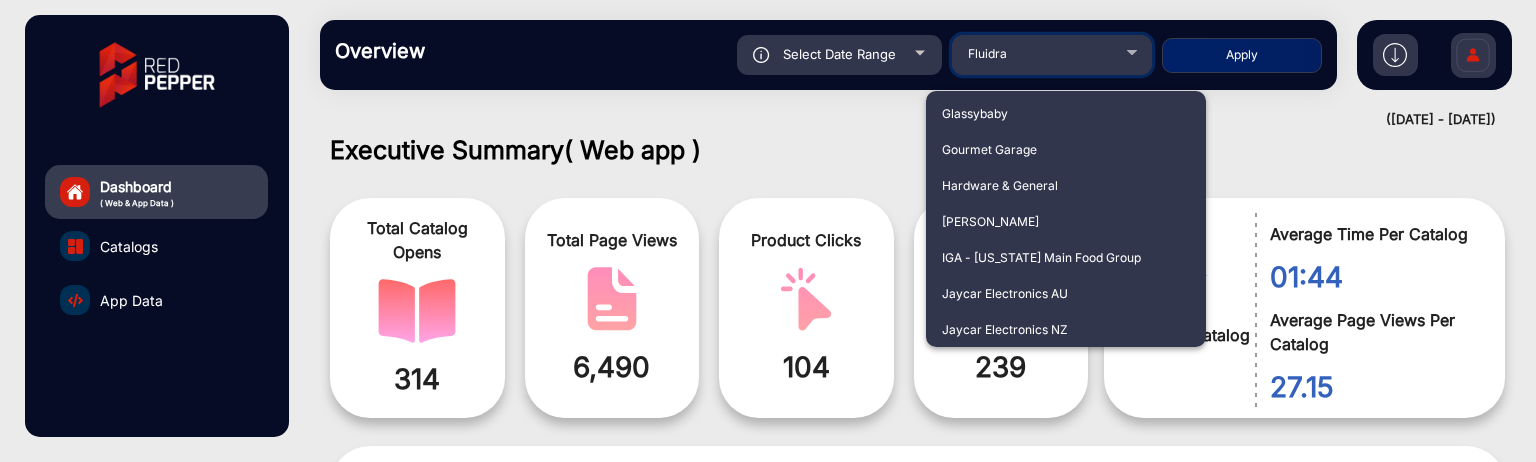 scroll, scrollTop: 2478, scrollLeft: 0, axis: vertical 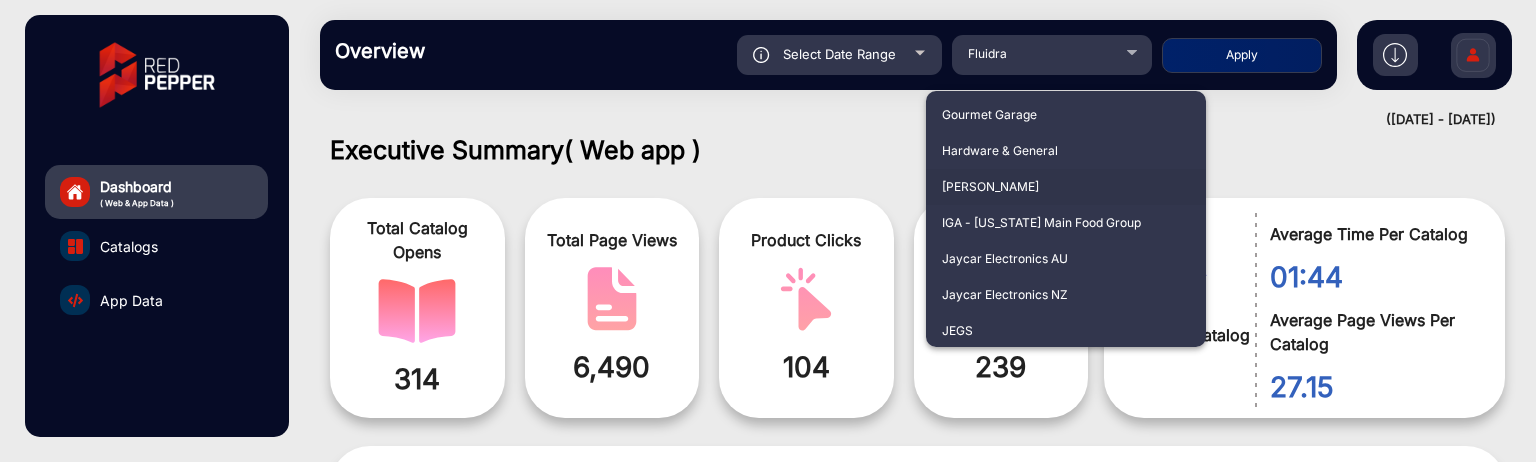 click on "[PERSON_NAME]" at bounding box center [1066, 187] 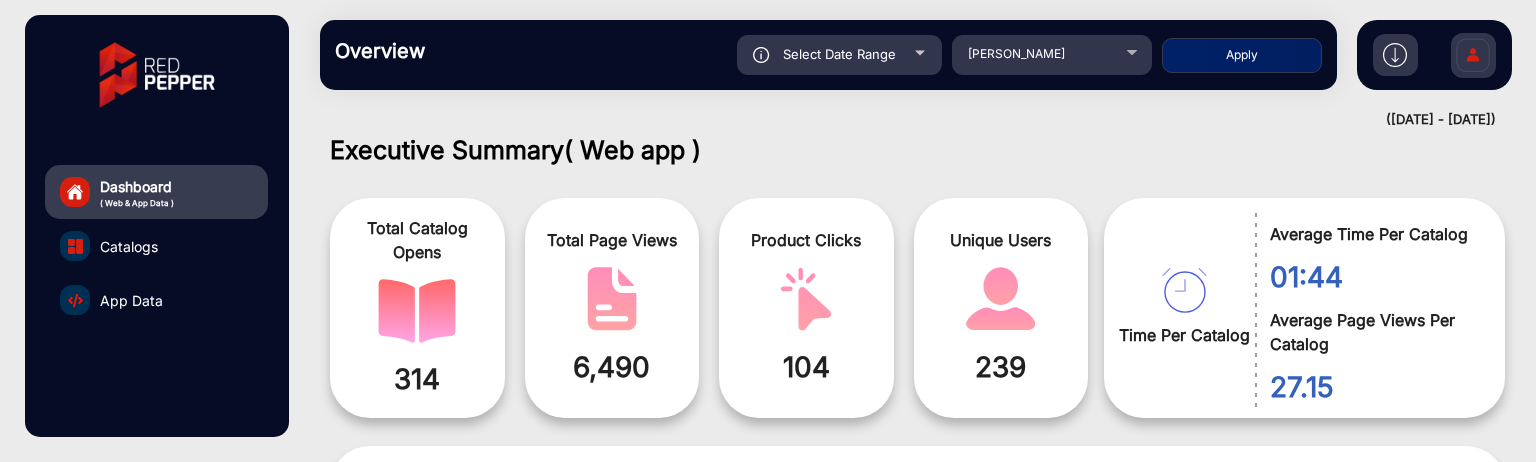 click on "Apply" 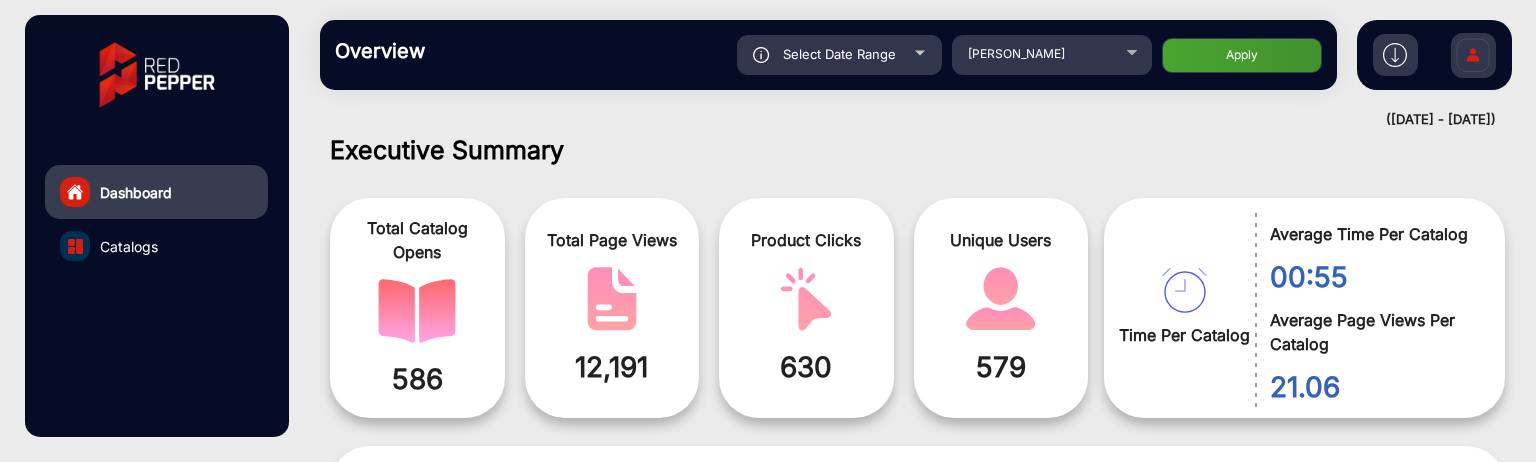 scroll, scrollTop: 999101, scrollLeft: 998828, axis: both 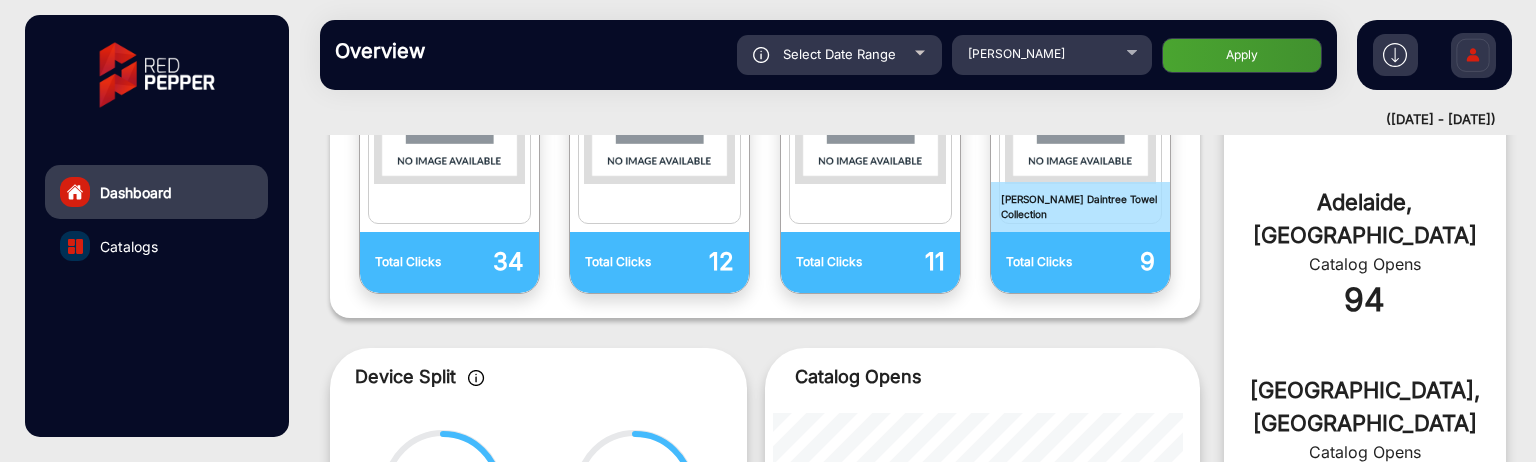 click on "Select Date Range" 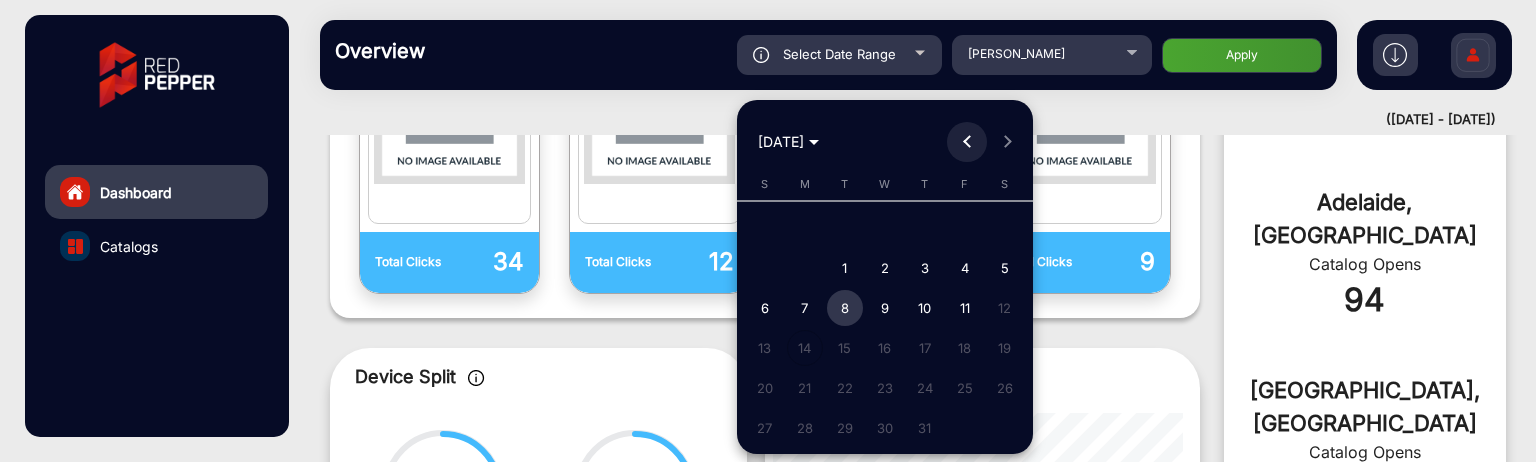 click at bounding box center [967, 142] 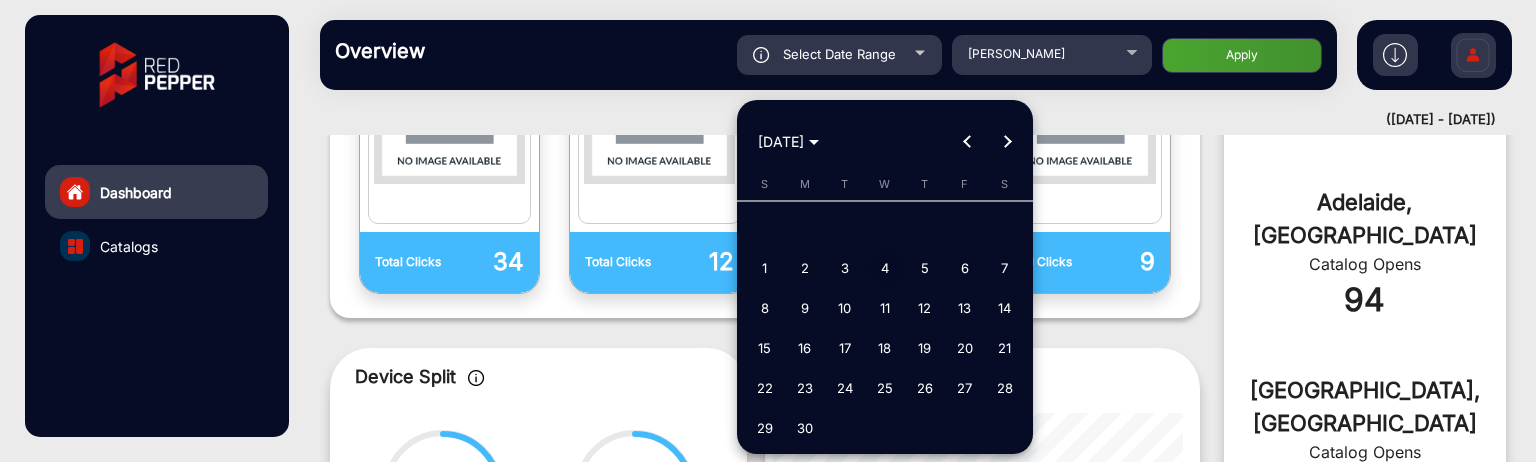 click on "4" at bounding box center (885, 268) 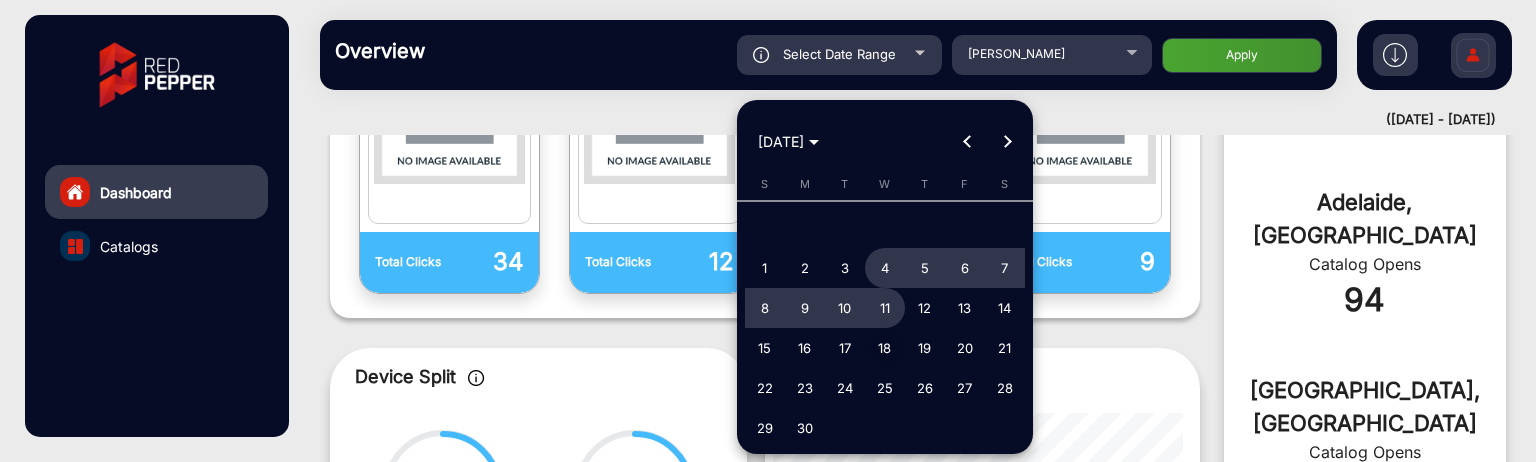 click on "18" at bounding box center (885, 348) 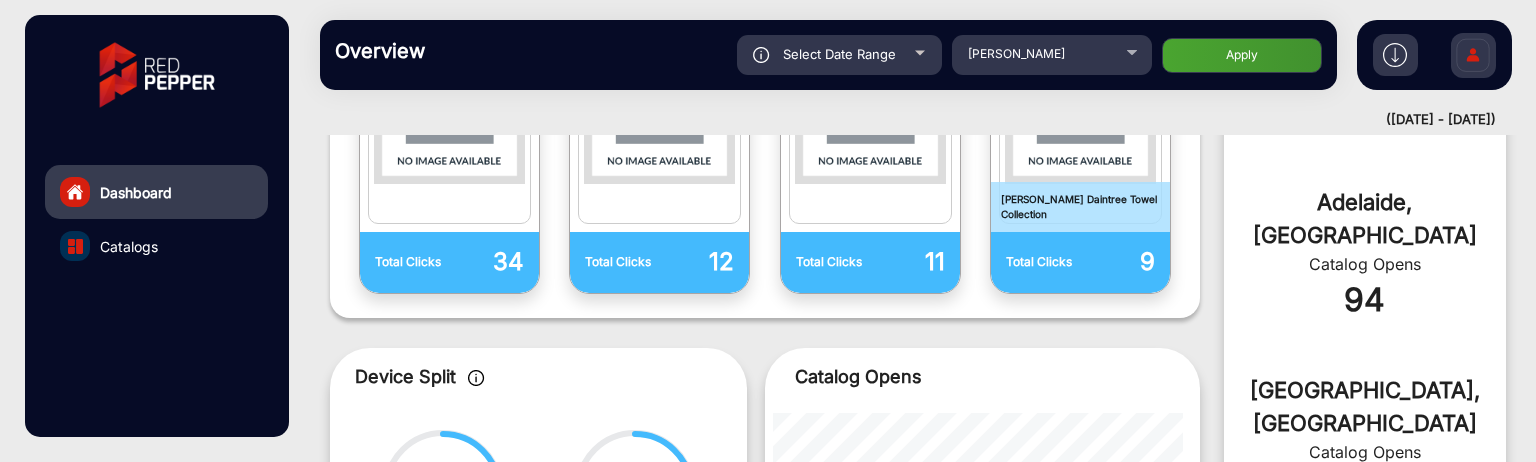 click on "Apply" 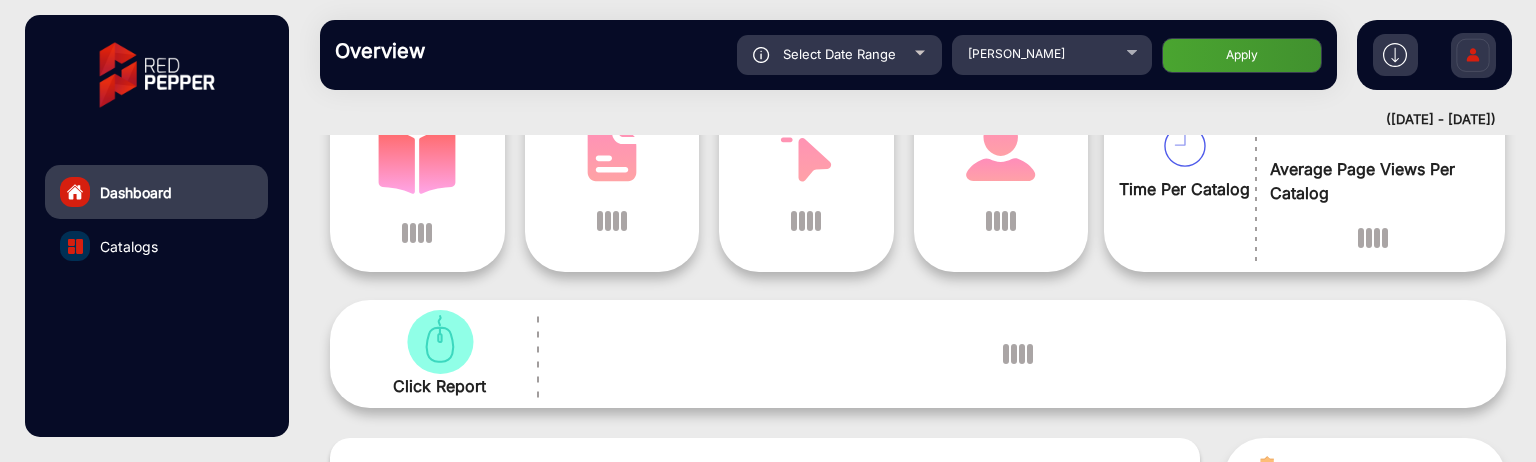 scroll, scrollTop: 315, scrollLeft: 0, axis: vertical 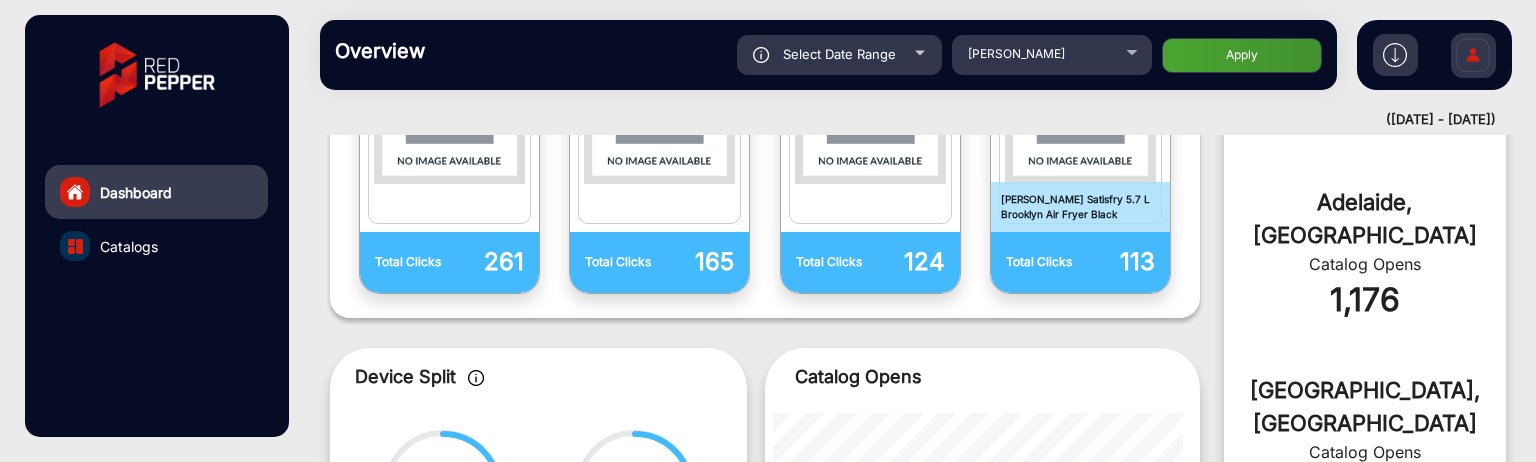 click on "Select Date Range" 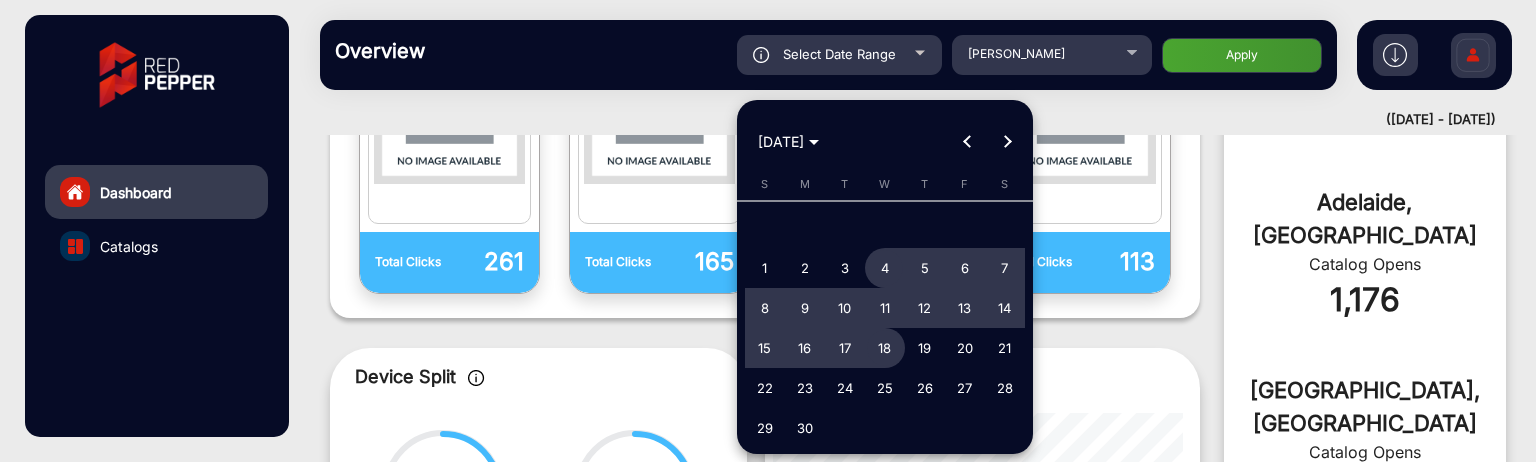 click at bounding box center (967, 142) 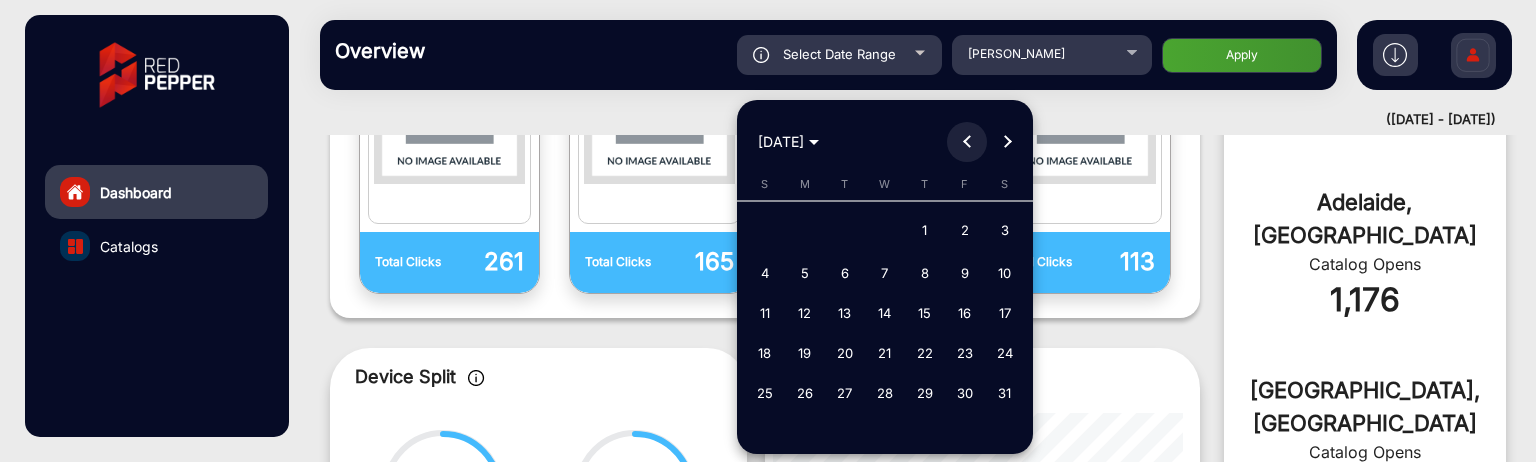 click at bounding box center [967, 142] 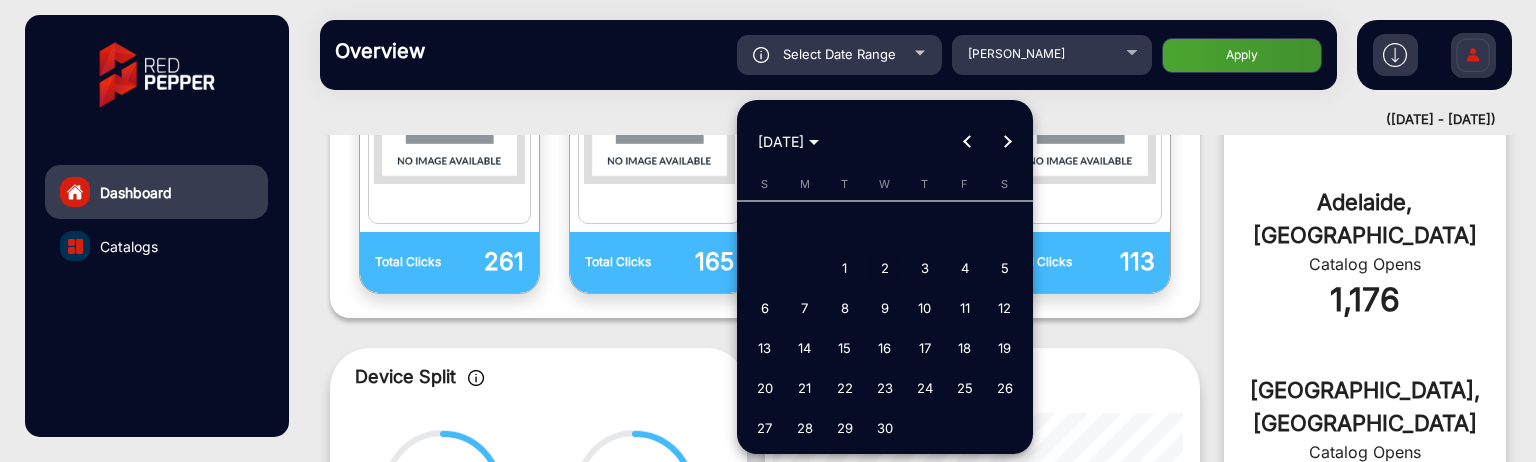 click on "2" at bounding box center (885, 268) 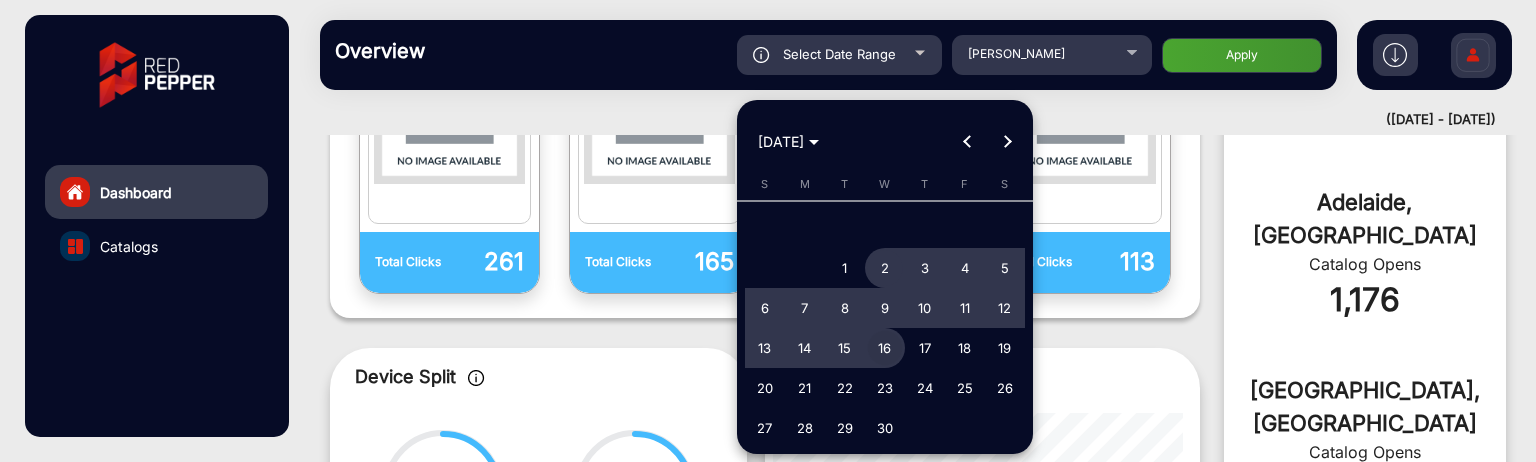 click on "16" at bounding box center (885, 348) 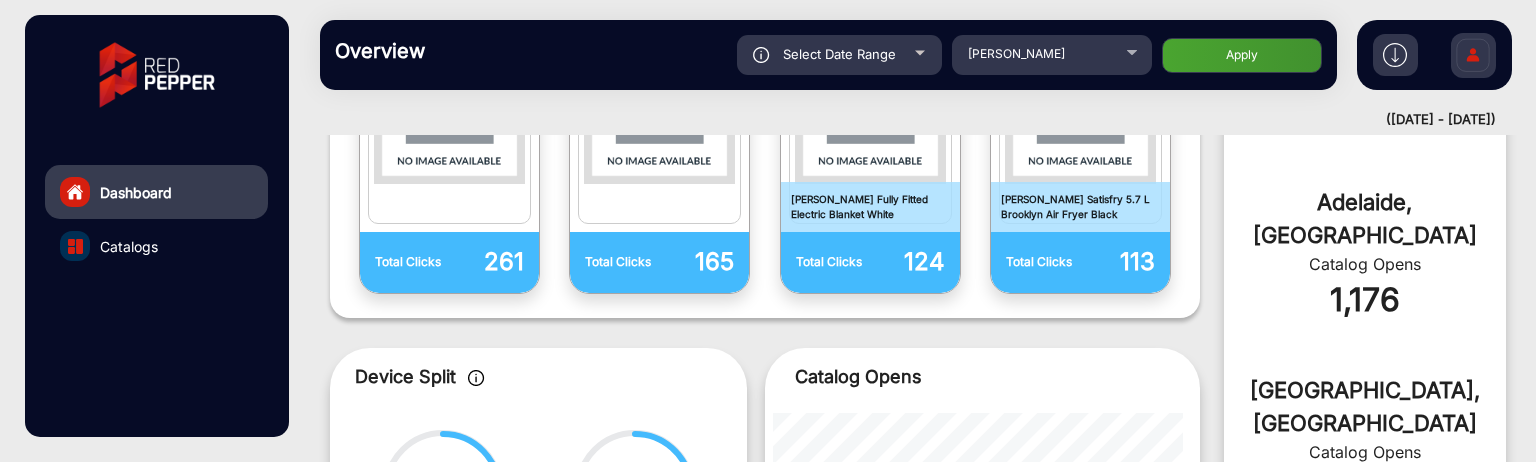click on "Apply" 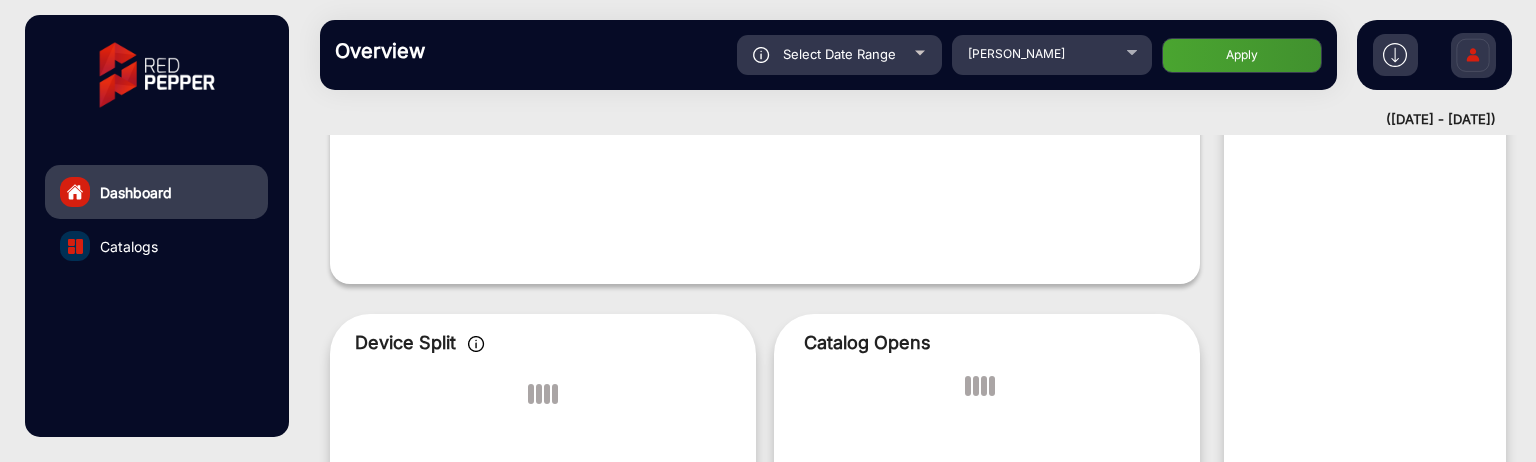scroll, scrollTop: 15, scrollLeft: 0, axis: vertical 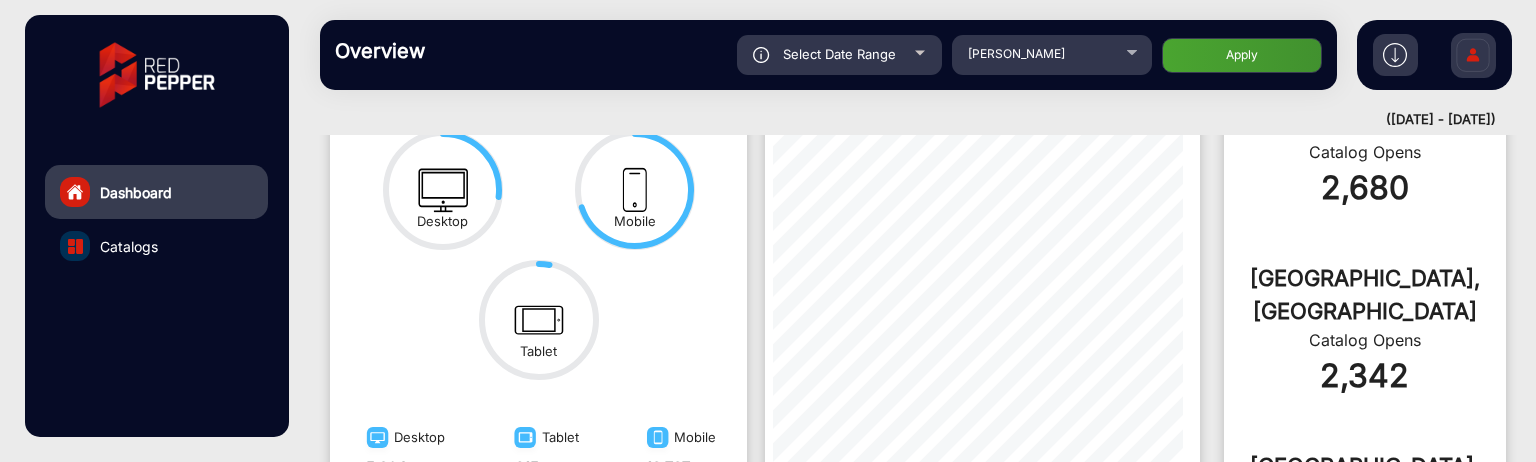 click on "Select Date Range" 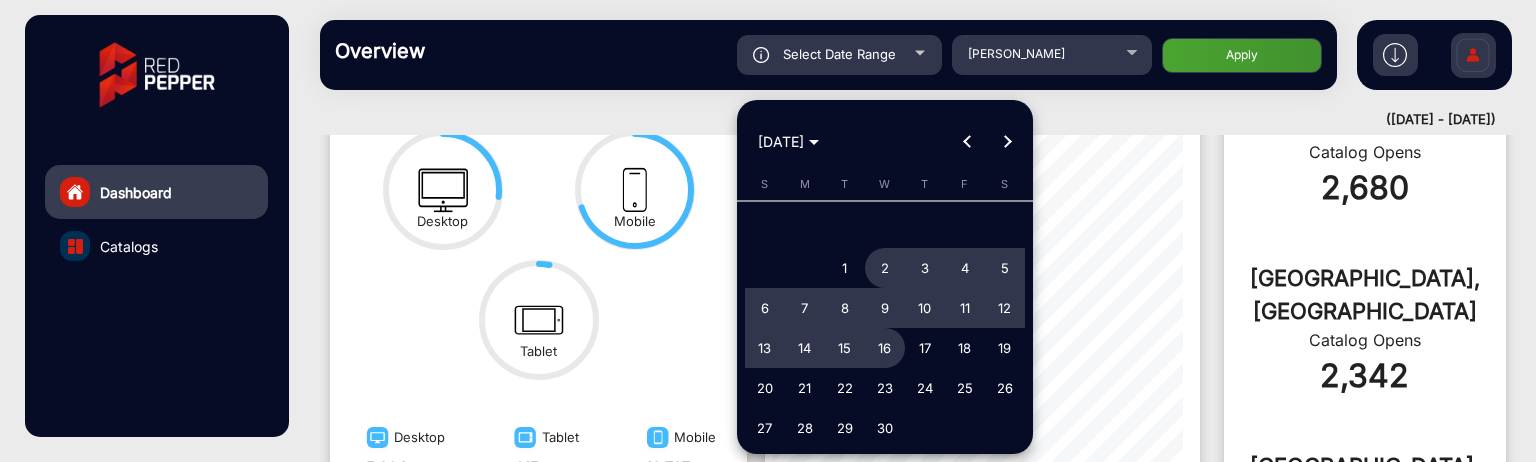 click at bounding box center (967, 142) 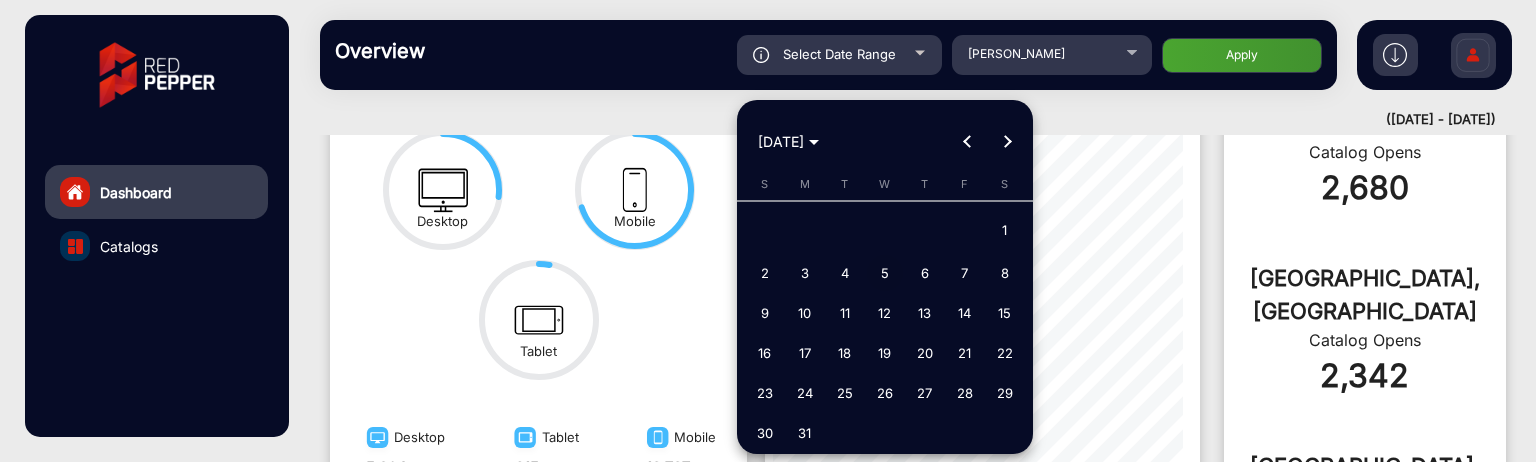 click on "5" at bounding box center (885, 273) 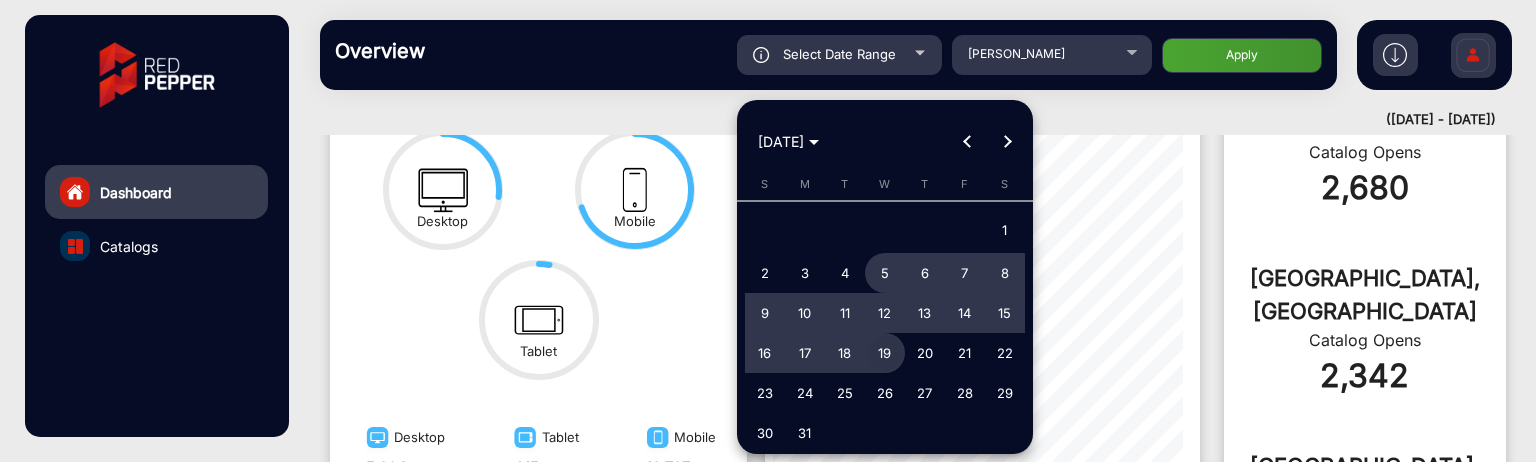 click on "19" at bounding box center (885, 353) 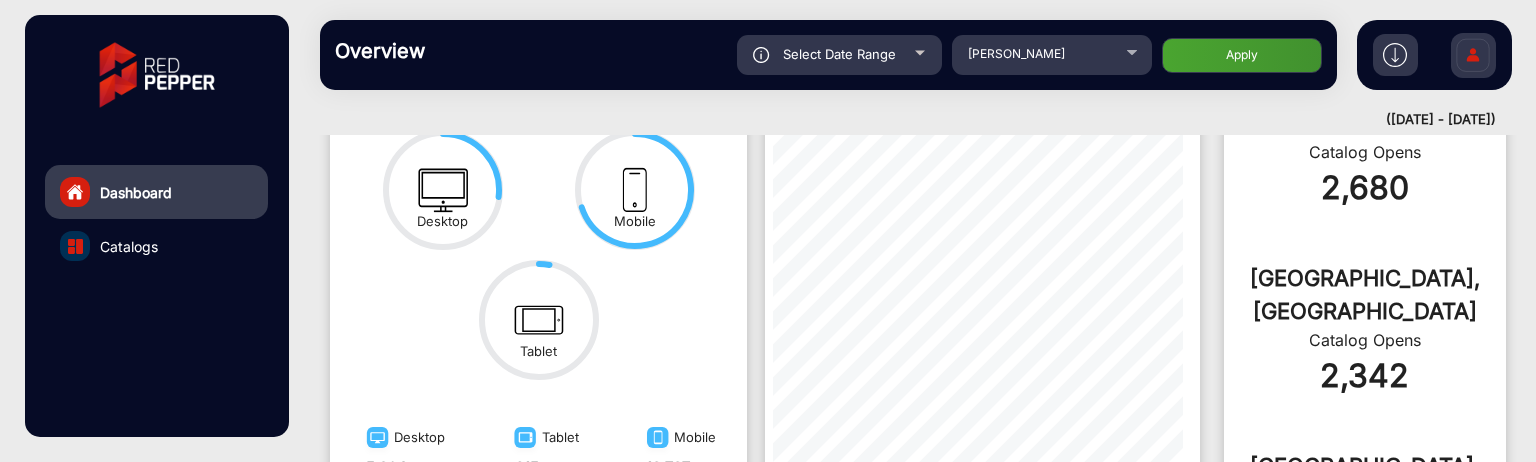 click on "Apply" 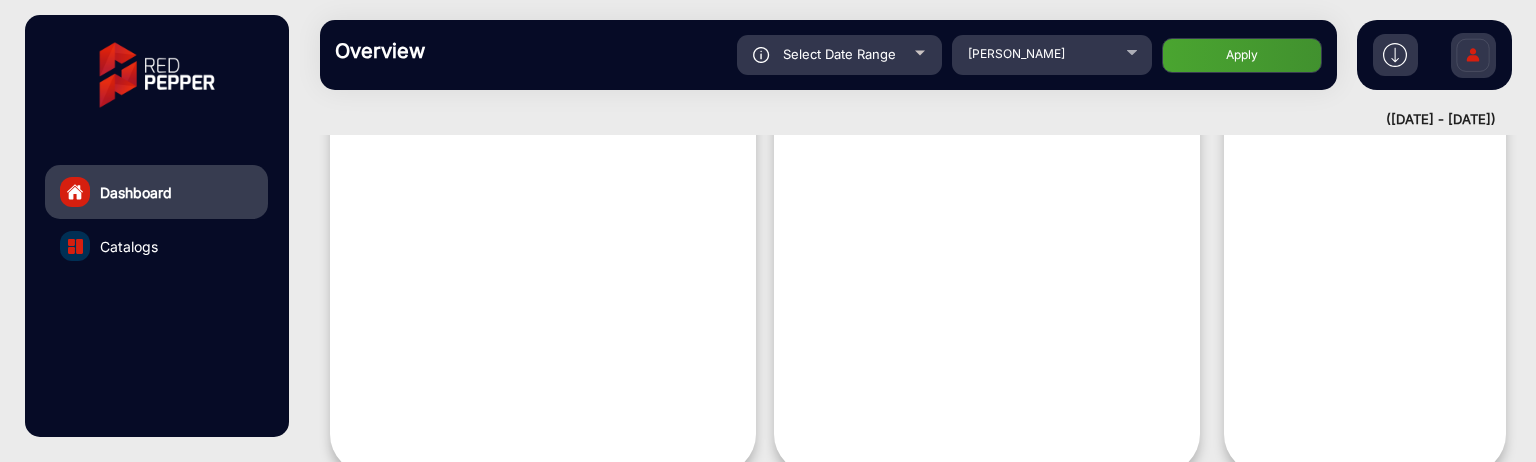 scroll, scrollTop: 15, scrollLeft: 0, axis: vertical 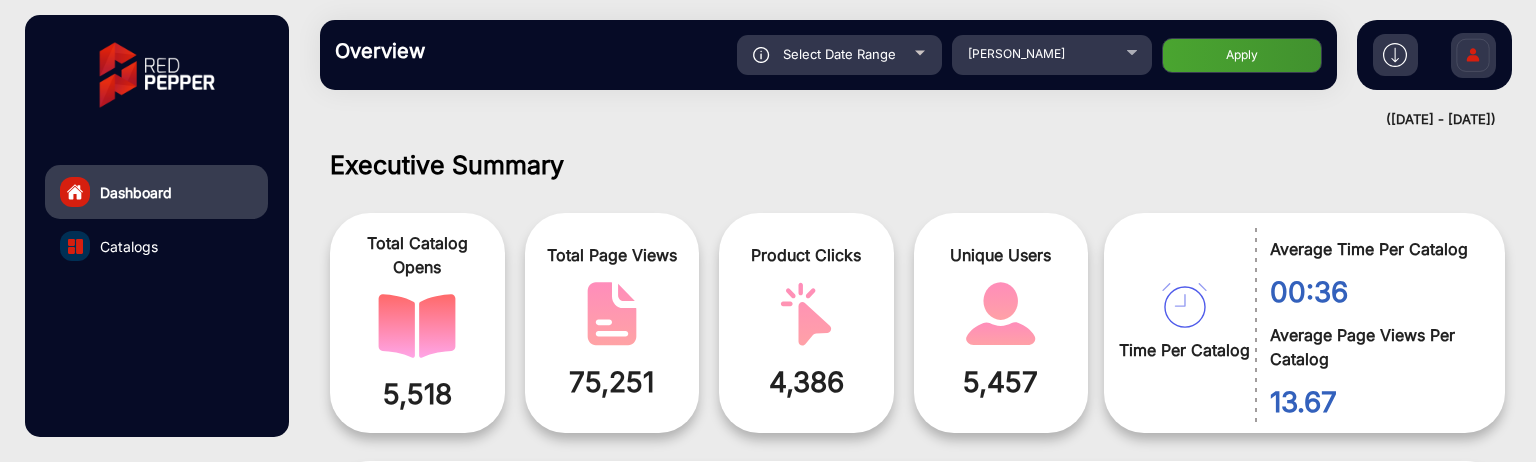 click on "Select Date Range" 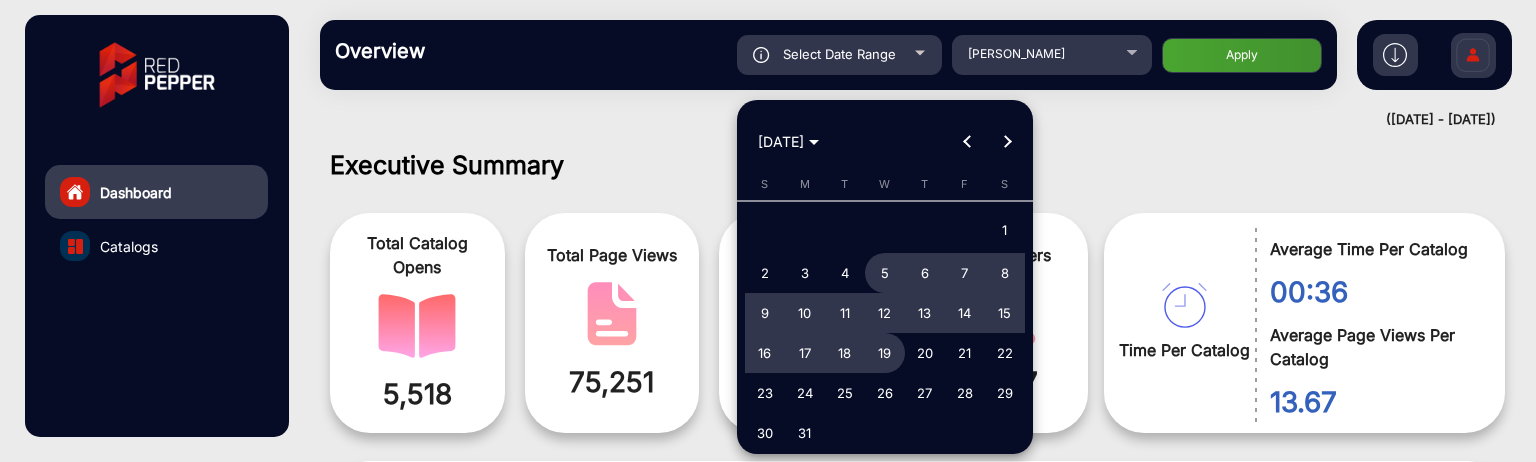 click on "[DATE]" at bounding box center (788, 141) 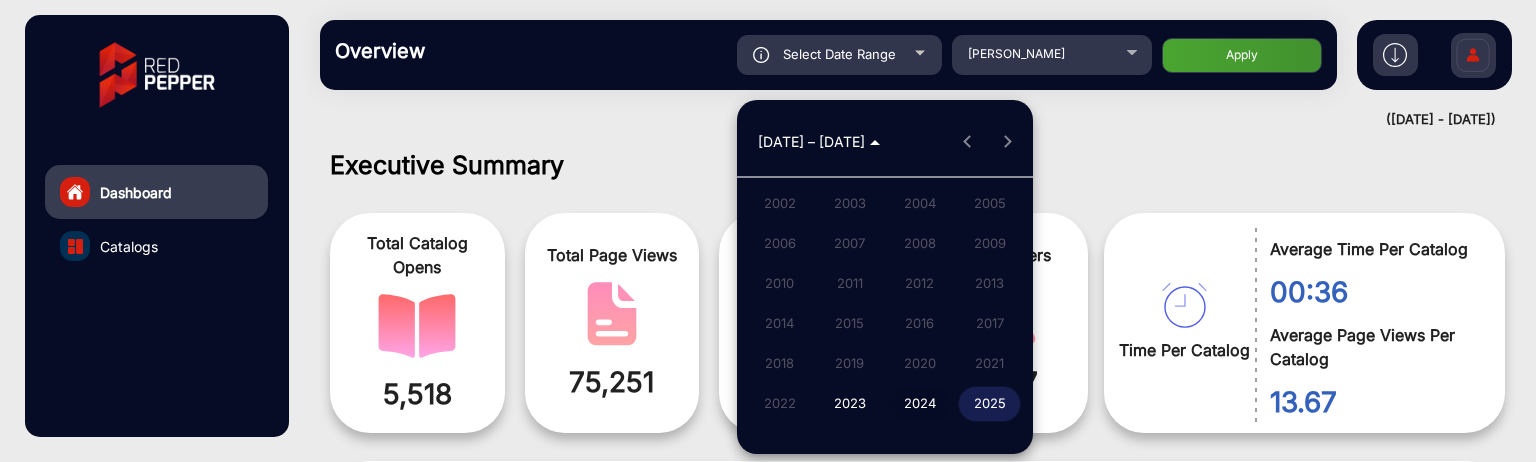 click on "2024" at bounding box center [919, 404] 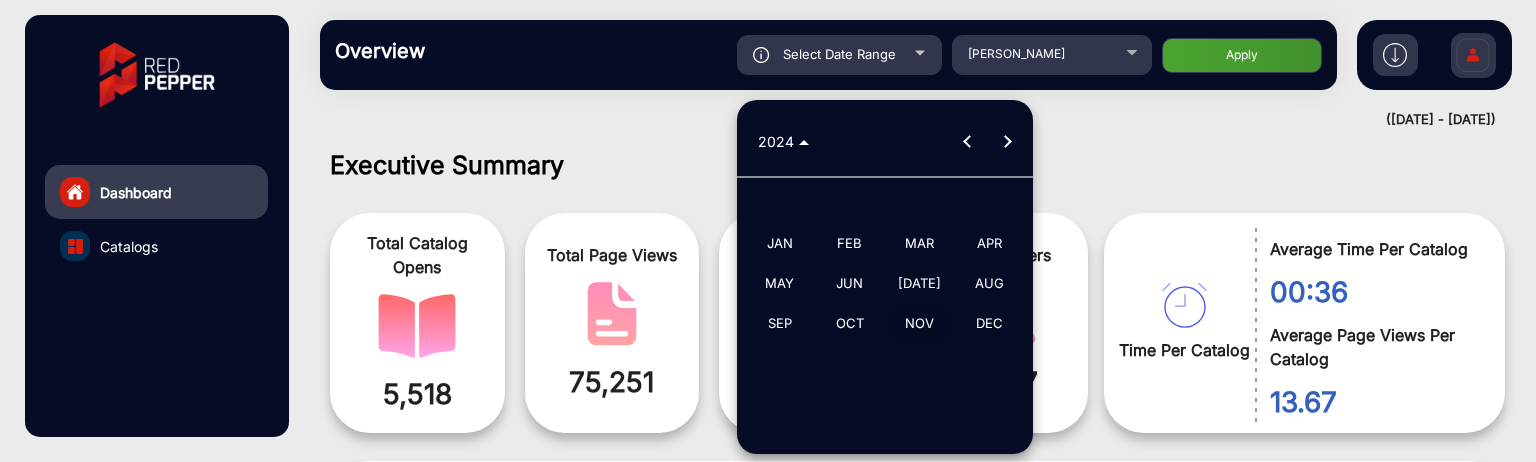 click on "NOV" at bounding box center (919, 324) 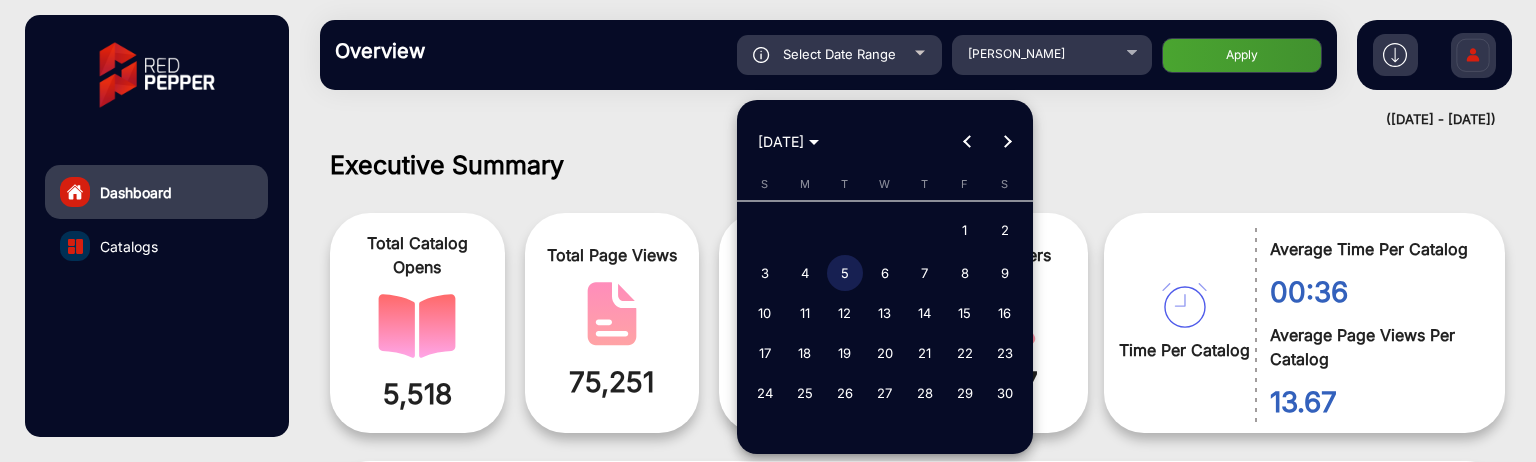 click on "21" at bounding box center (925, 353) 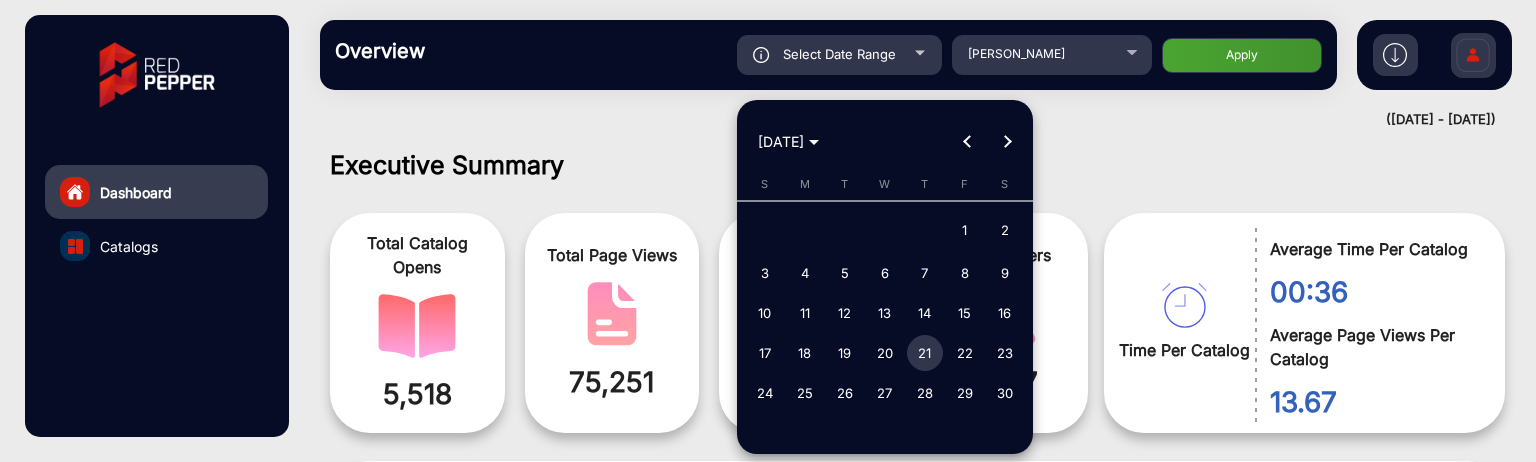 click on "21" at bounding box center [925, 353] 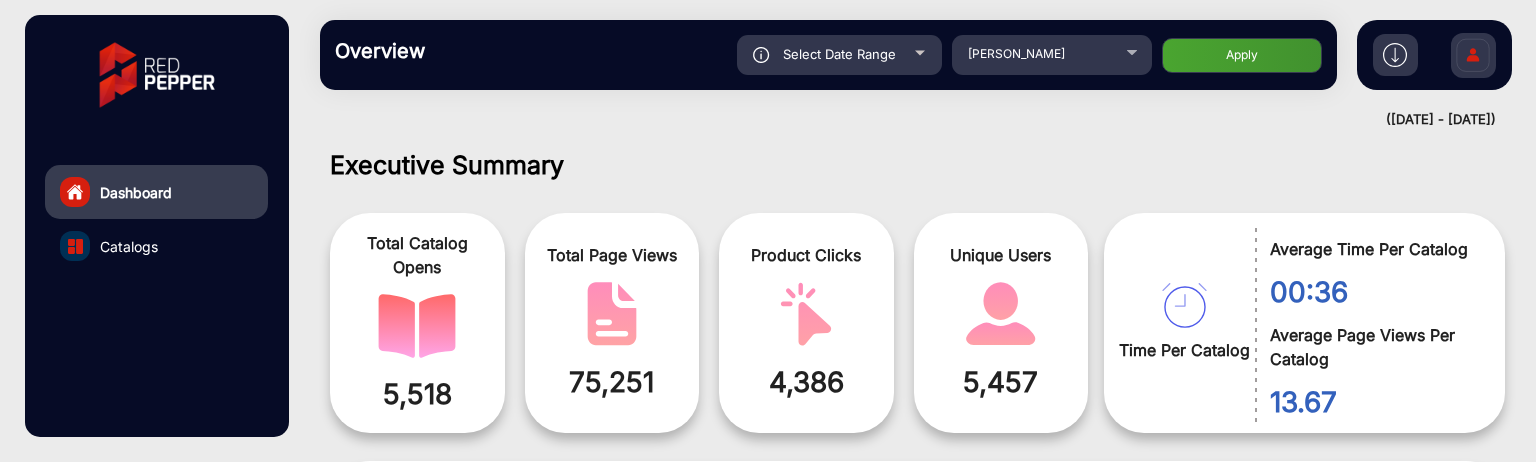 click on "Apply" 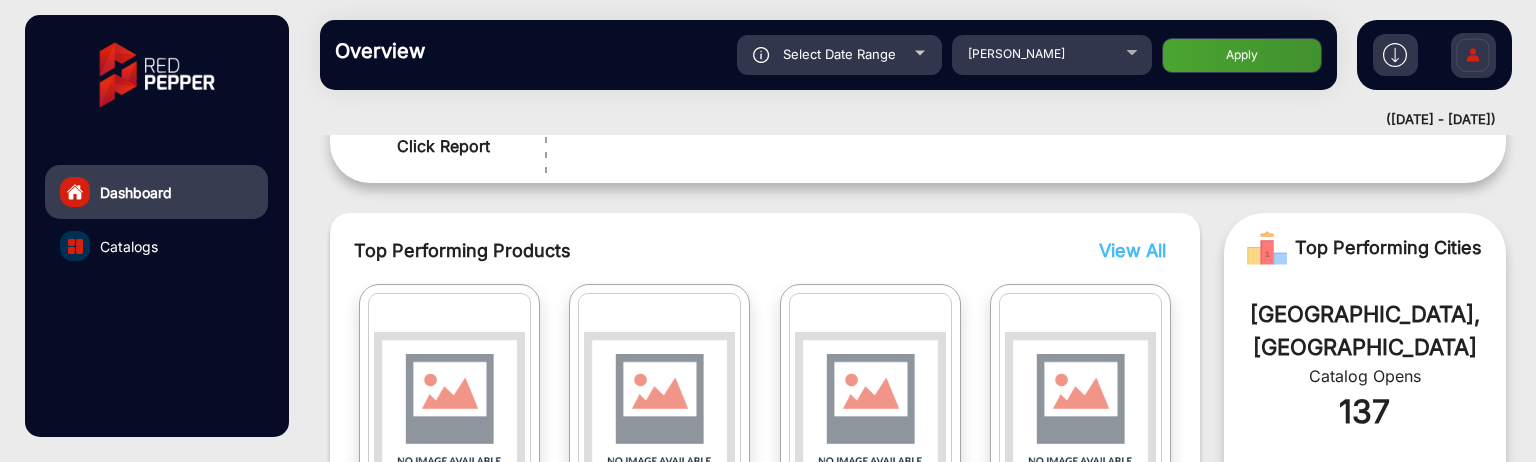 scroll, scrollTop: 429, scrollLeft: 0, axis: vertical 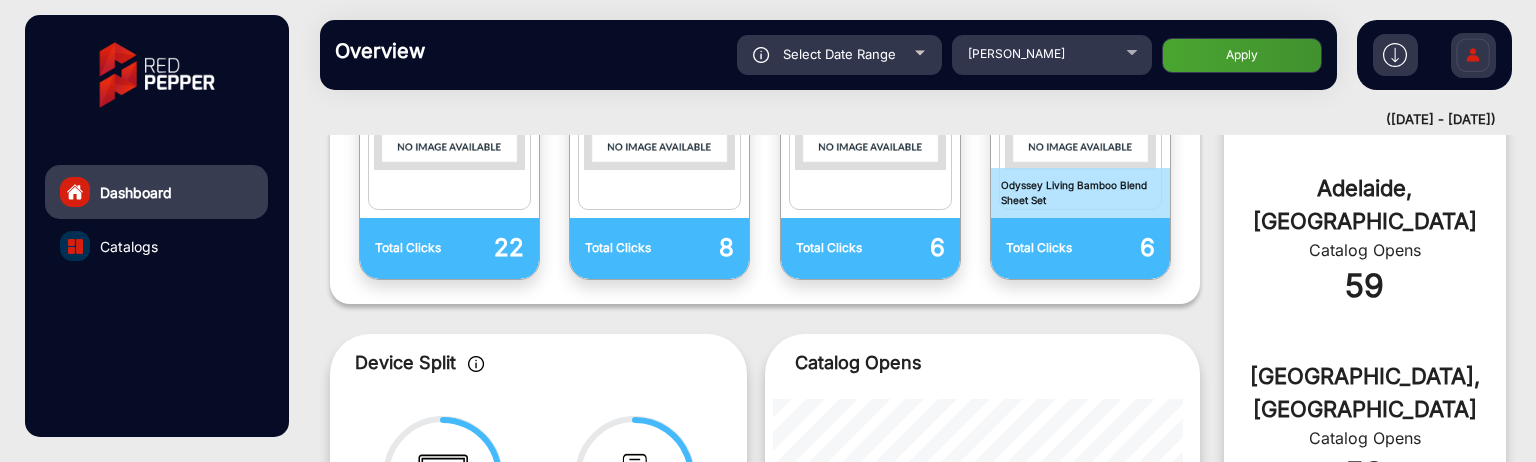 click on "Select Date Range" 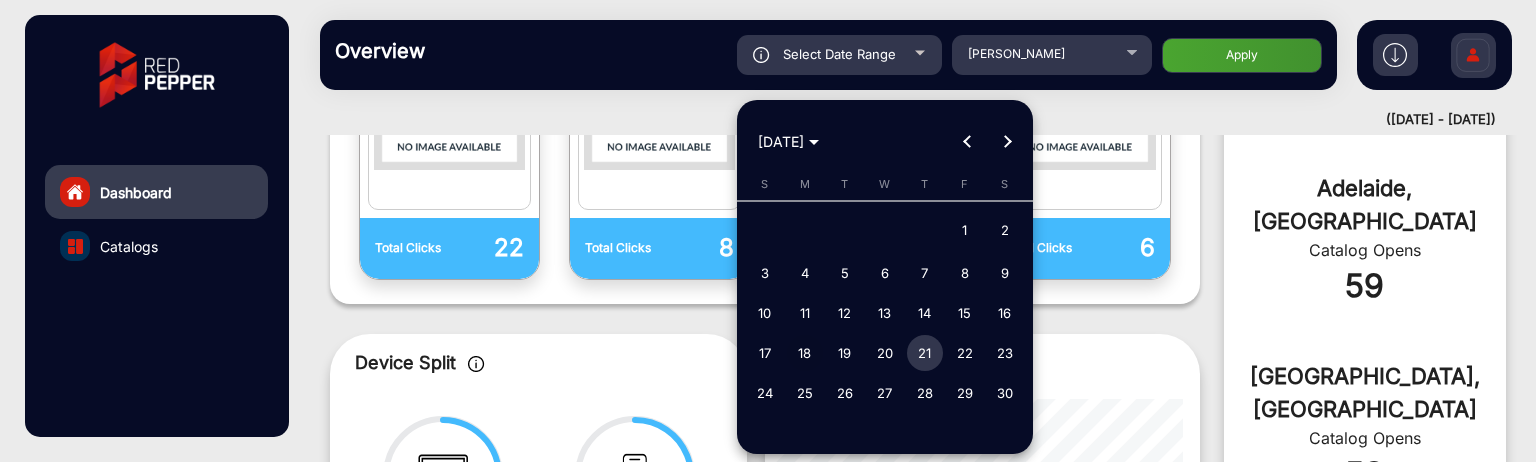 click on "18" at bounding box center (805, 353) 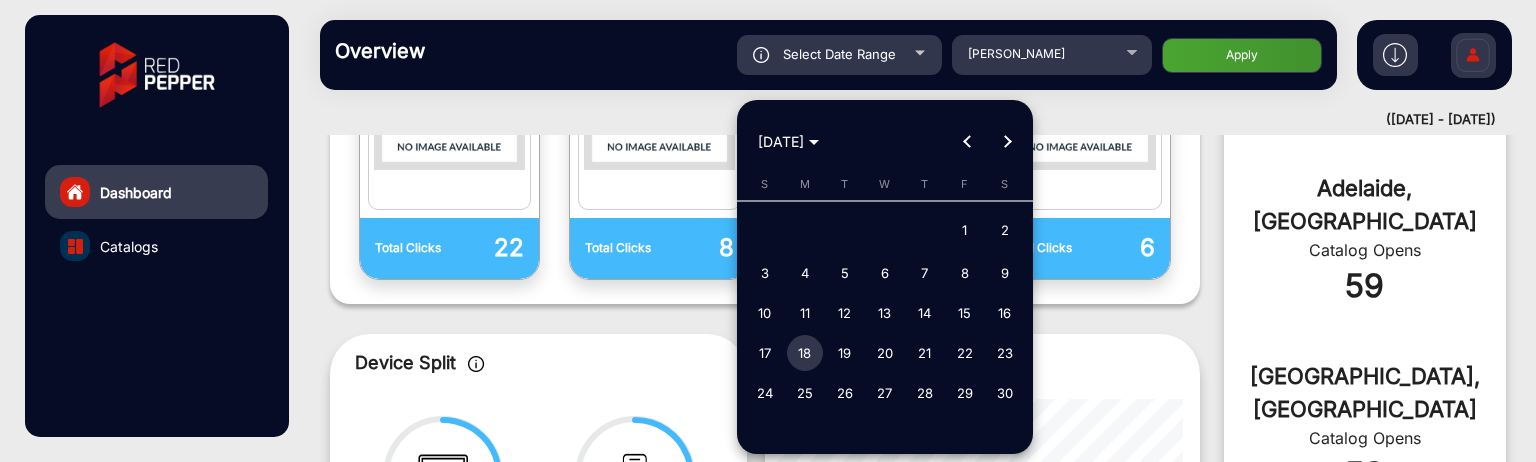 click on "18" at bounding box center (805, 353) 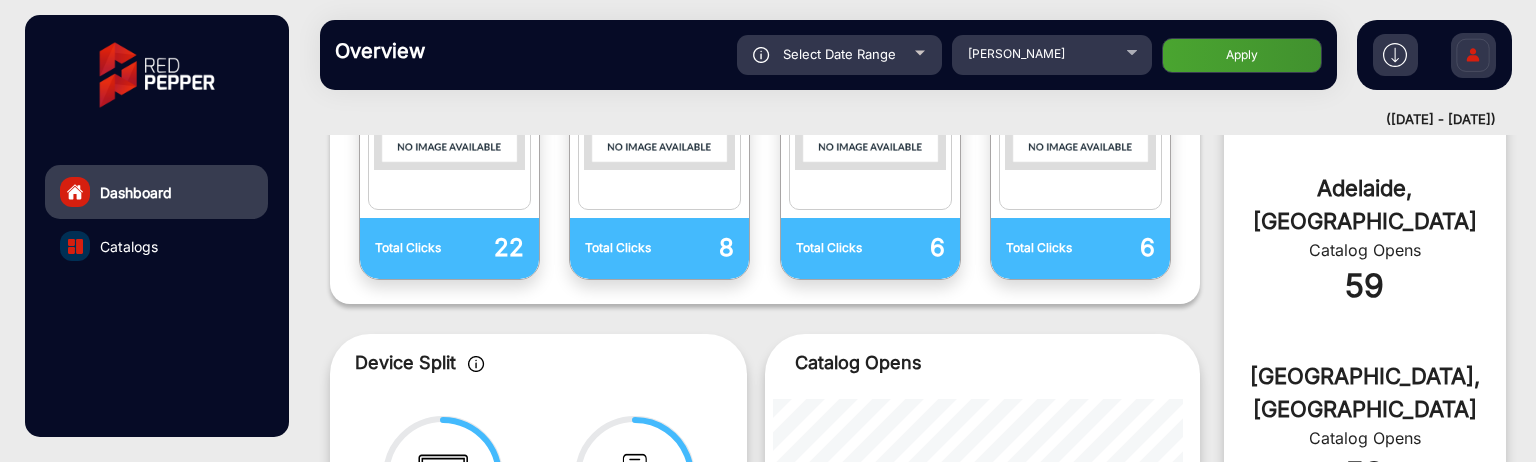 click on "Apply" 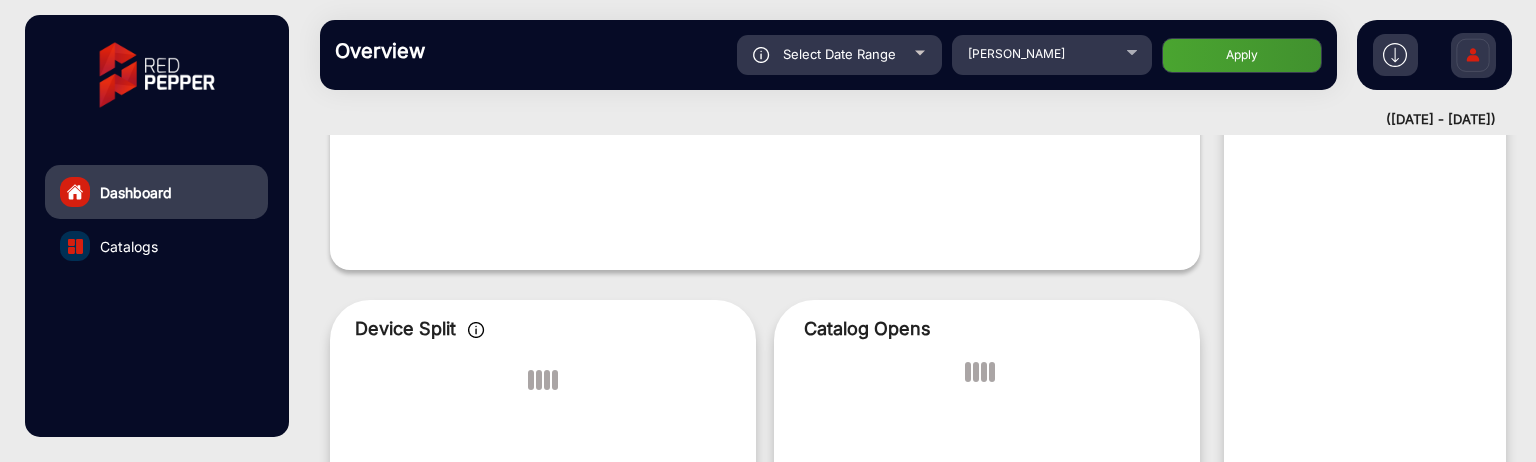 scroll, scrollTop: 15, scrollLeft: 0, axis: vertical 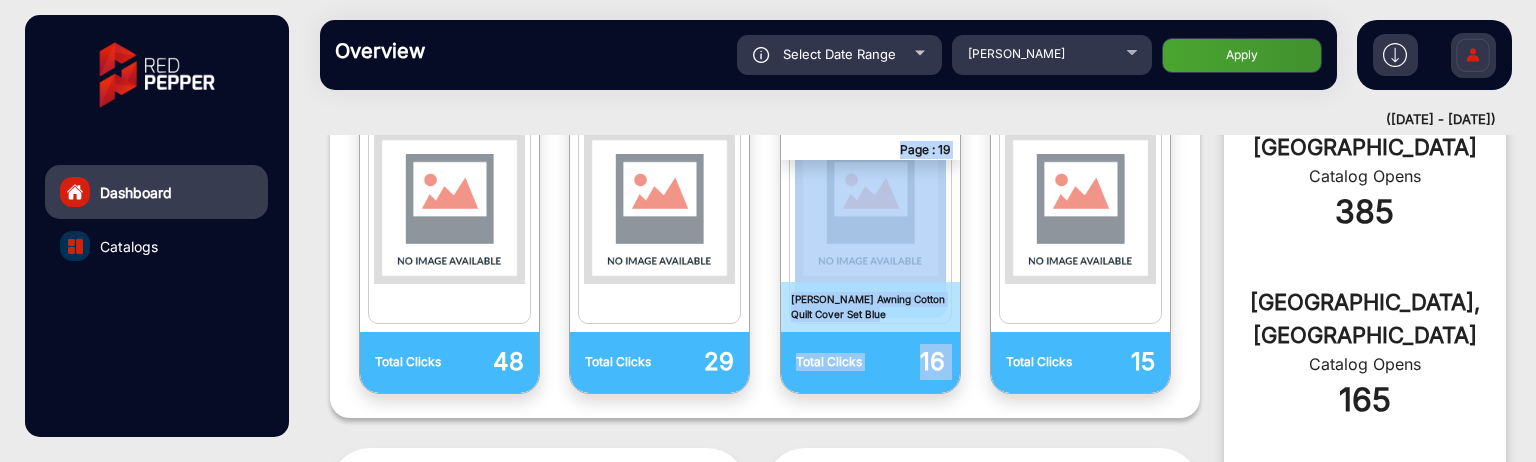 drag, startPoint x: 902, startPoint y: 320, endPoint x: 776, endPoint y: 299, distance: 127.738014 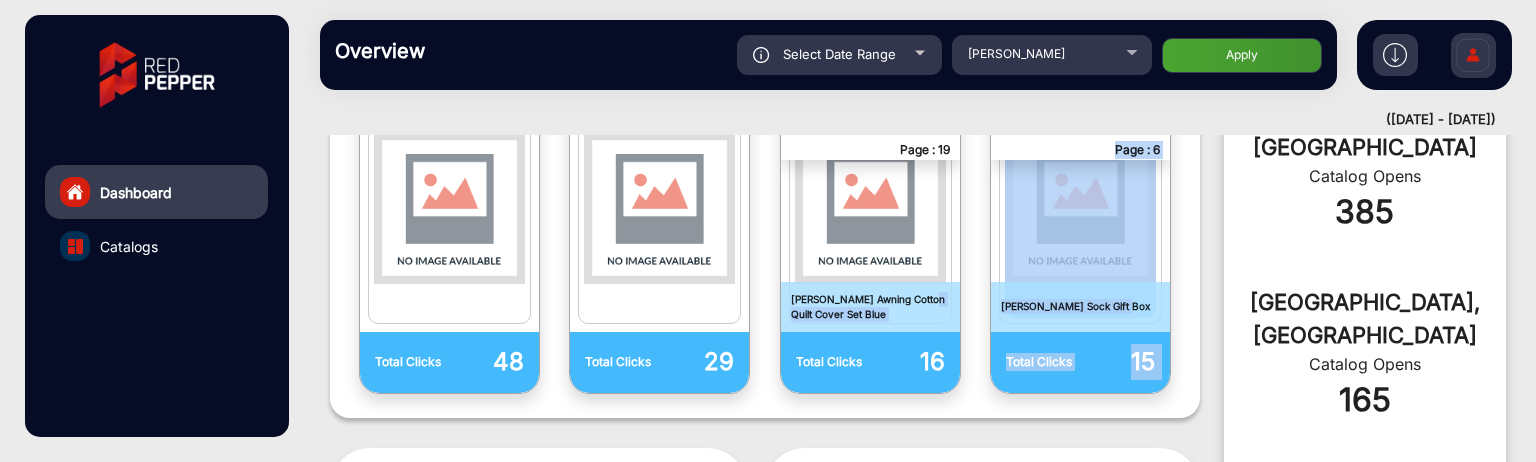 drag, startPoint x: 1128, startPoint y: 310, endPoint x: 955, endPoint y: 309, distance: 173.00288 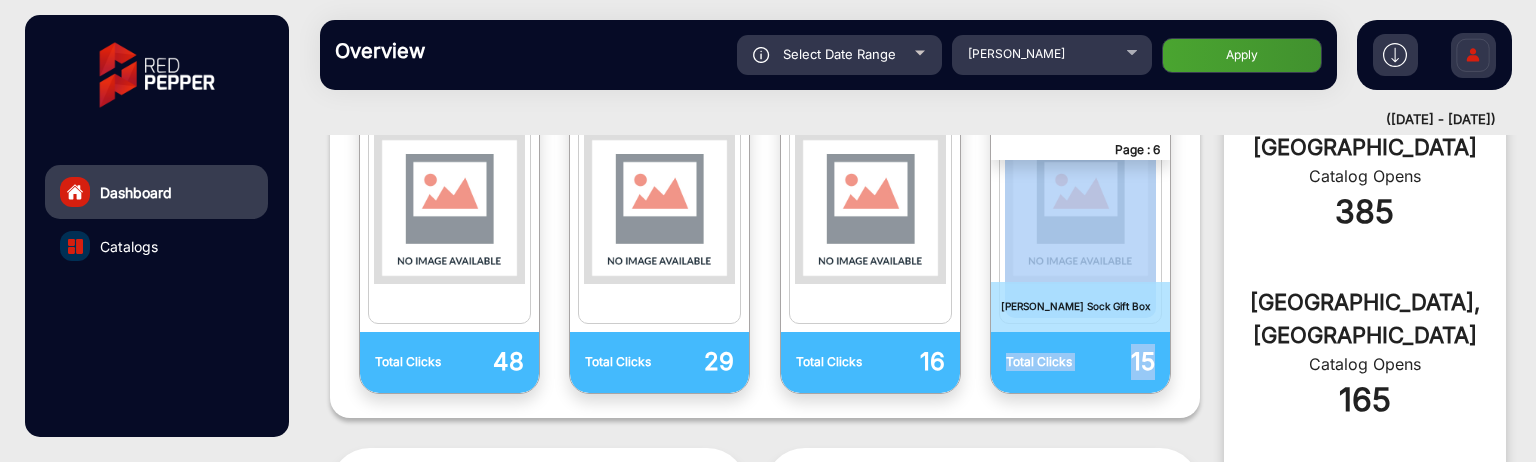 click on "Total Clicks" at bounding box center [1043, 362] 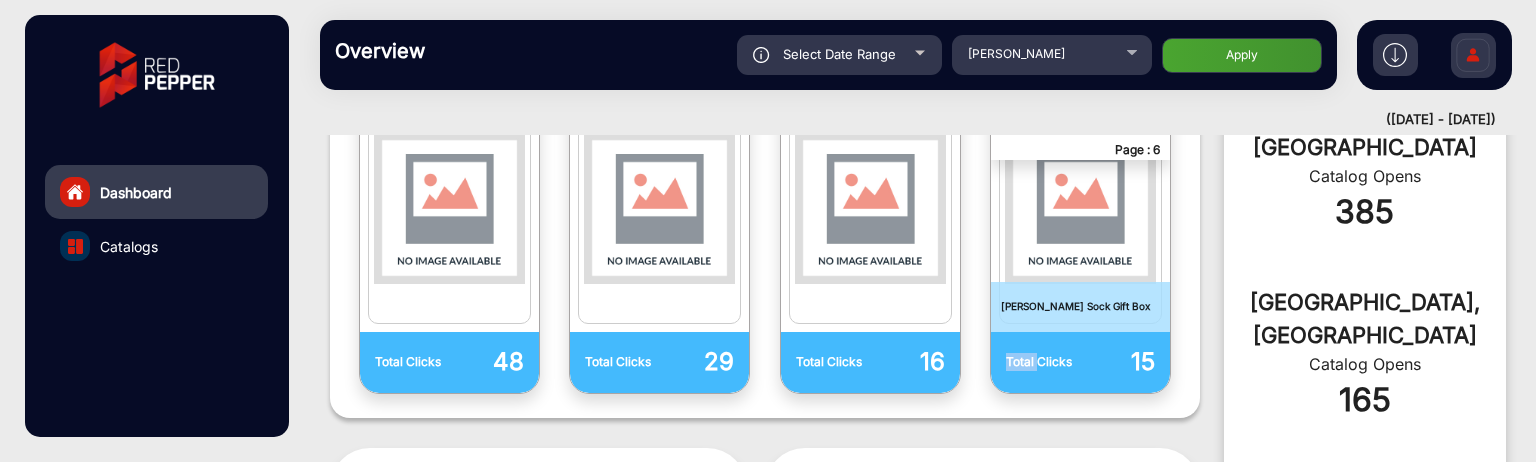 click on "Total Clicks" at bounding box center [1043, 362] 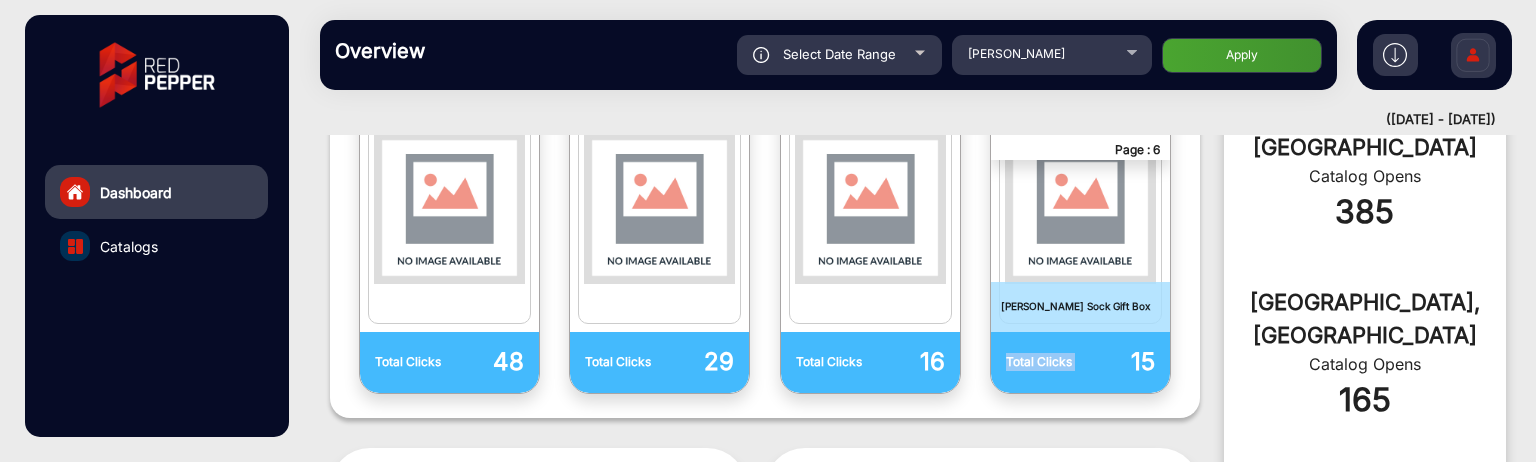 click on "Total Clicks" at bounding box center (1043, 362) 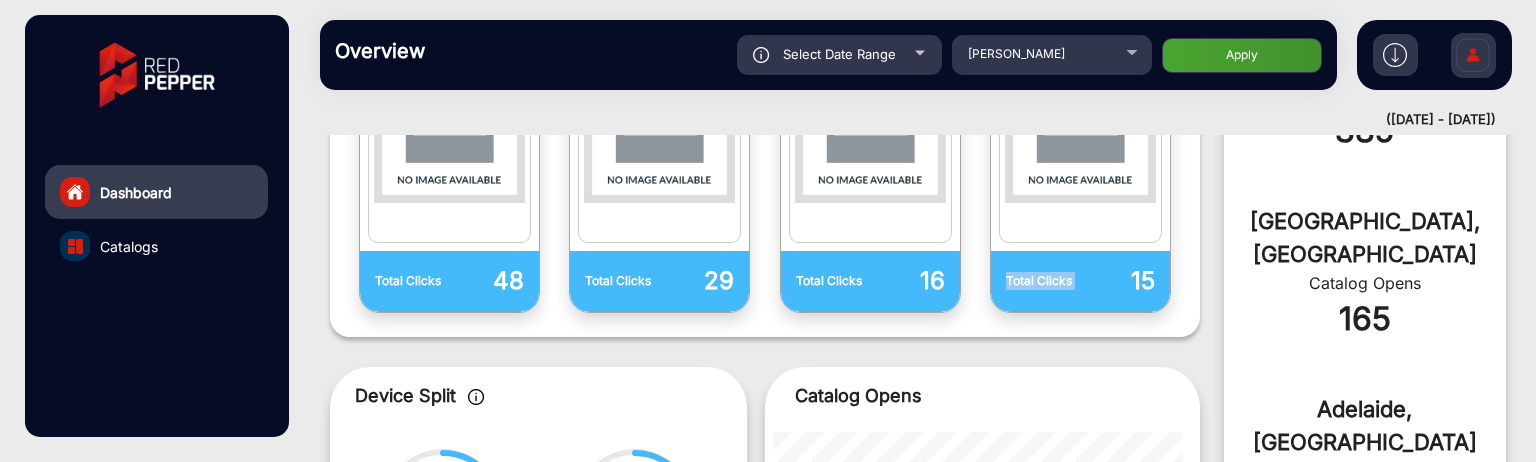 scroll, scrollTop: 700, scrollLeft: 0, axis: vertical 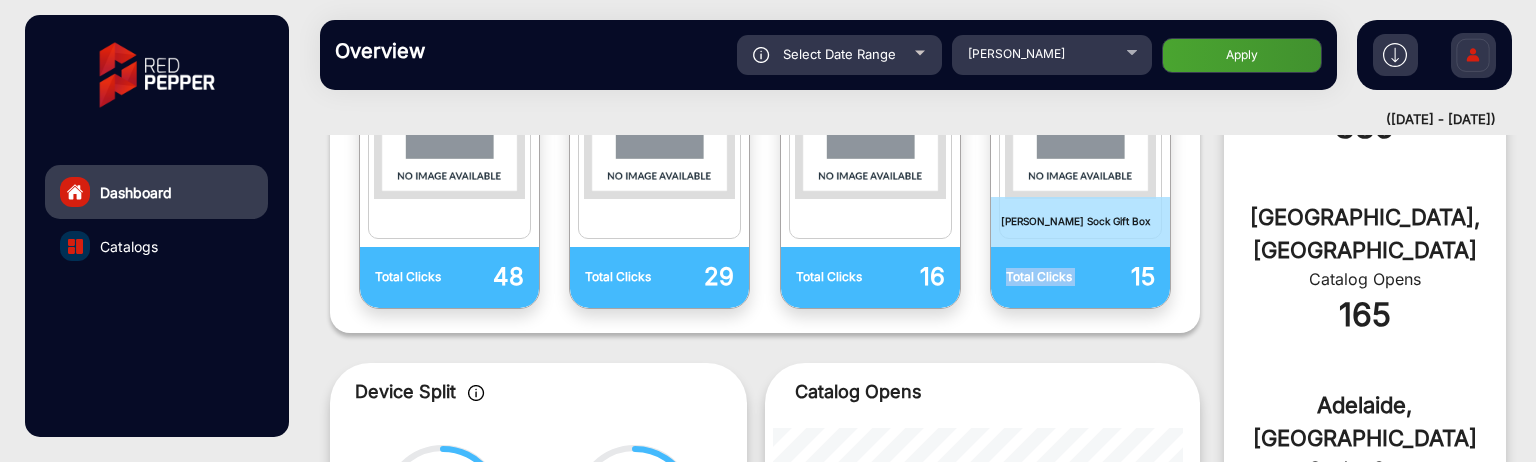 click on "15" at bounding box center (1118, 277) 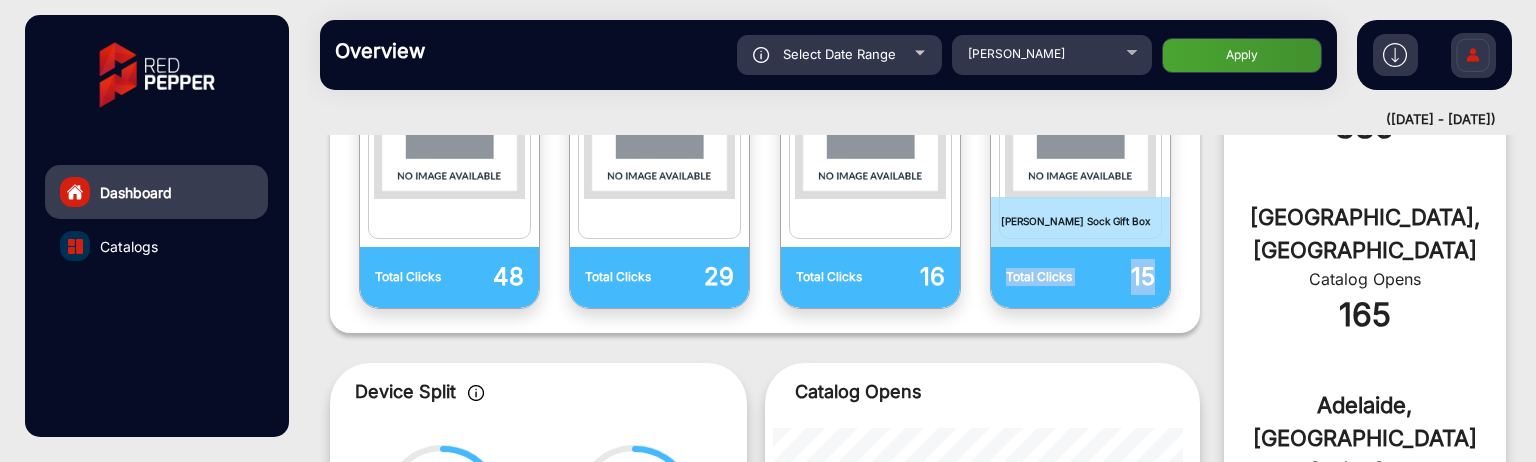 drag, startPoint x: 1157, startPoint y: 272, endPoint x: 1000, endPoint y: 284, distance: 157.45793 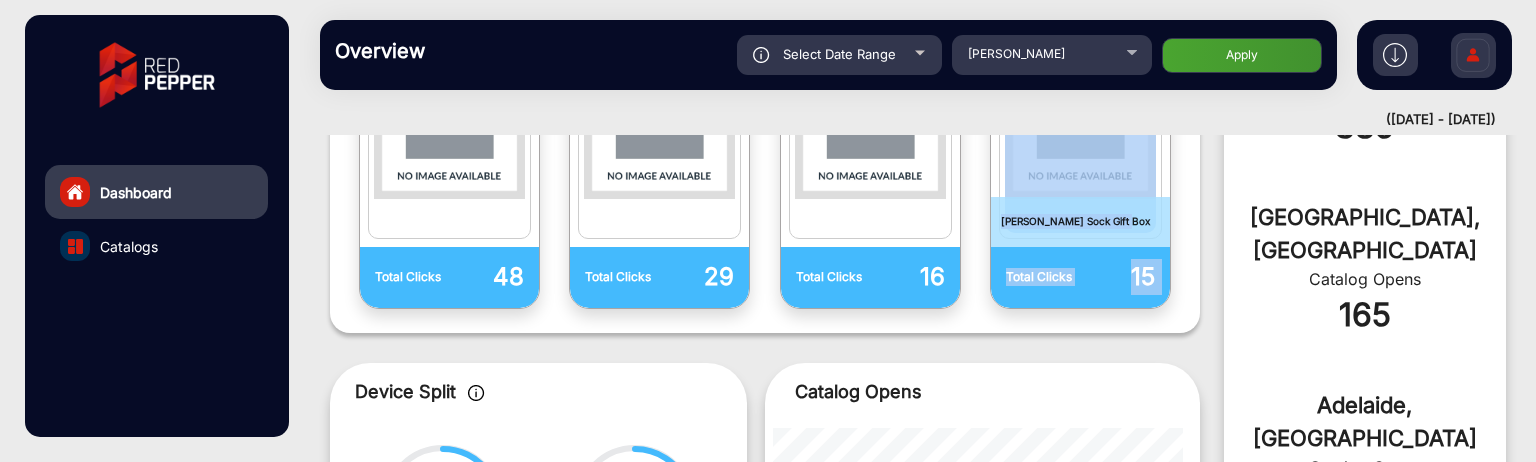 drag, startPoint x: 1122, startPoint y: 221, endPoint x: 979, endPoint y: 231, distance: 143.34923 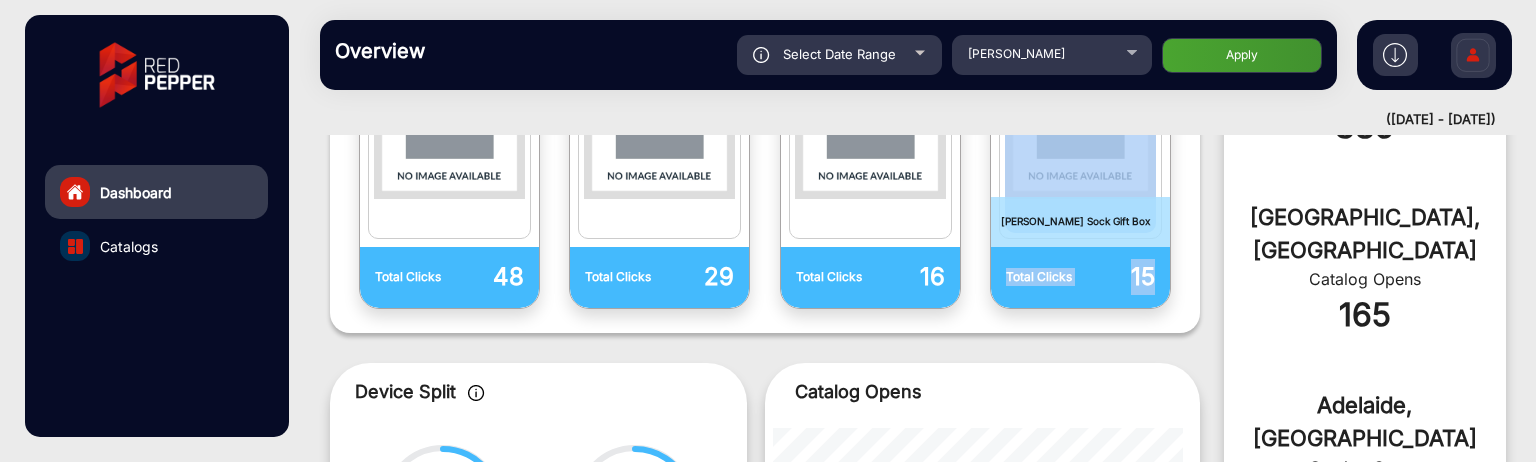 click on "Total Clicks 15 The Greatest Christmas Page : 6 Mitch Dowd Sock Gift Box" at bounding box center [1080, 154] 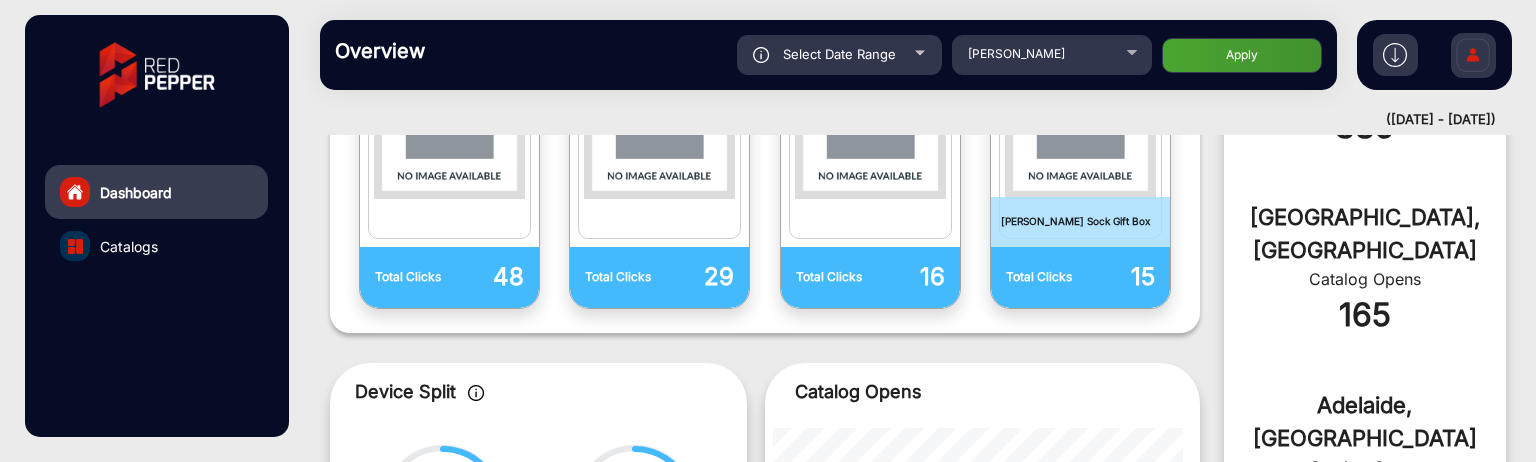 click on "Mitch Dowd Sock Gift Box" at bounding box center [1080, 222] 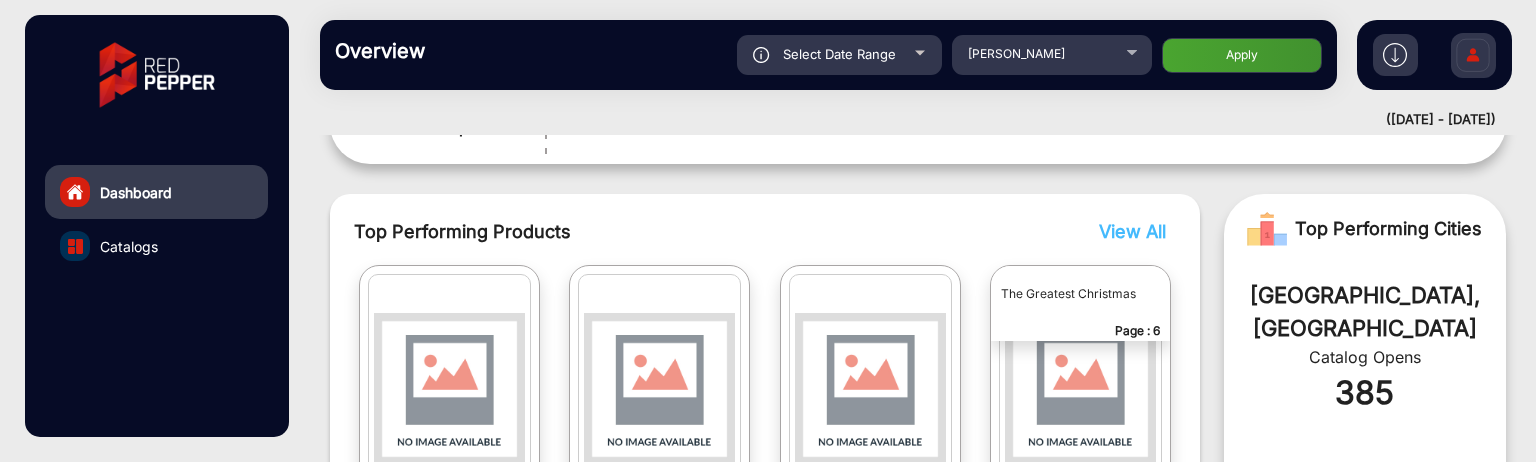 scroll, scrollTop: 400, scrollLeft: 0, axis: vertical 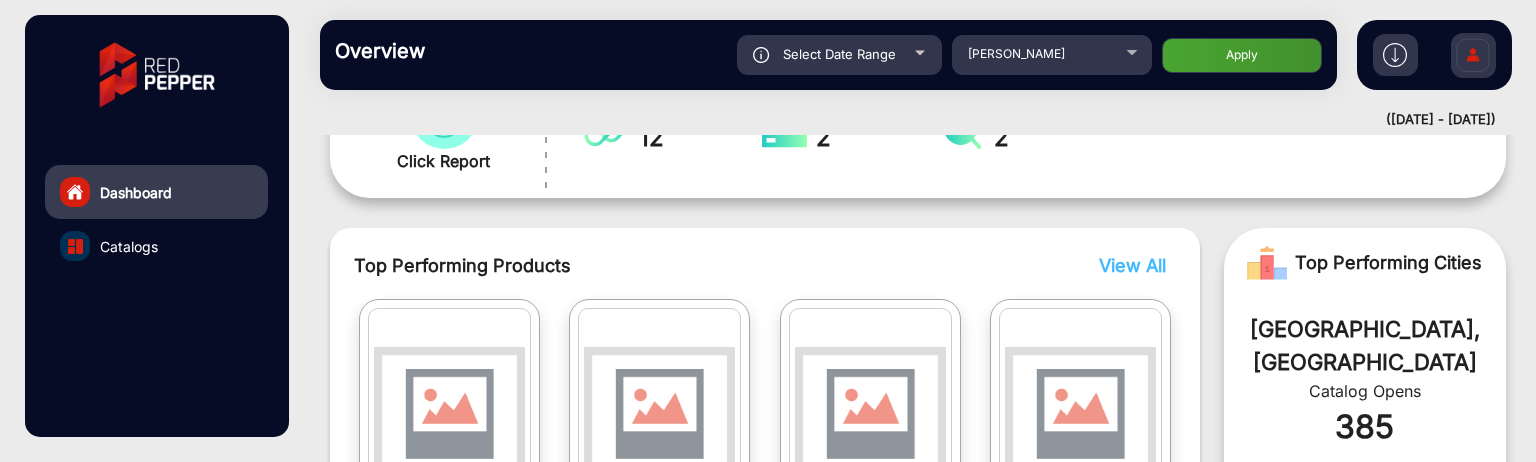 click on "Select Date Range" 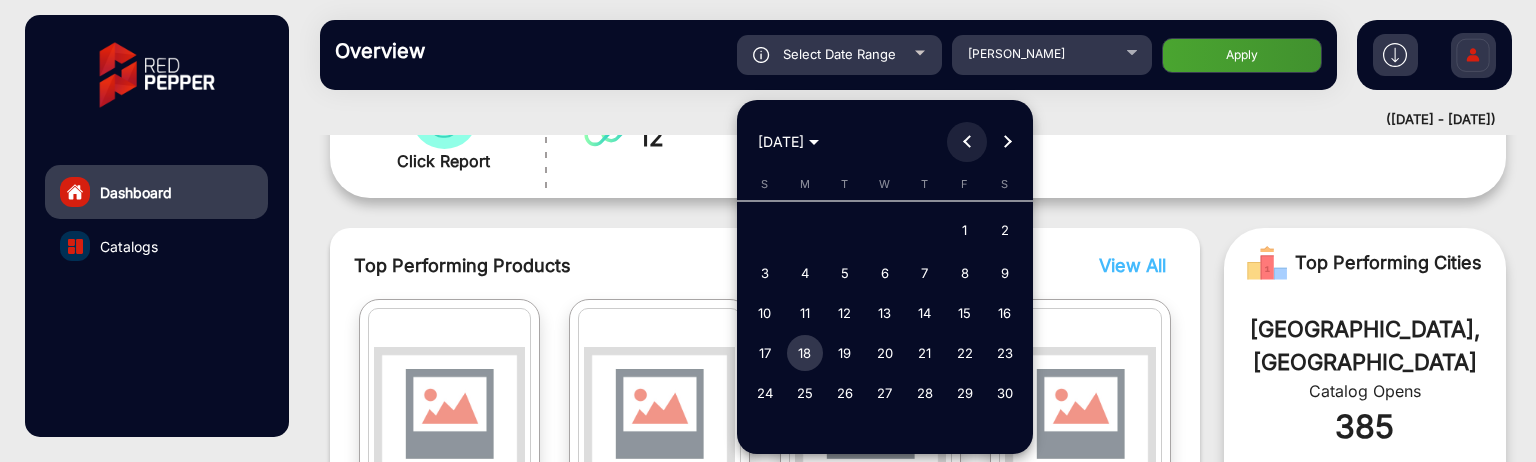 click at bounding box center (967, 142) 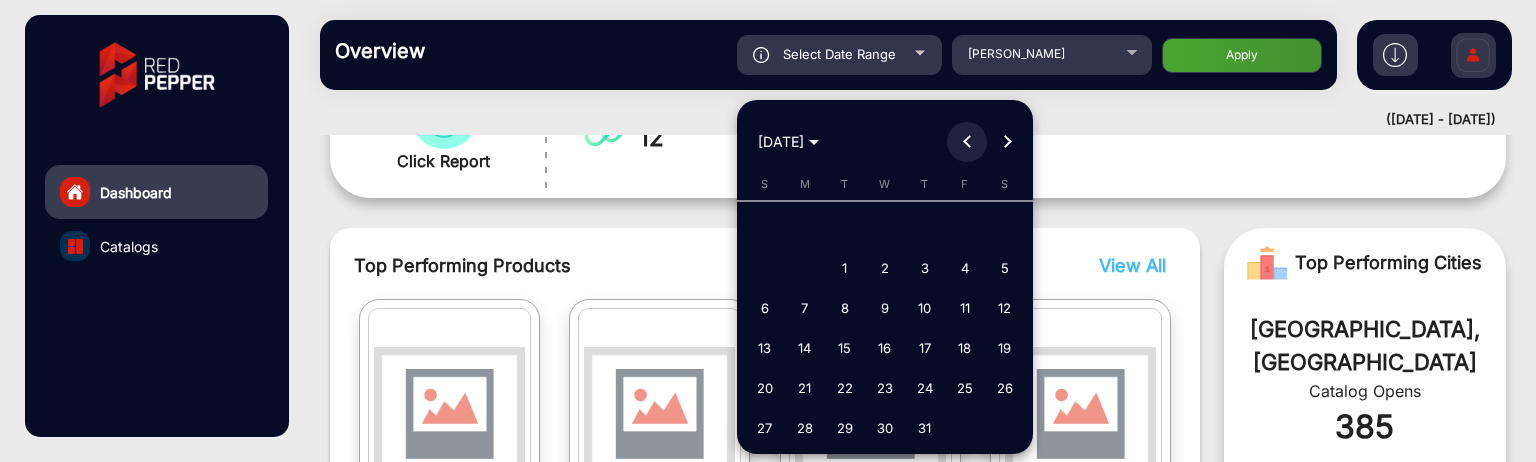 click at bounding box center (967, 142) 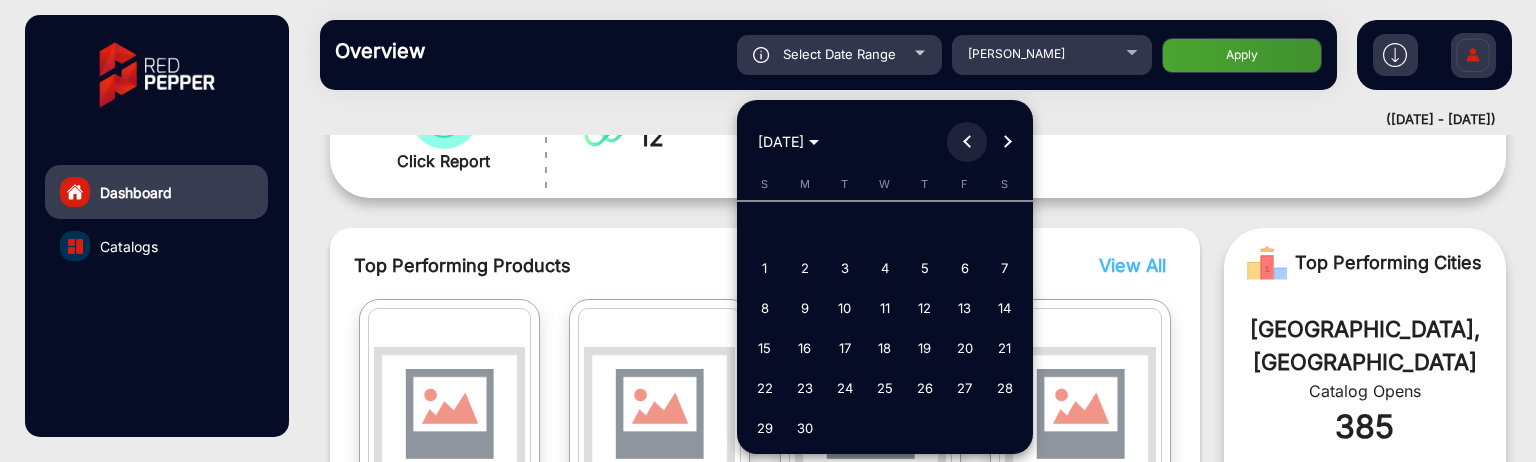click at bounding box center [967, 142] 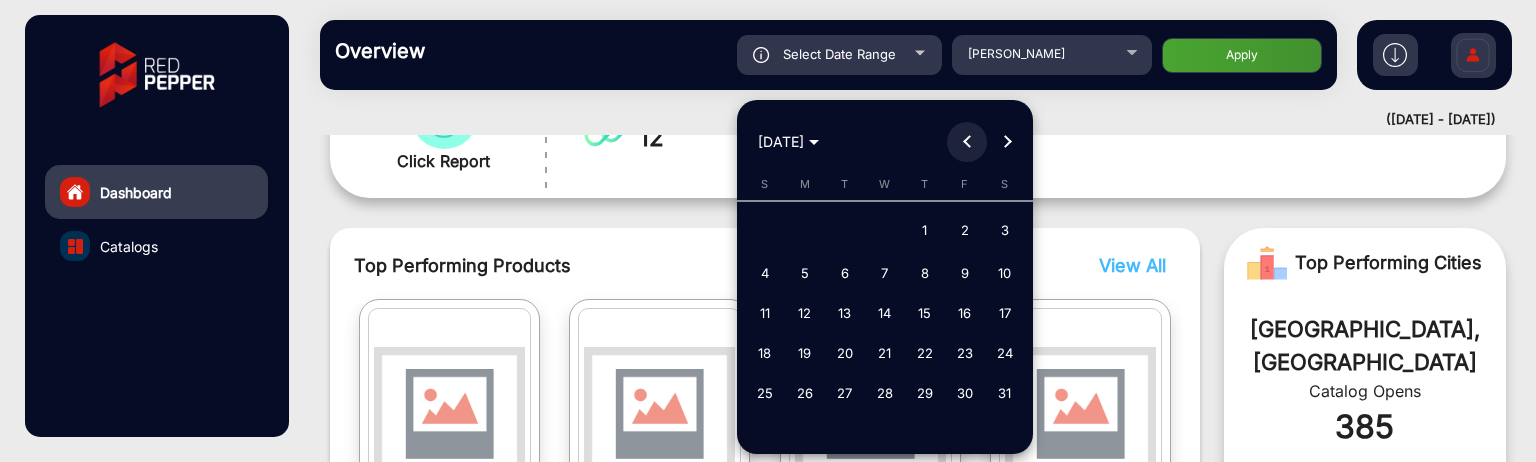 click at bounding box center [967, 142] 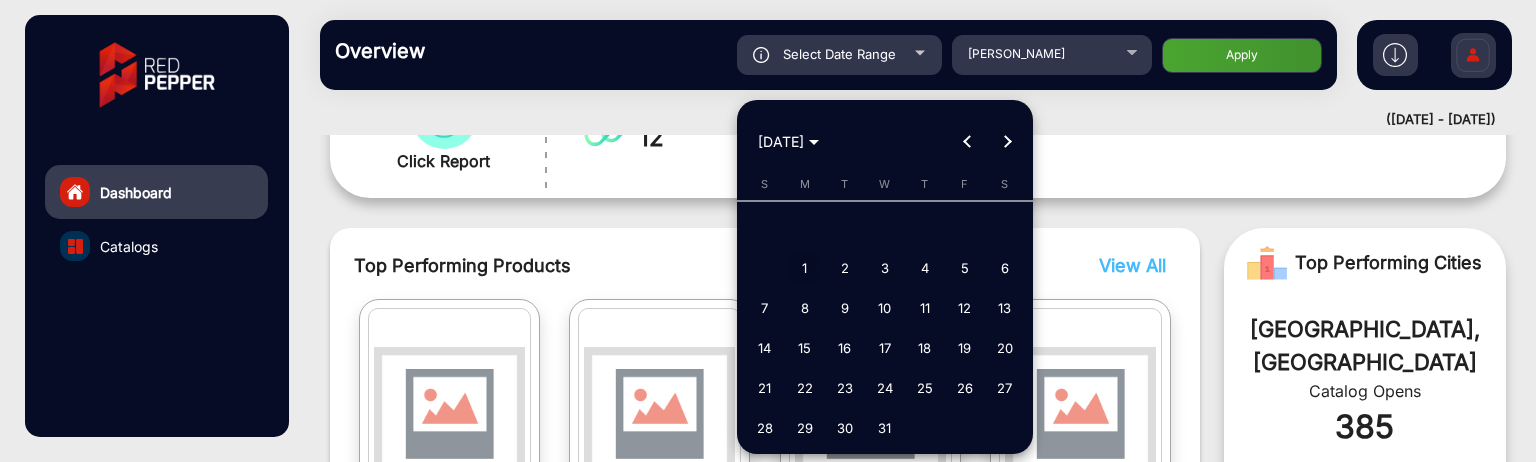 click on "1" at bounding box center (805, 268) 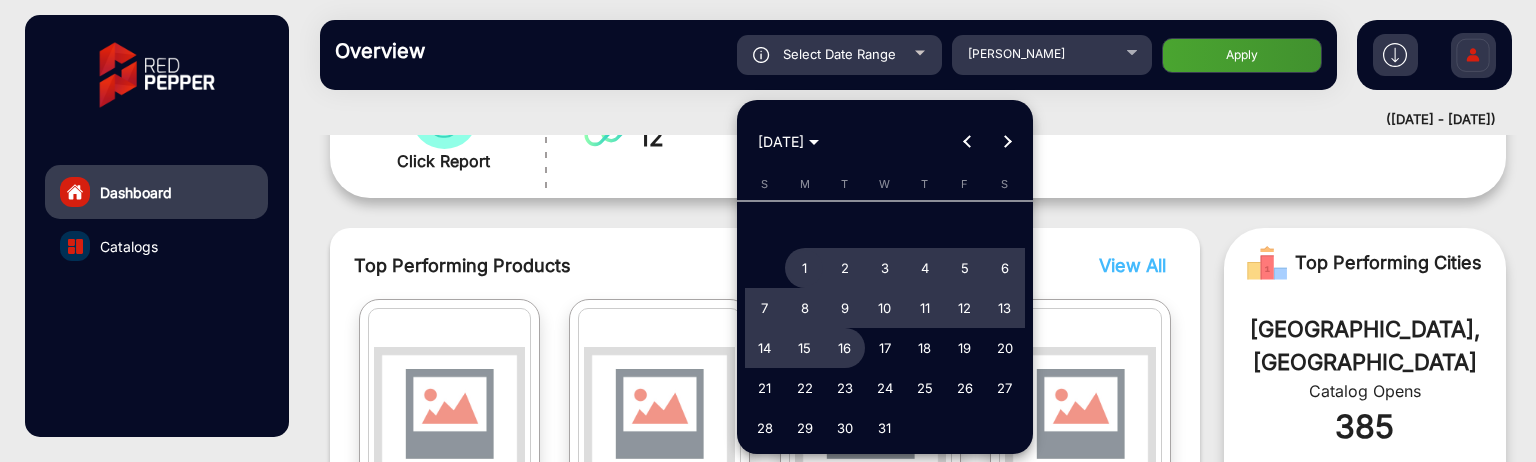 click on "S M T W T F S  JUL      1   2   3   4   5   6   7   8   9   10   11   12   13   14   15   16   17   18   19   20   21   22   23   24   25   26   27   28   29   30   31" at bounding box center [885, 312] 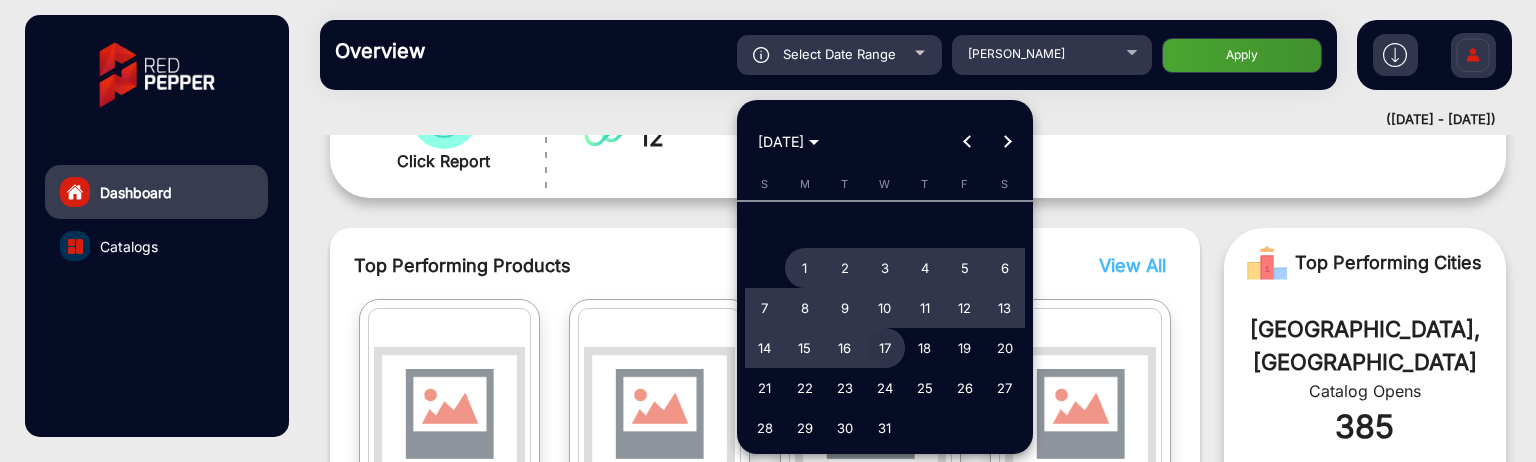 click on "17" at bounding box center [885, 348] 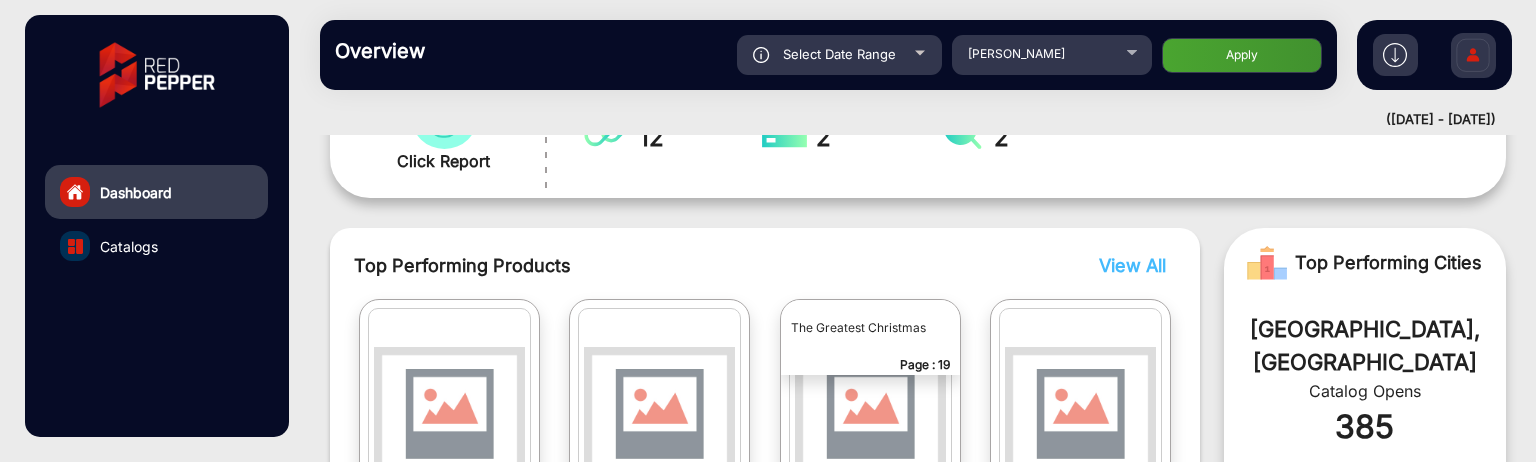 click on "Apply" 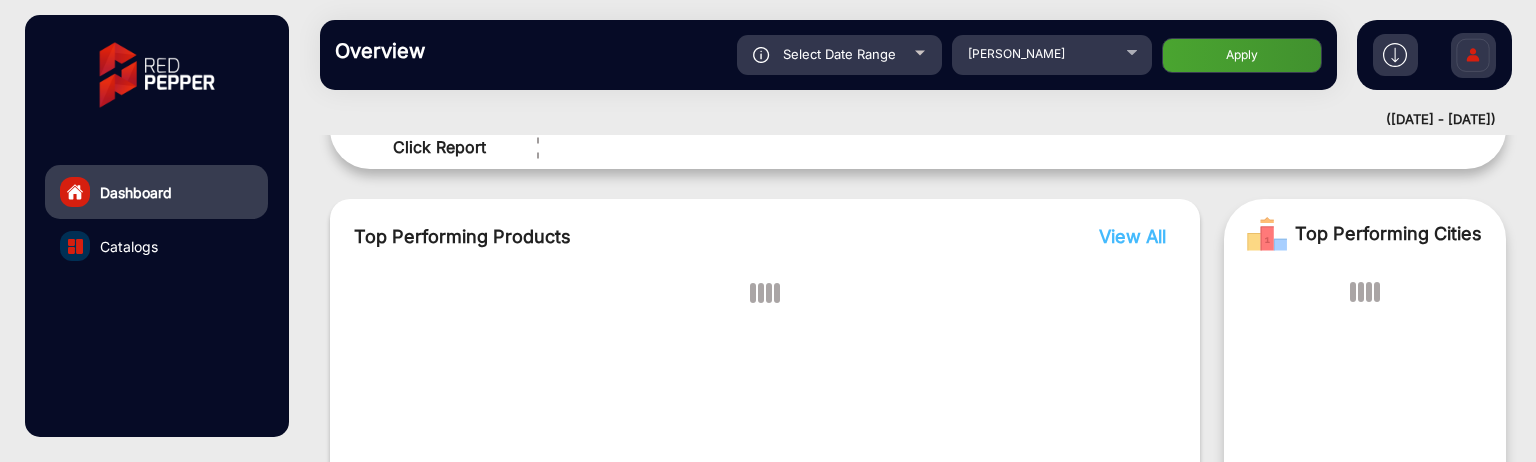 scroll, scrollTop: 15, scrollLeft: 0, axis: vertical 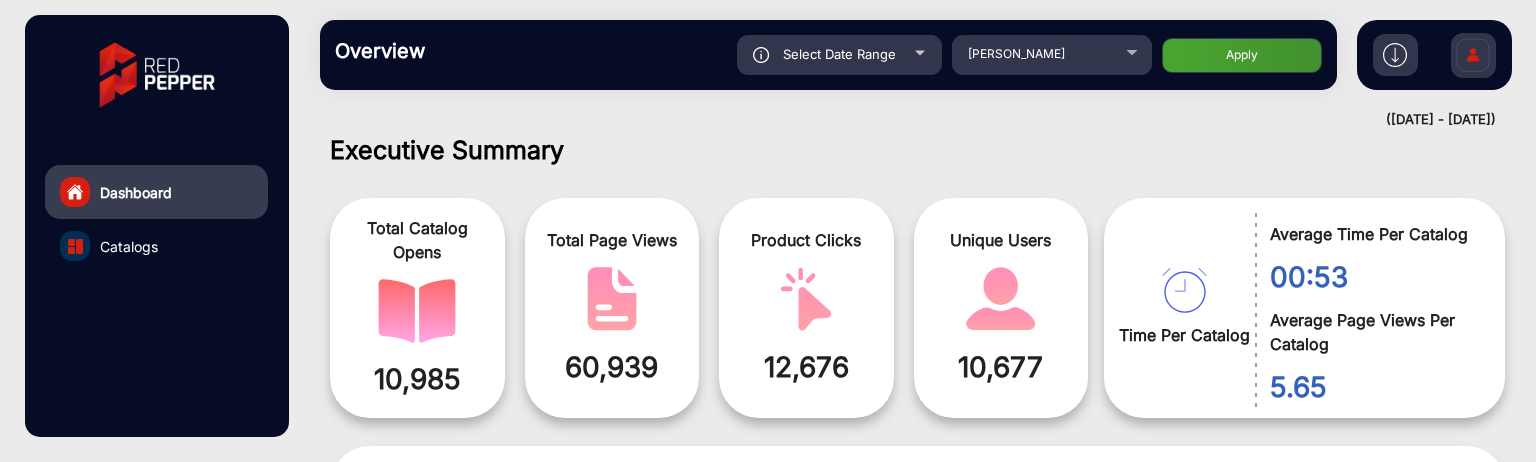 click on "Select Date Range" 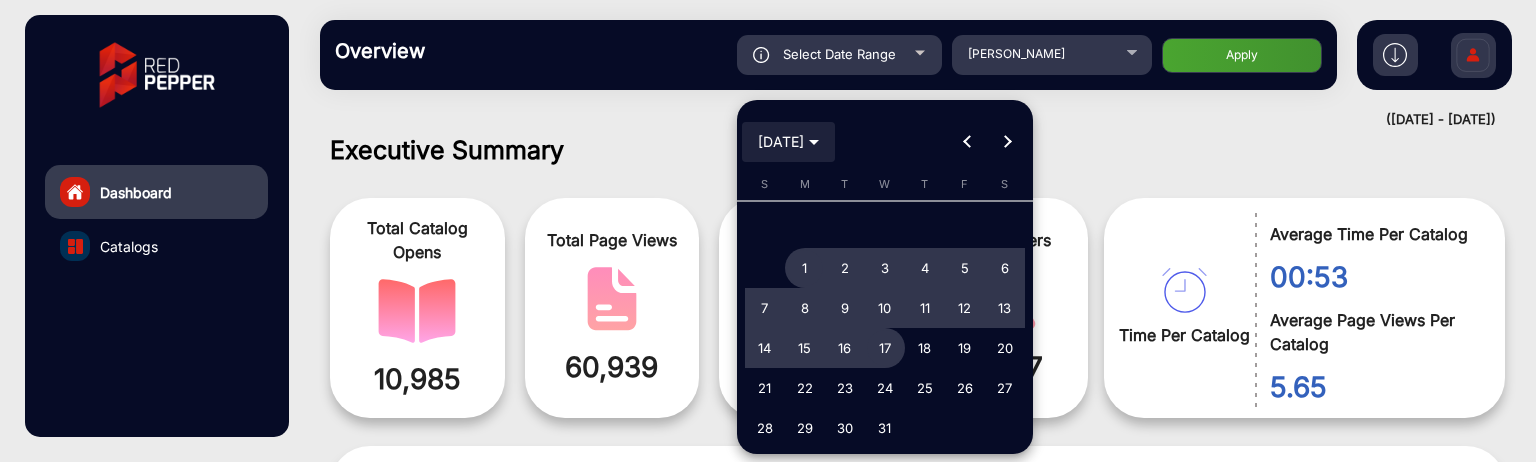 click on "JUL 2024" at bounding box center [788, 141] 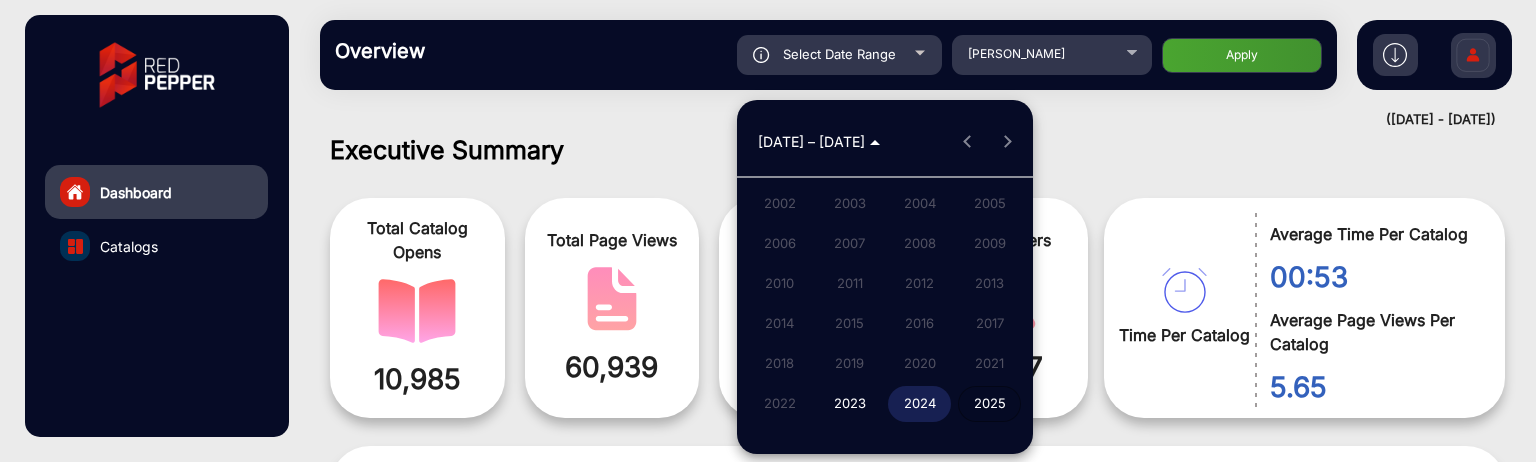 click on "2025" at bounding box center (989, 404) 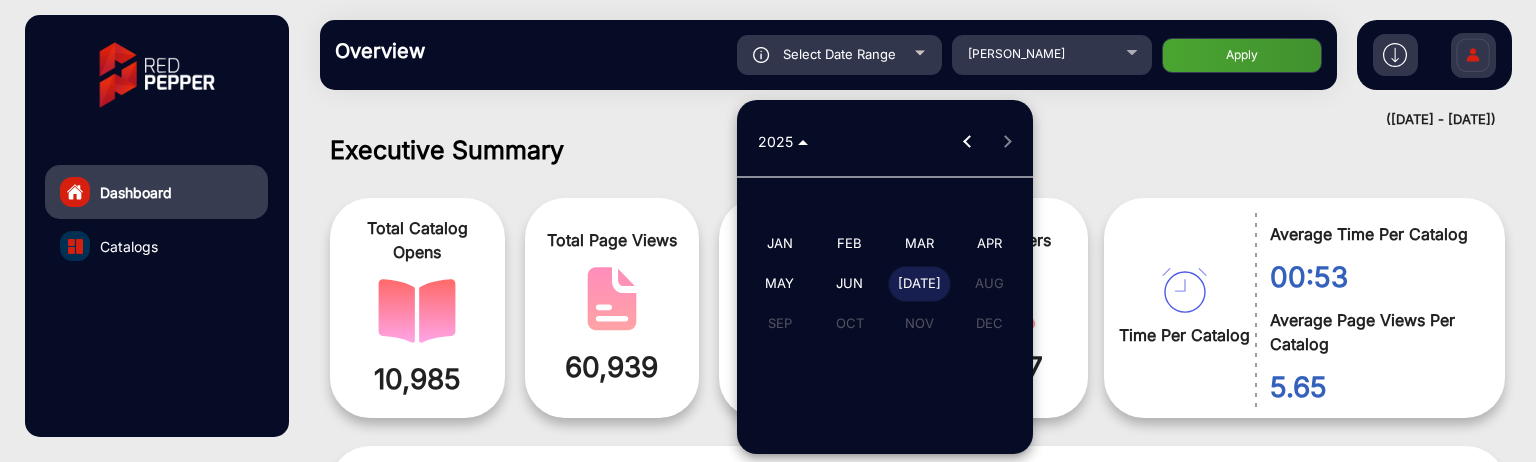 click on "[DATE]" at bounding box center (919, 284) 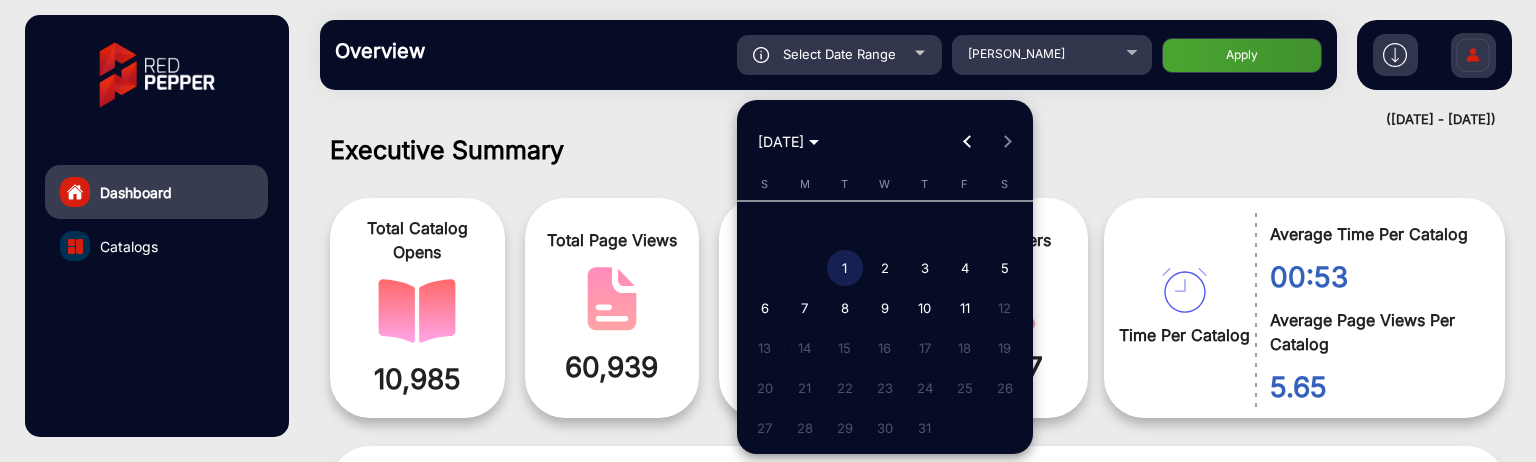 click on "1" at bounding box center (845, 268) 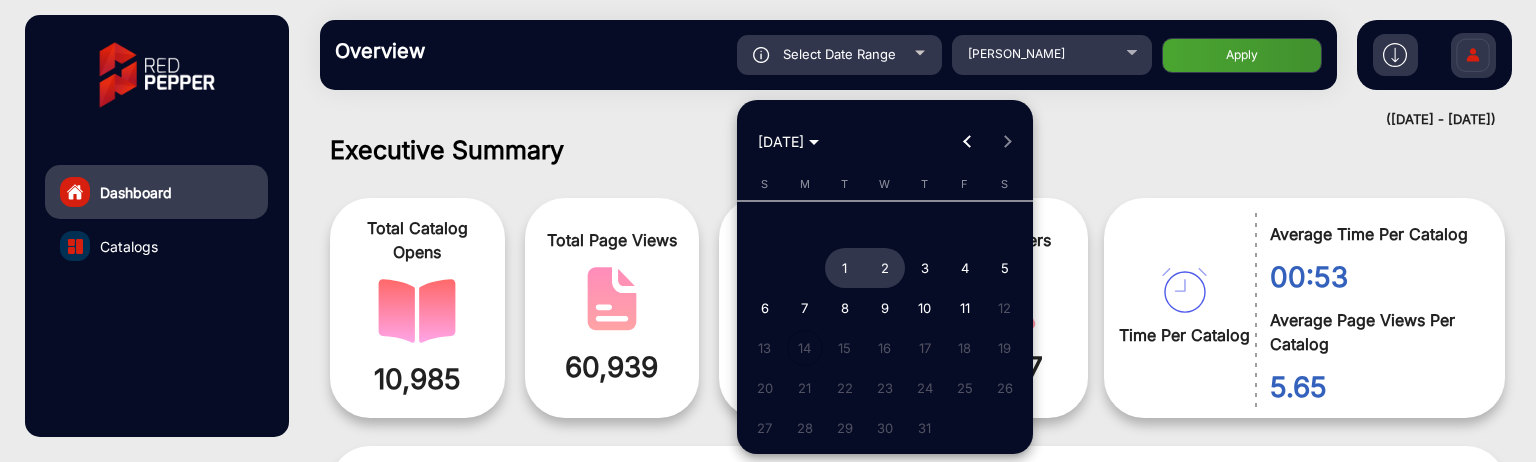 click on "2" at bounding box center (885, 268) 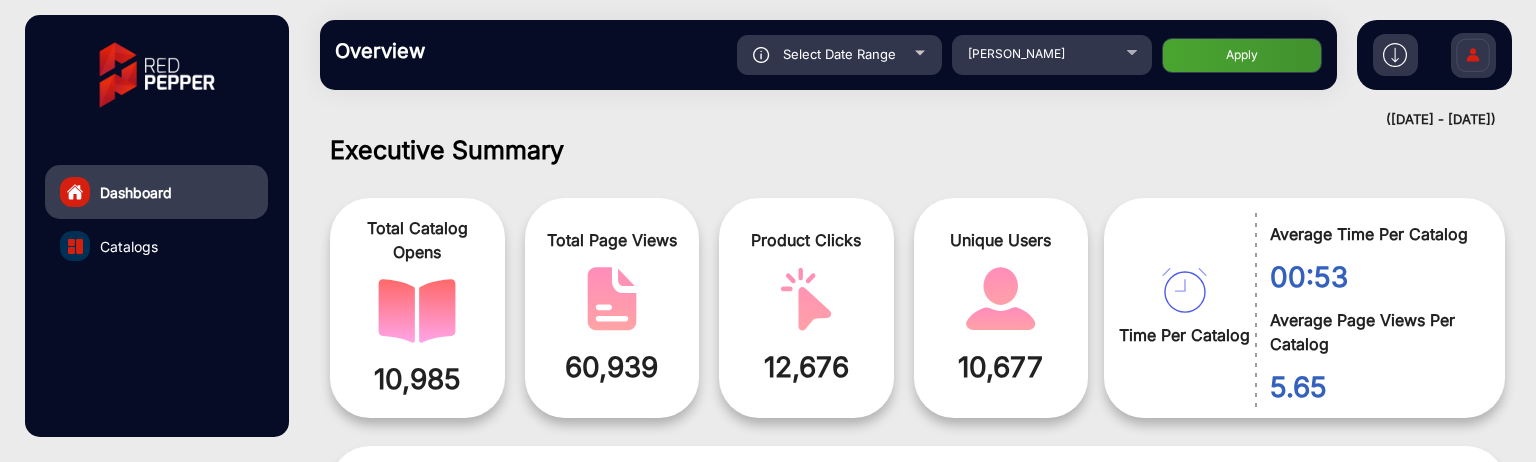 click on "Apply" 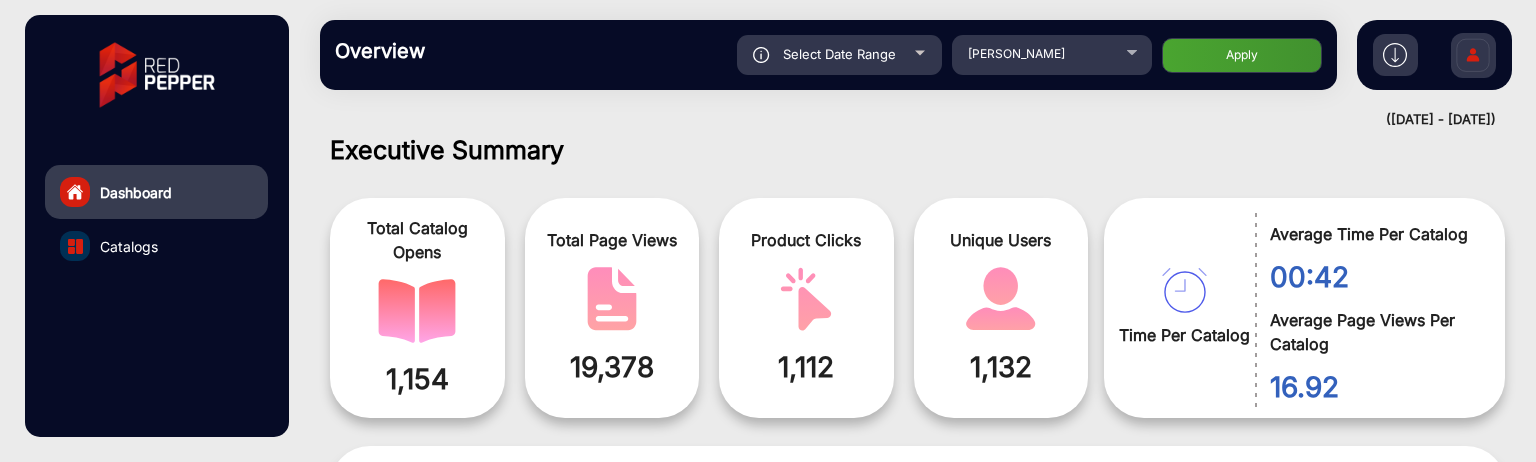 scroll, scrollTop: 999101, scrollLeft: 998828, axis: both 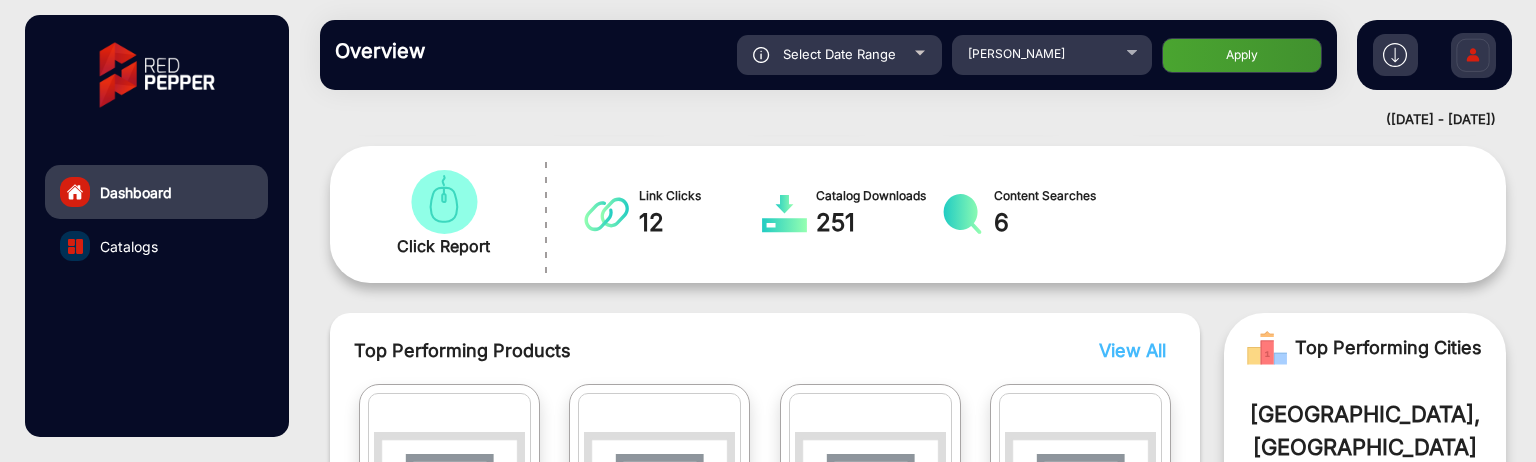 click on "Select Date Range" 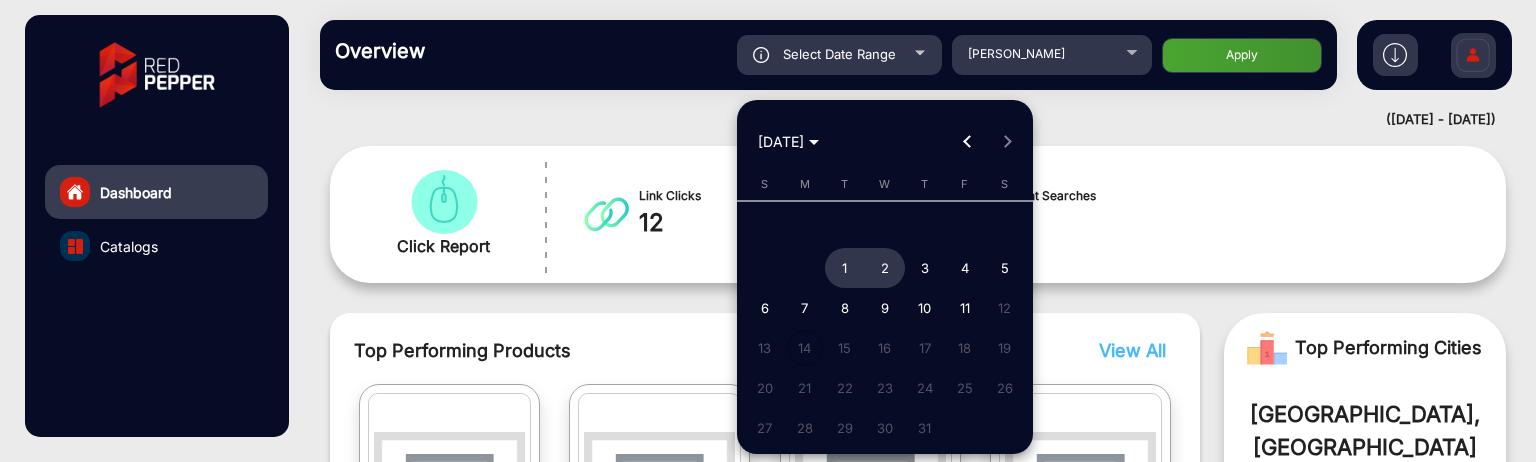 click on "1" at bounding box center (845, 268) 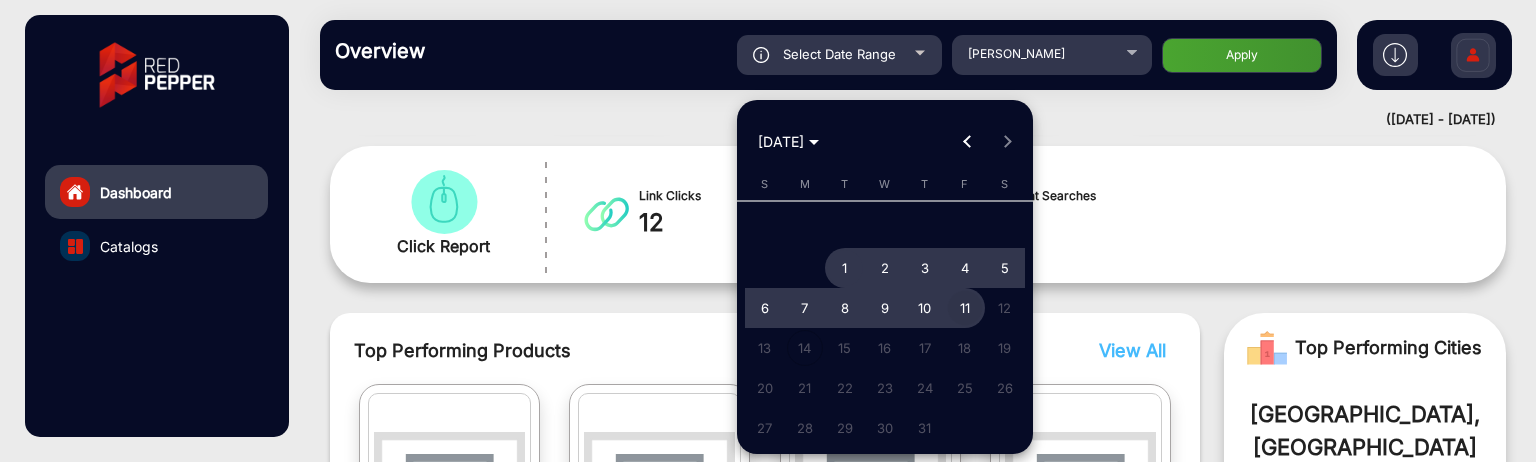 click on "11" at bounding box center (965, 308) 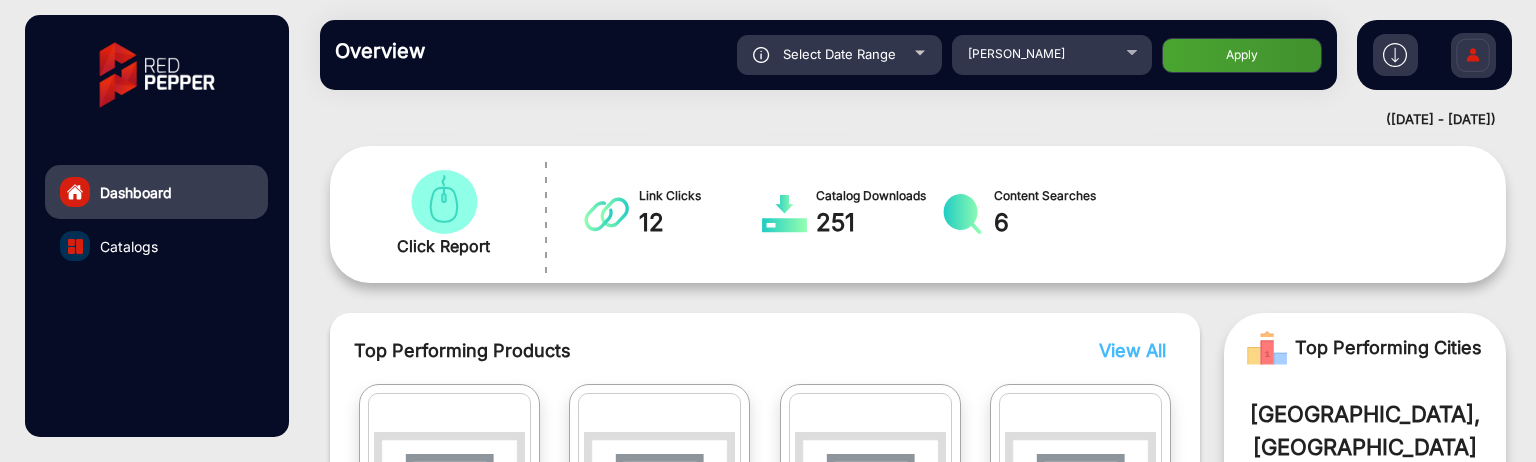 click on "Apply" 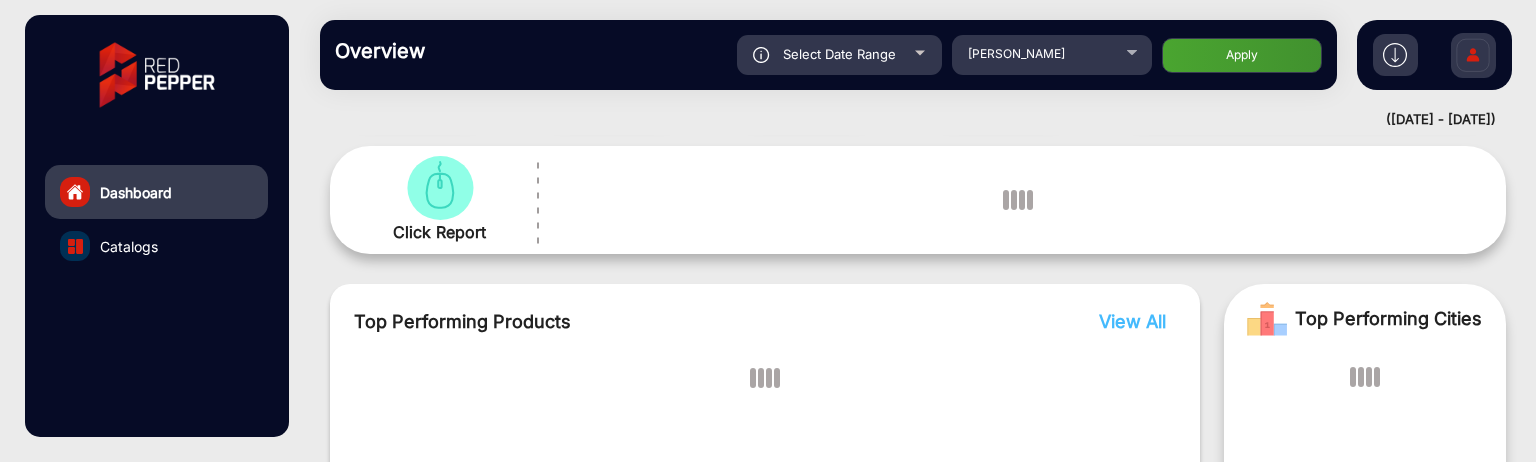 scroll, scrollTop: 15, scrollLeft: 0, axis: vertical 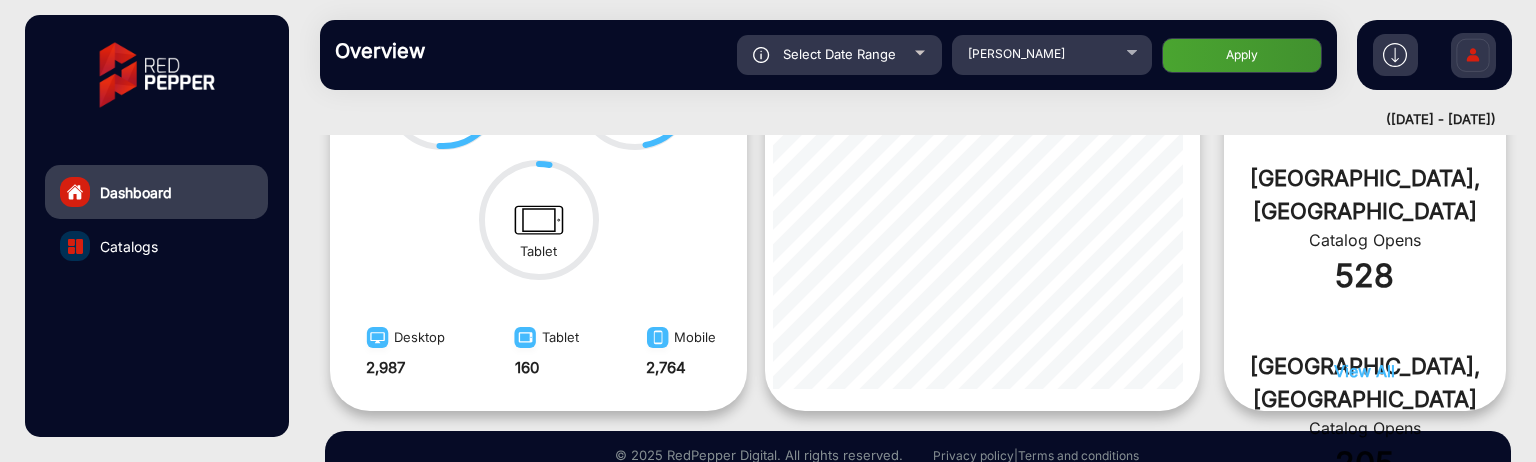 click on "Catalogs" 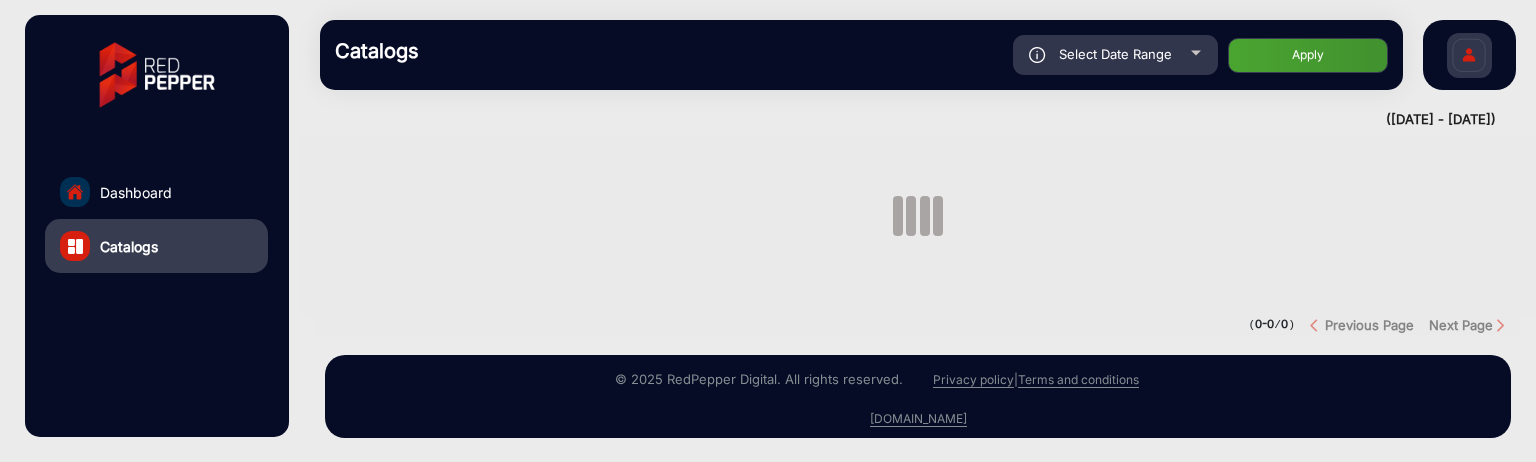scroll, scrollTop: 0, scrollLeft: 0, axis: both 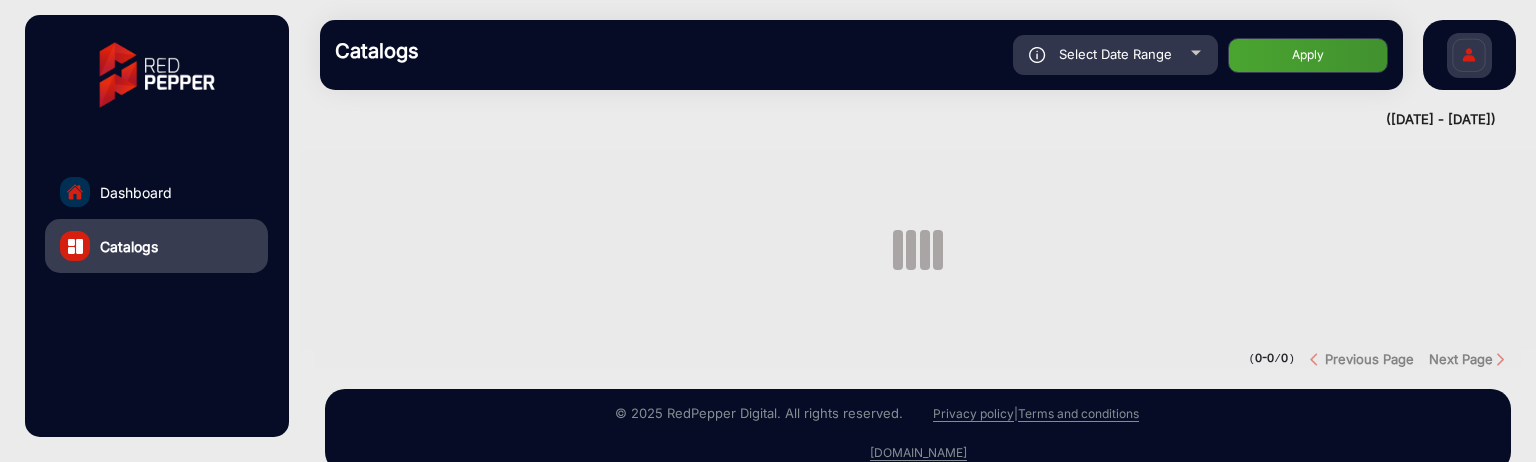 click on "Catalogs" 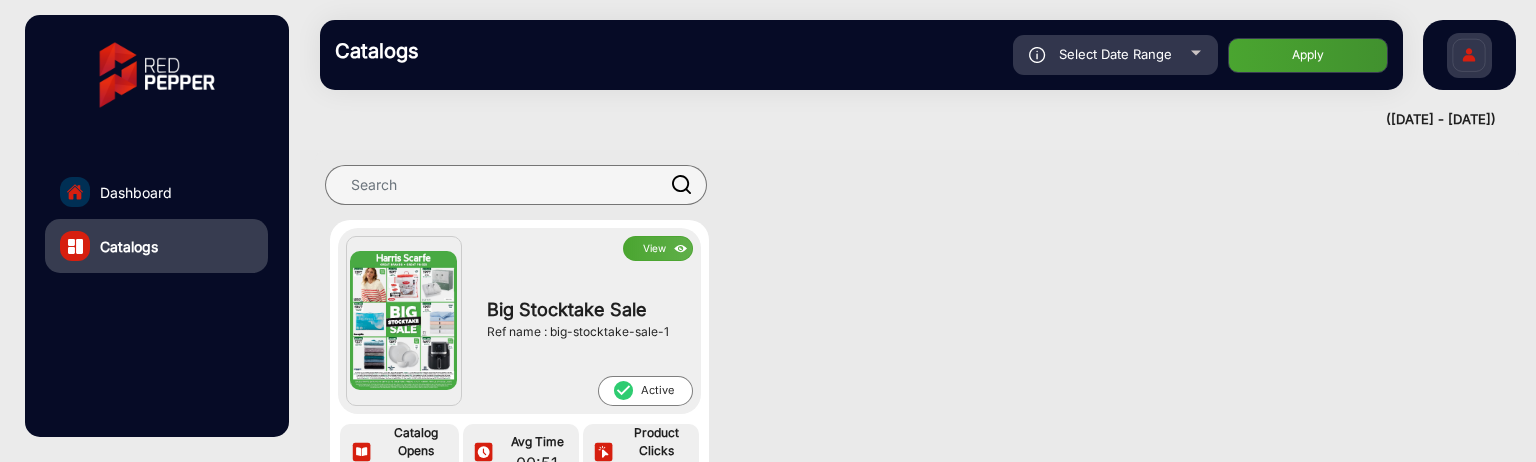 click on "View" 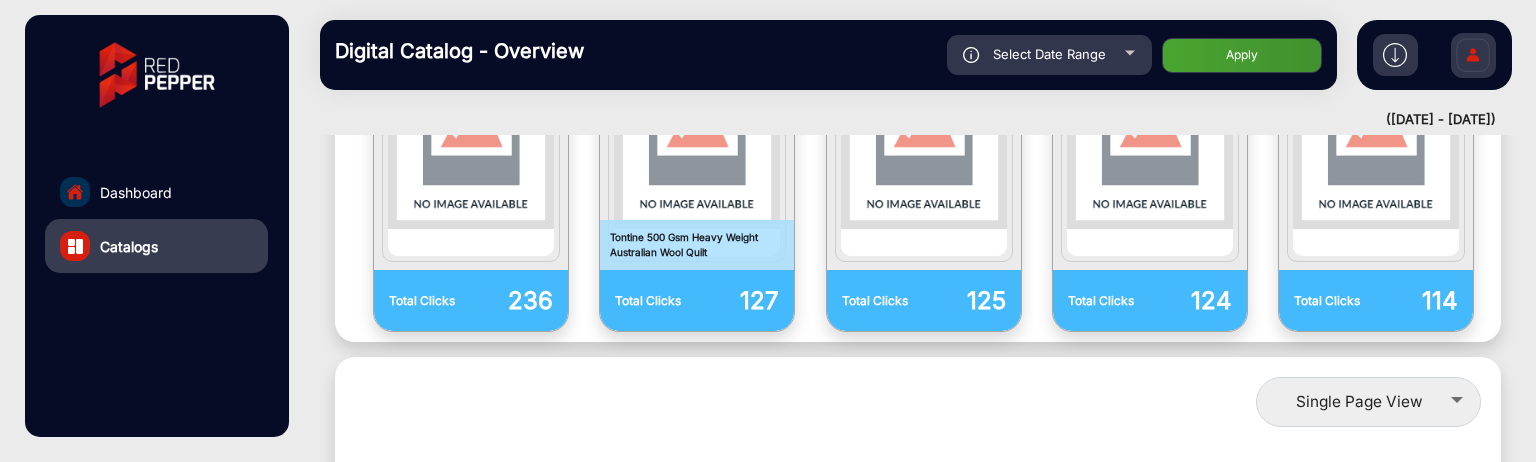 scroll, scrollTop: 1520, scrollLeft: 0, axis: vertical 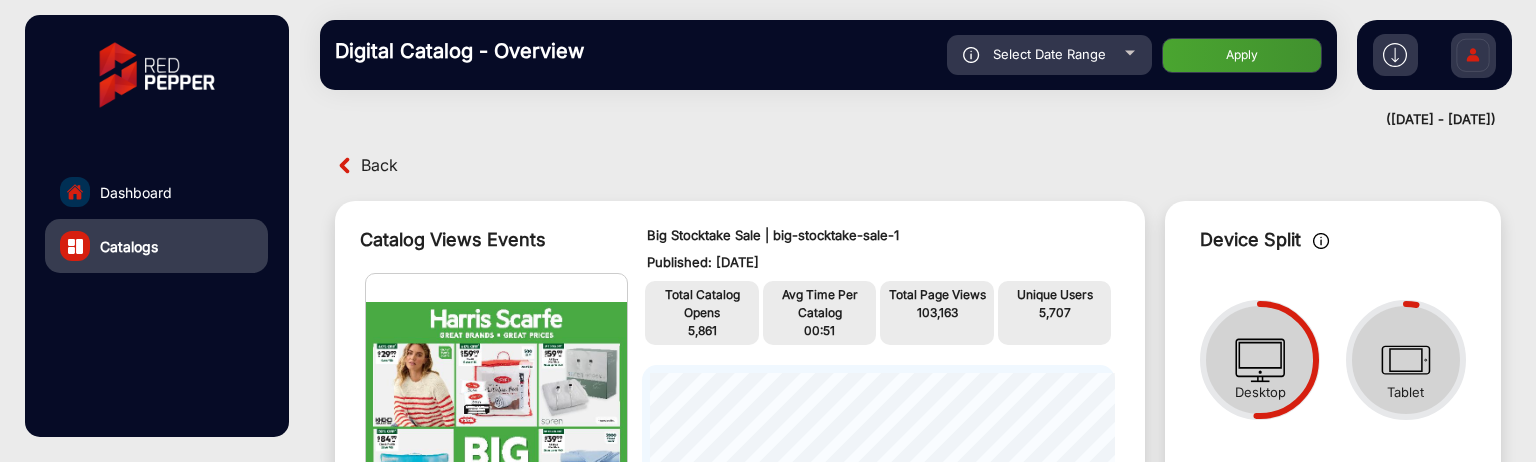 click on "Dashboard" 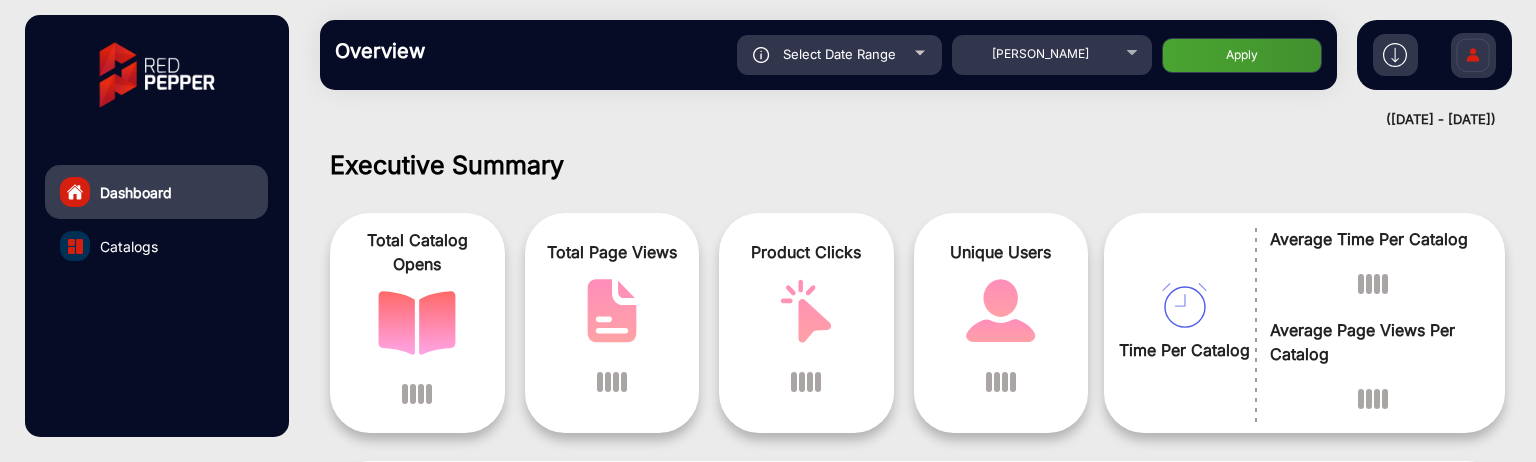 scroll, scrollTop: 15, scrollLeft: 0, axis: vertical 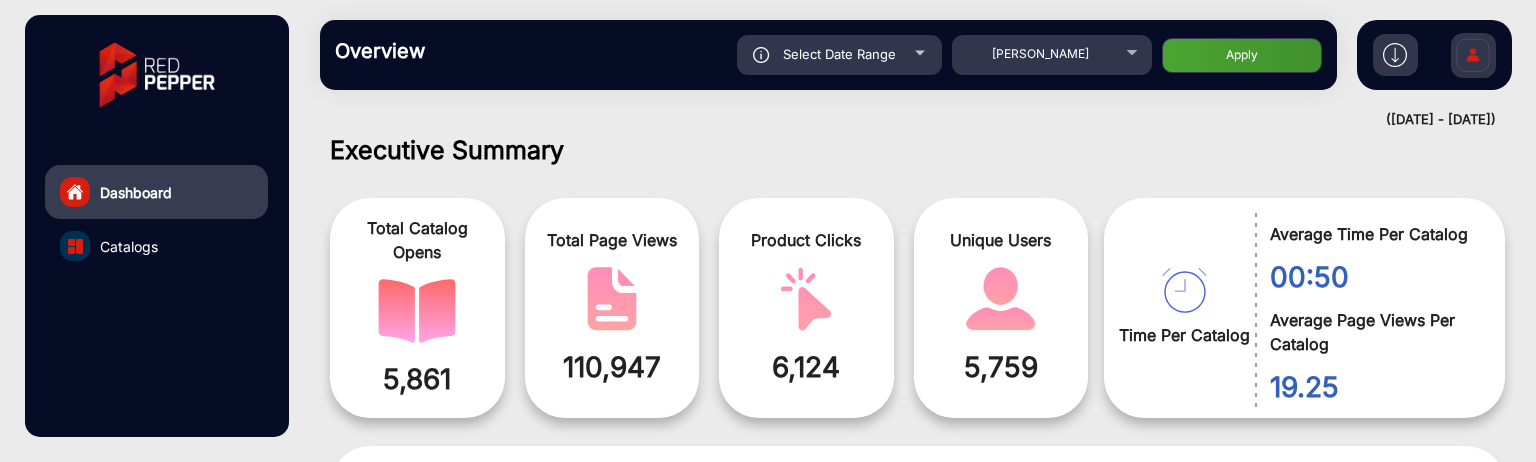 click on "Catalogs" 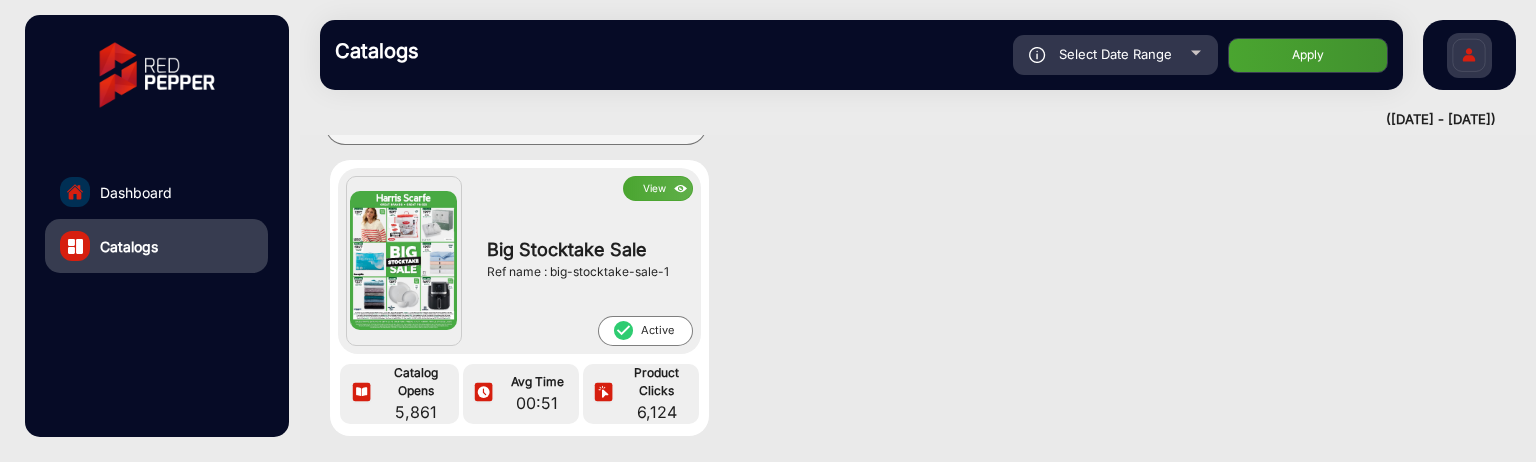 scroll, scrollTop: 0, scrollLeft: 0, axis: both 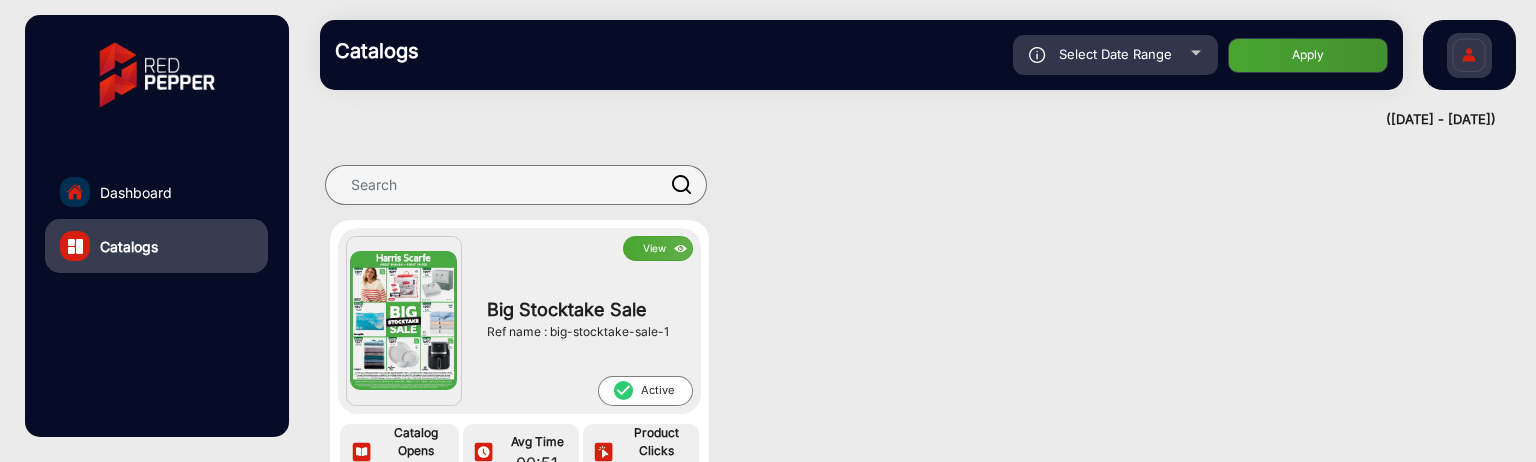 click on "Dashboard" 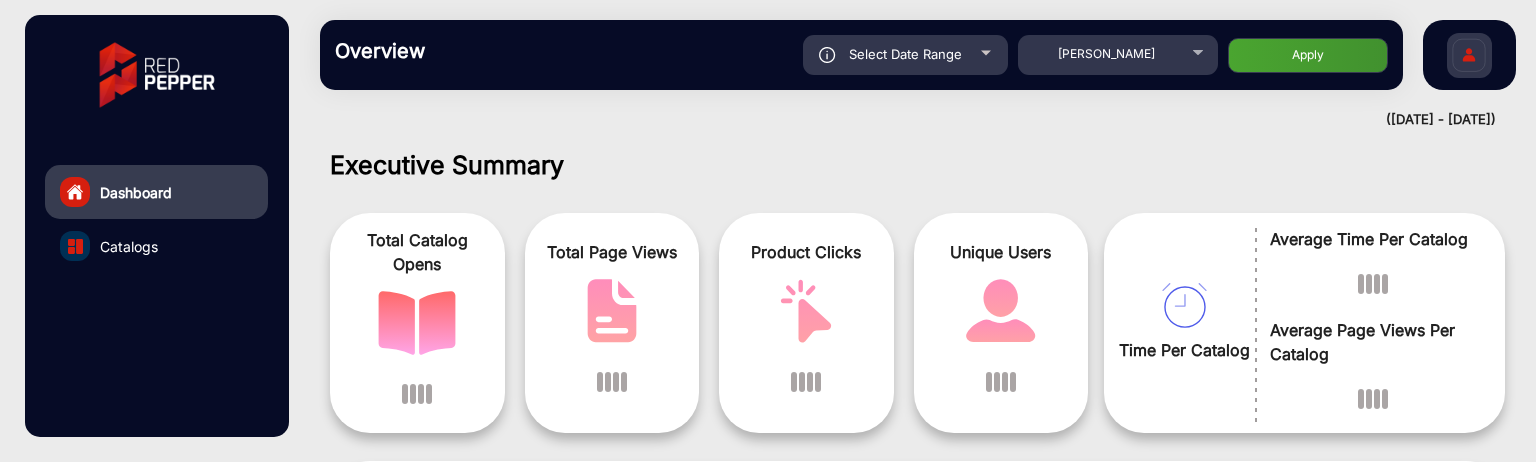 scroll, scrollTop: 15, scrollLeft: 0, axis: vertical 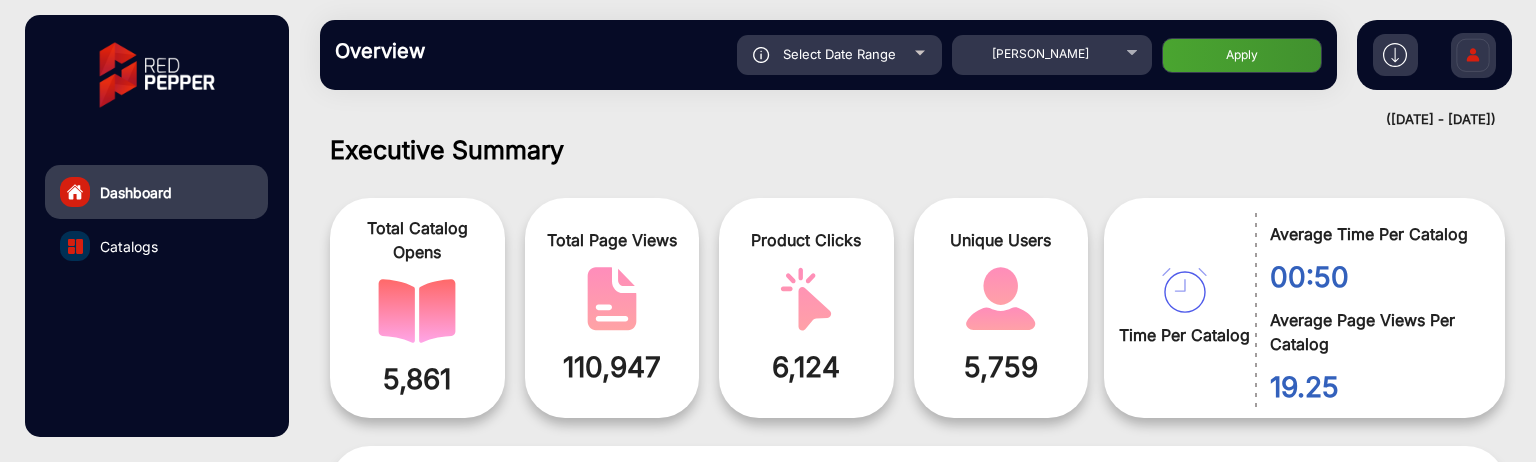 click on "Select Date Range" 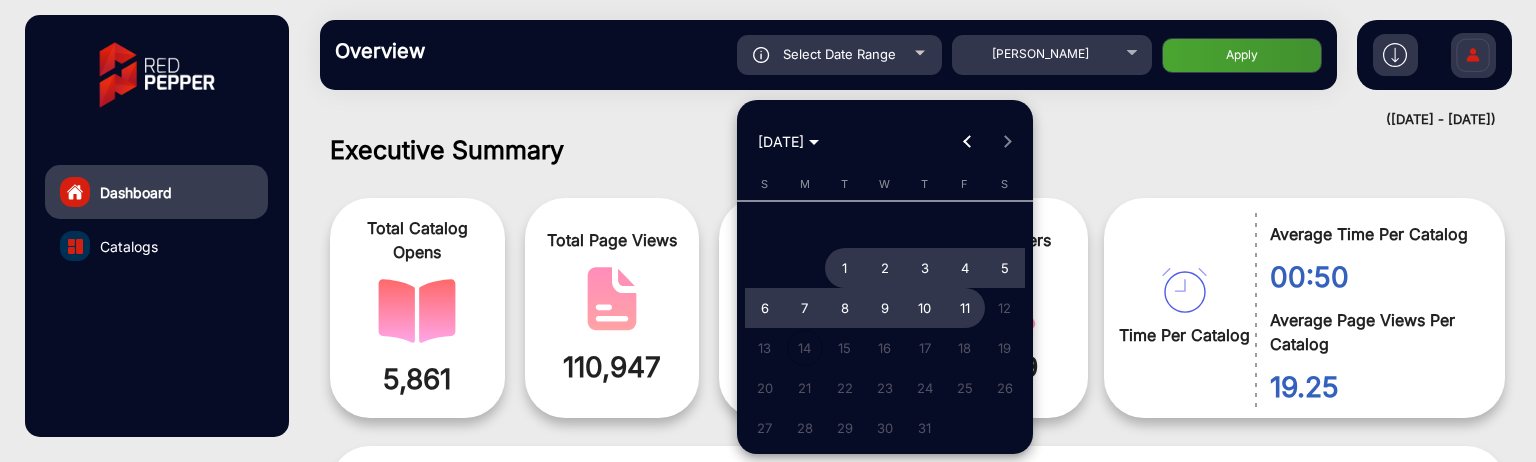 click at bounding box center [967, 142] 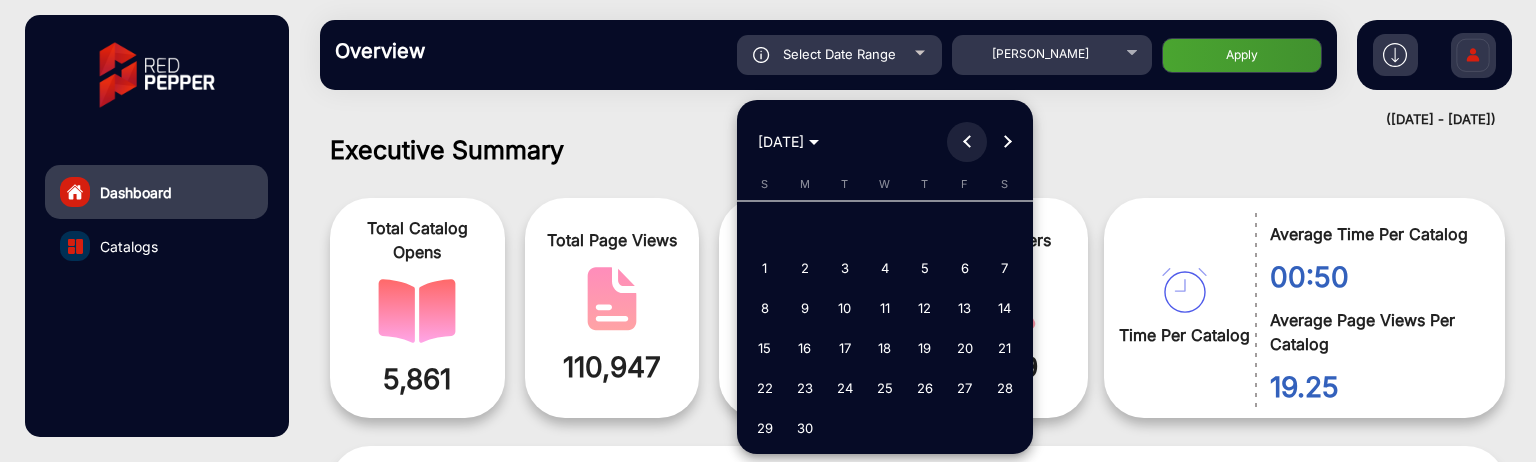 click at bounding box center (967, 142) 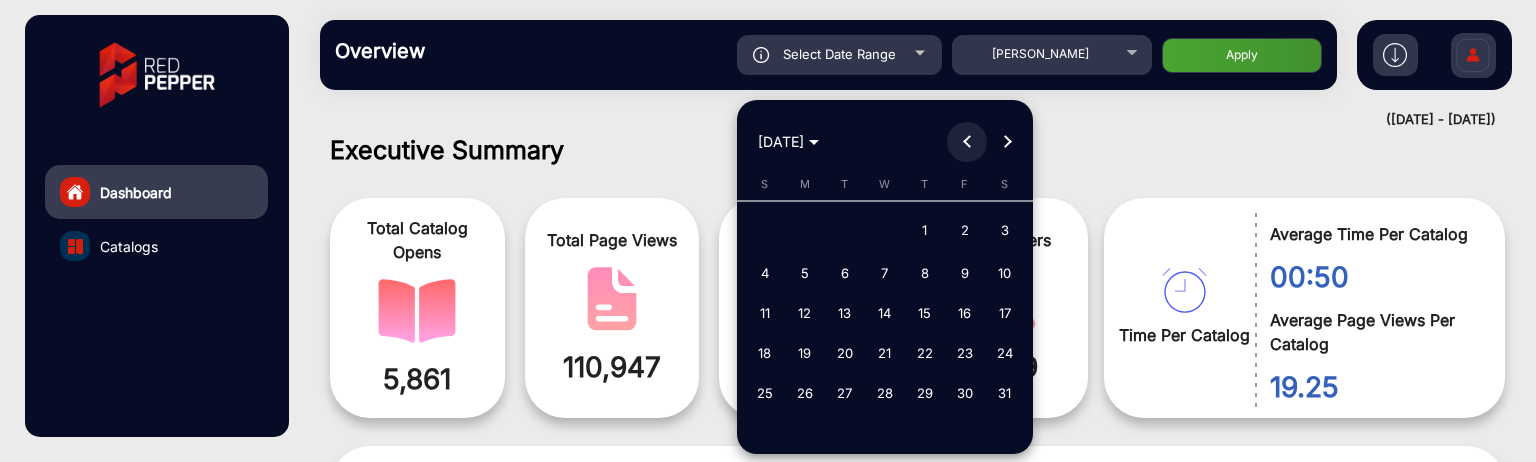 click at bounding box center (967, 142) 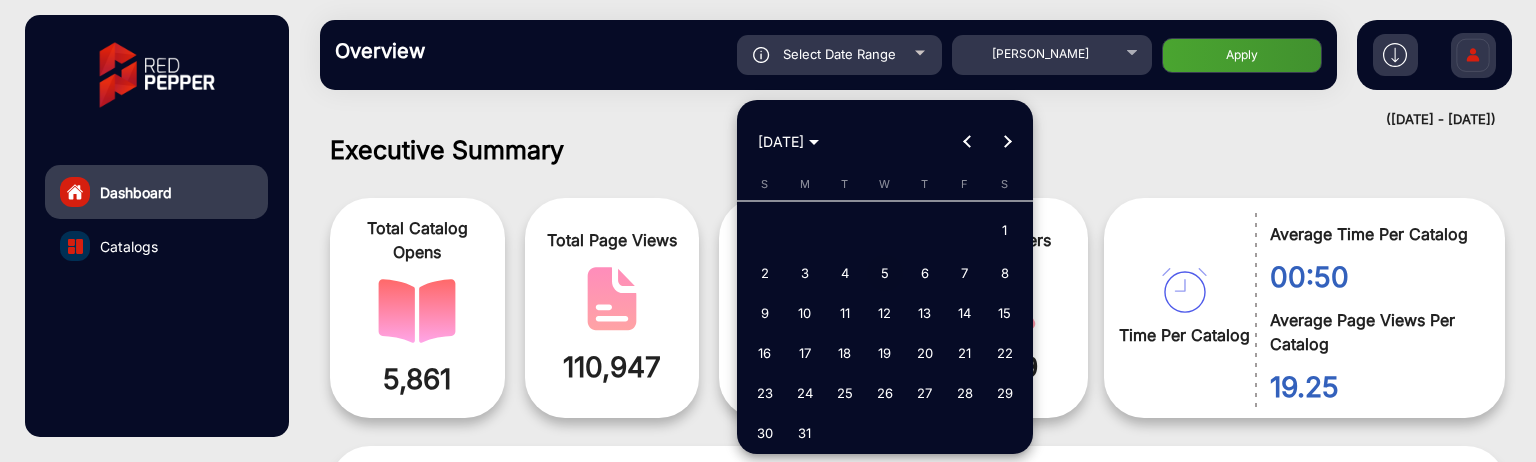 click on "5" at bounding box center (885, 273) 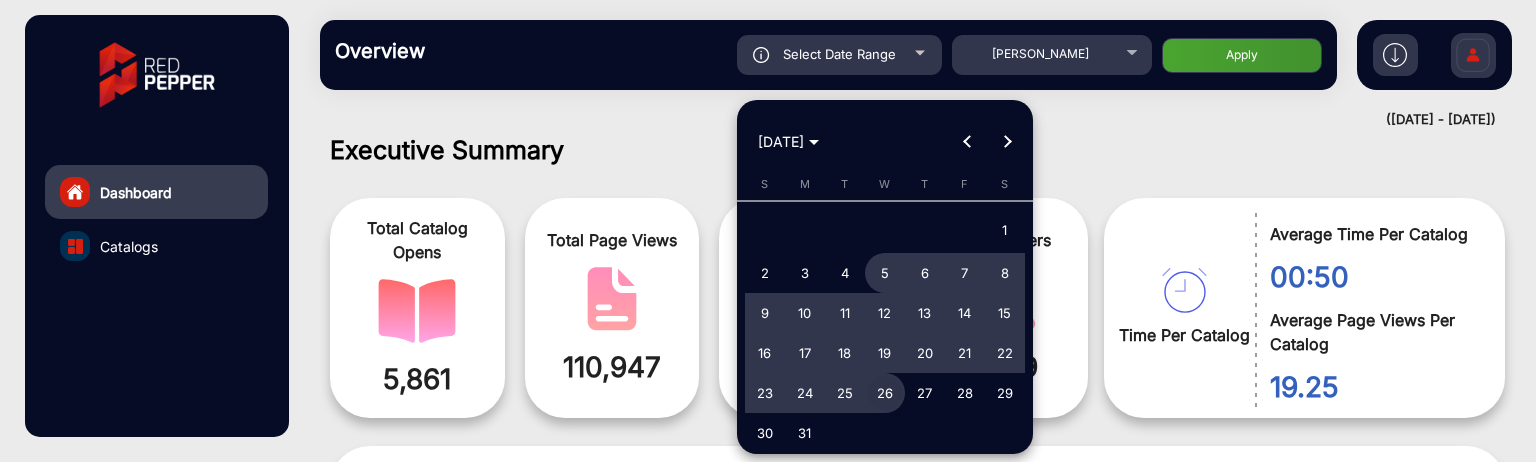 click on "26" at bounding box center [885, 393] 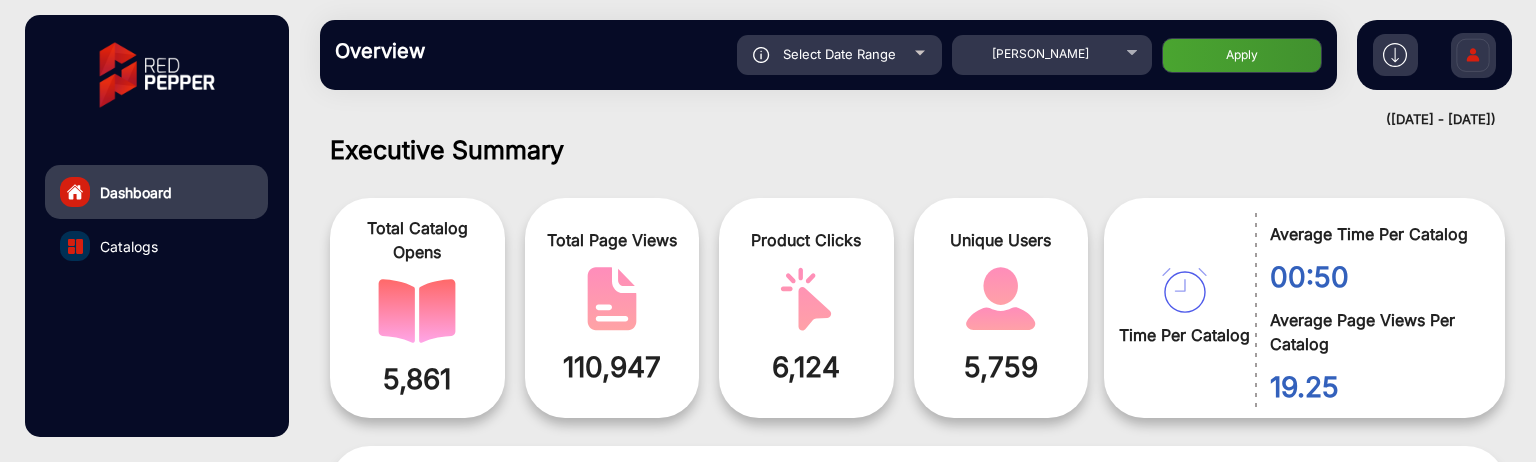 click on "Overview  Reports Understand what makes your customers tick and learn how they are consuming your content. Select Date Range 3/5/2025 - 3/26/2025 Choose date Harris Scarfe Apply" 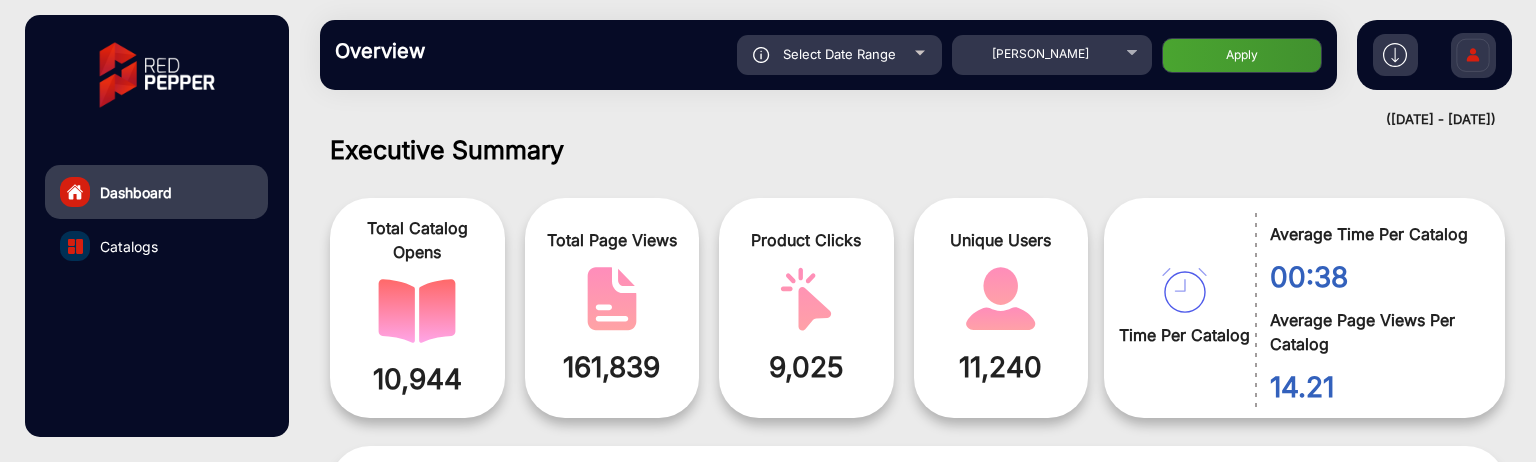 scroll, scrollTop: 999106, scrollLeft: 998828, axis: both 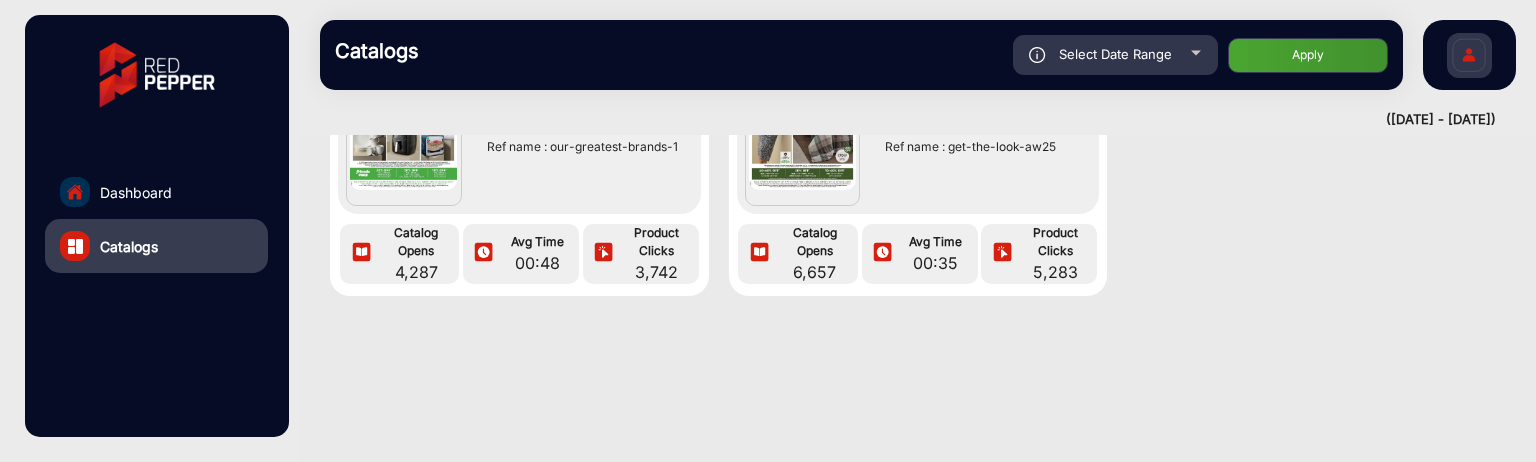 click on "Dashboard" 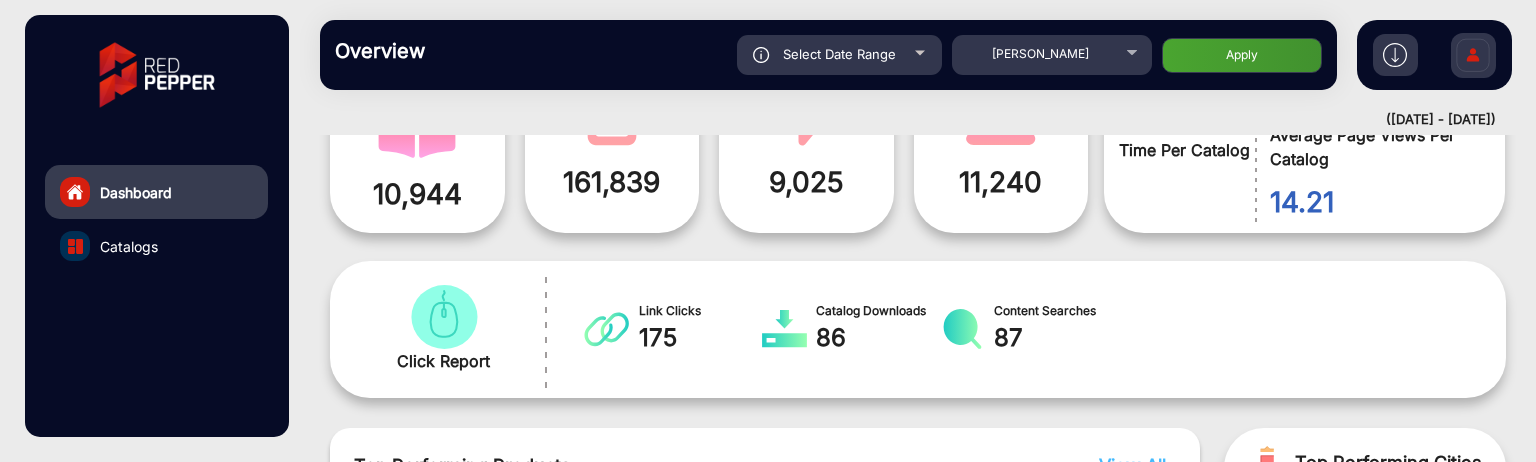 scroll, scrollTop: 15, scrollLeft: 0, axis: vertical 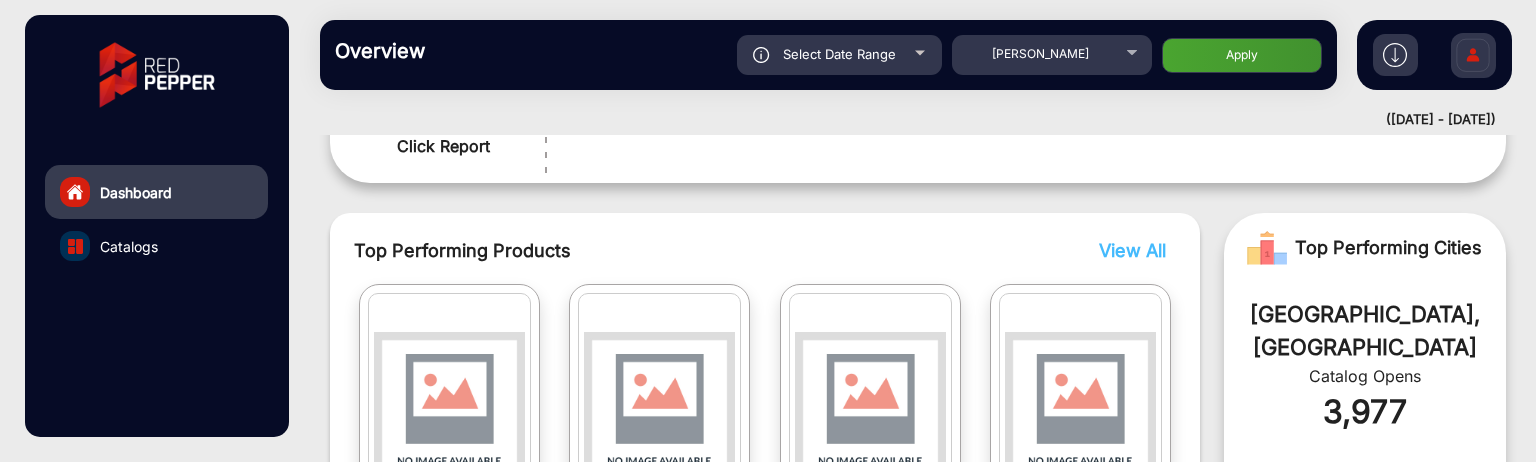 click on "Select Date Range" 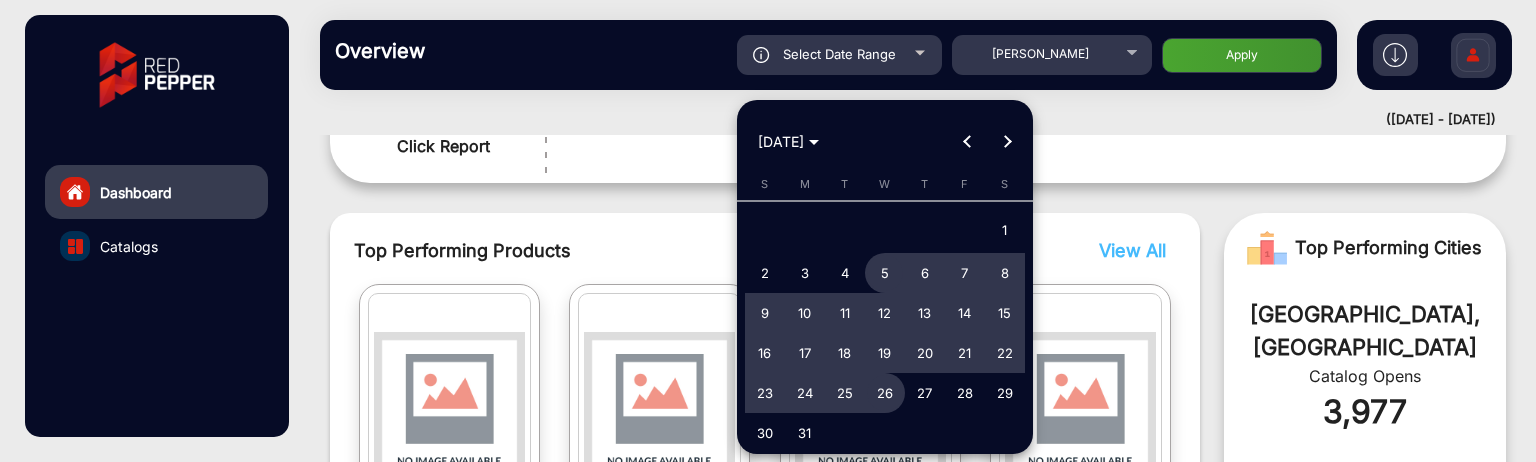 click at bounding box center (1007, 142) 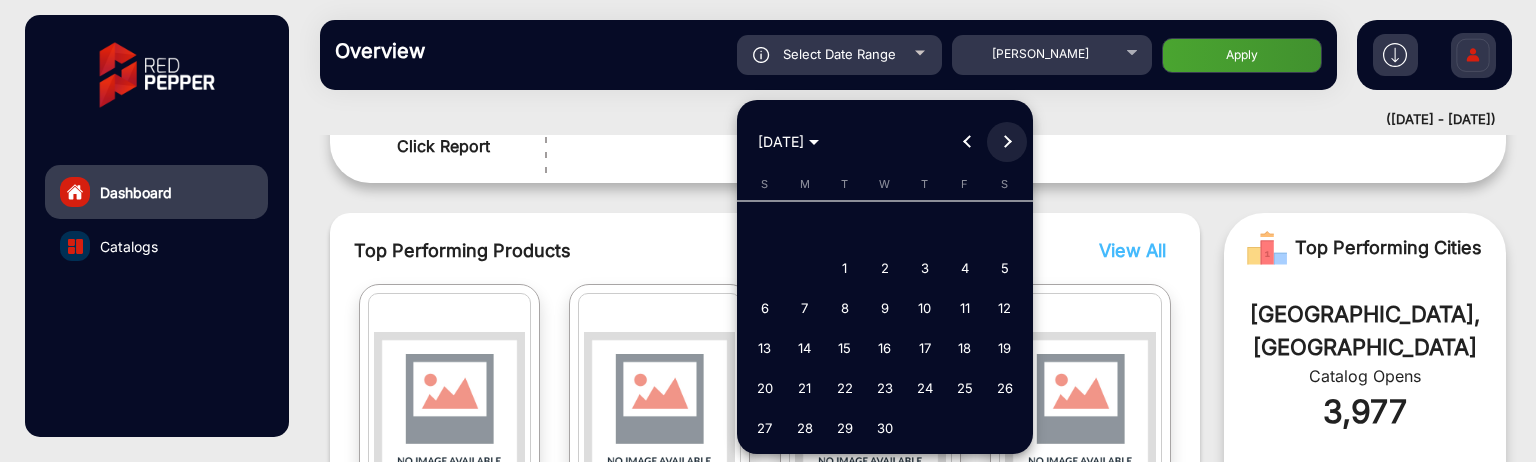 click at bounding box center (1007, 142) 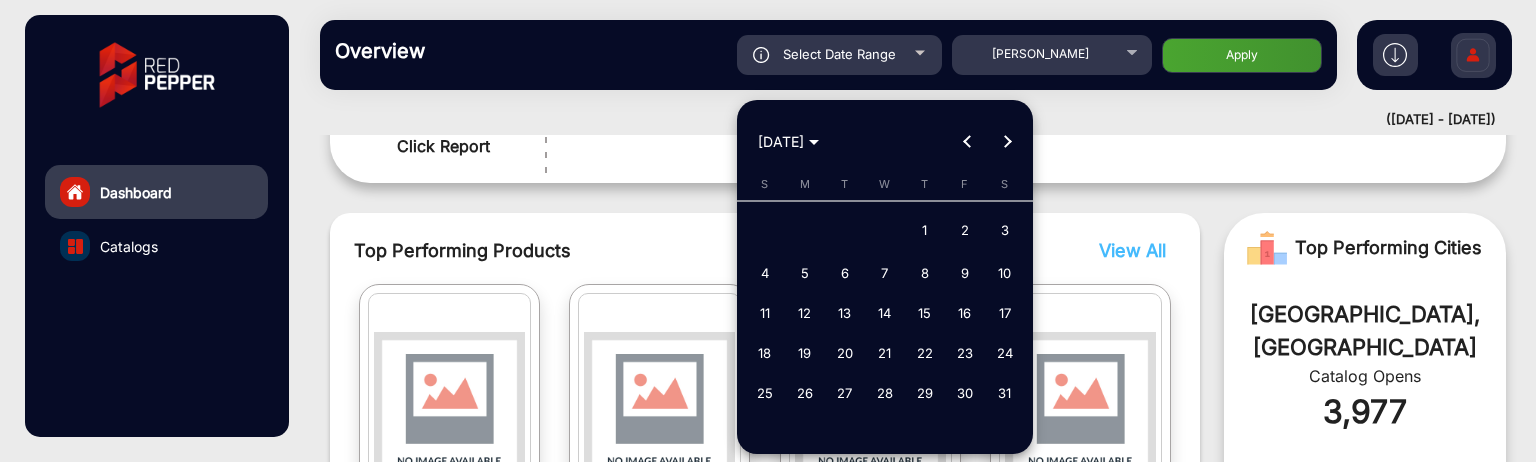 click at bounding box center [1007, 142] 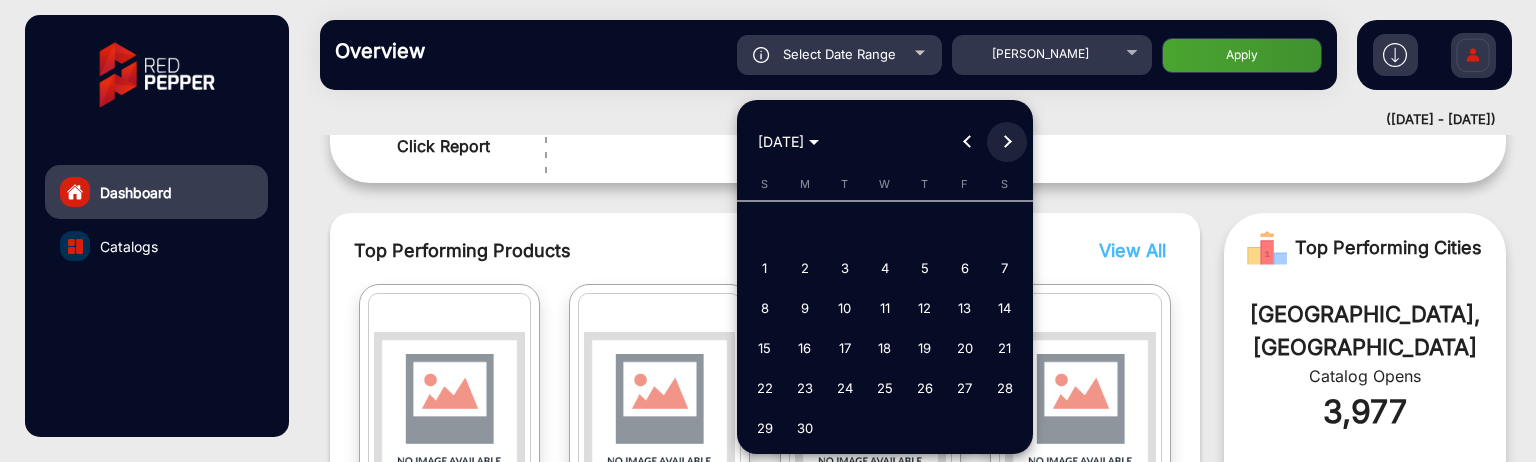 click at bounding box center (1007, 142) 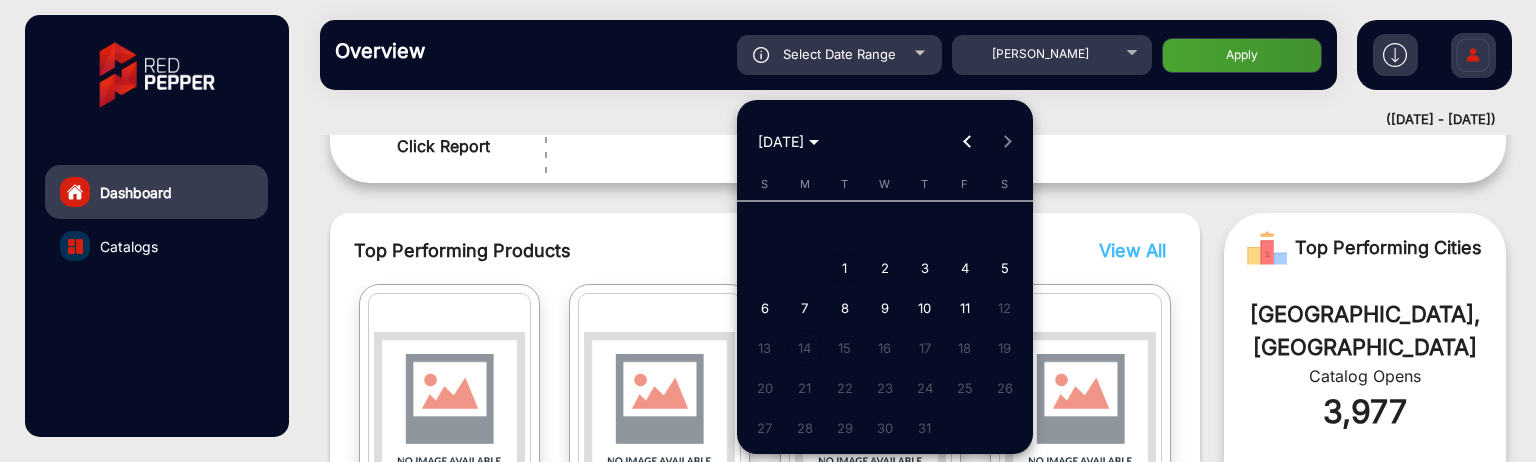click on "1" at bounding box center [845, 268] 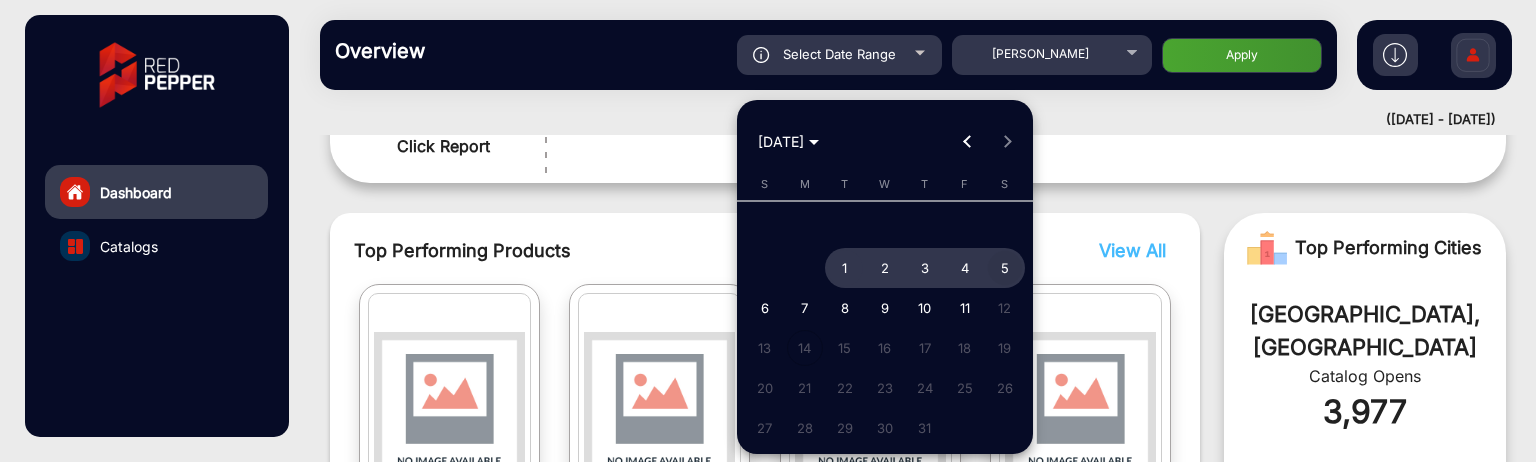 click on "5" at bounding box center [1005, 268] 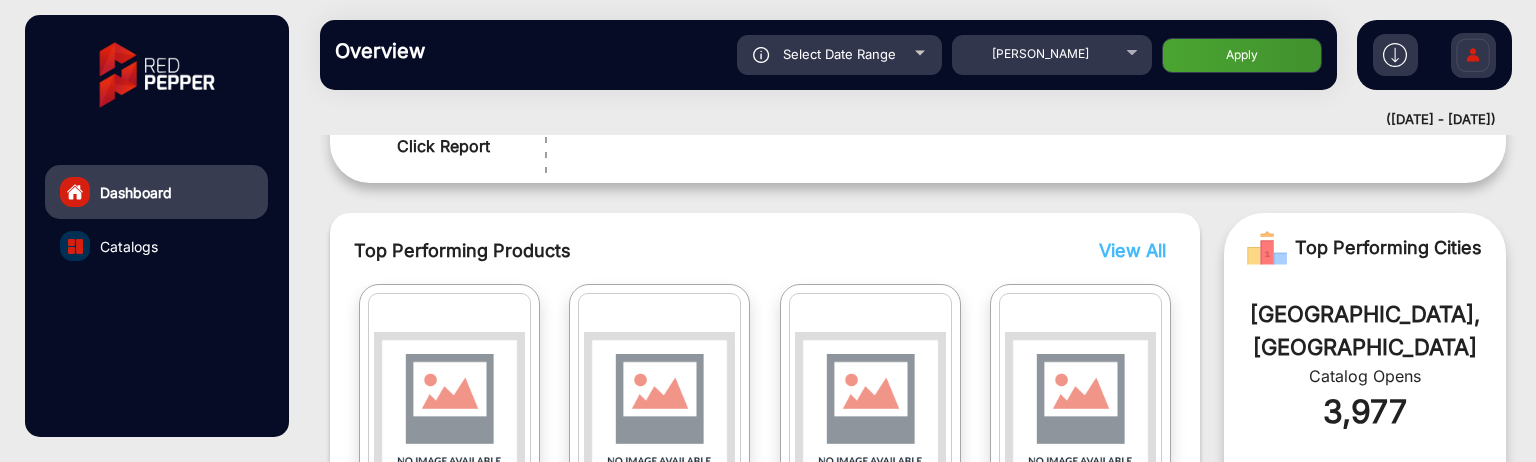 click on "Apply" 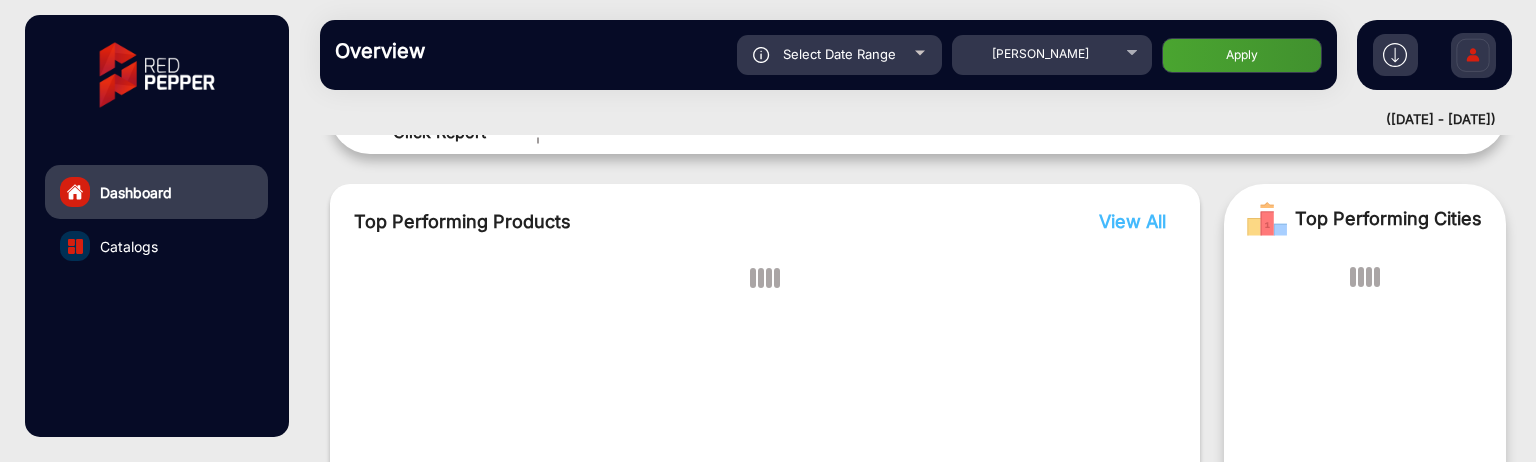 scroll, scrollTop: 15, scrollLeft: 0, axis: vertical 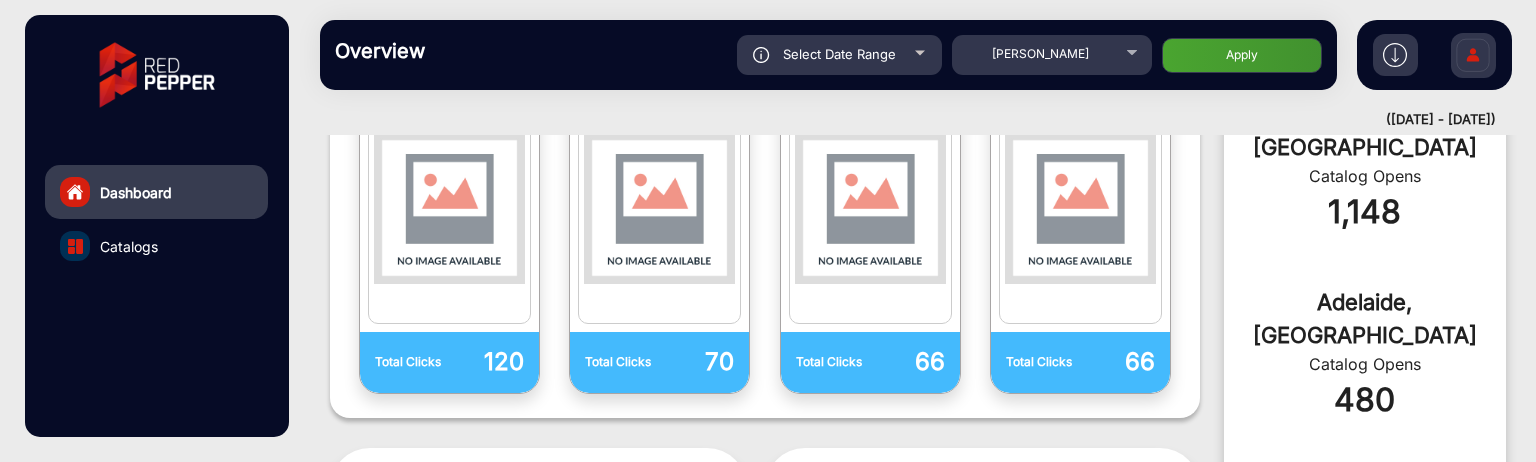 click on "Select Date Range" 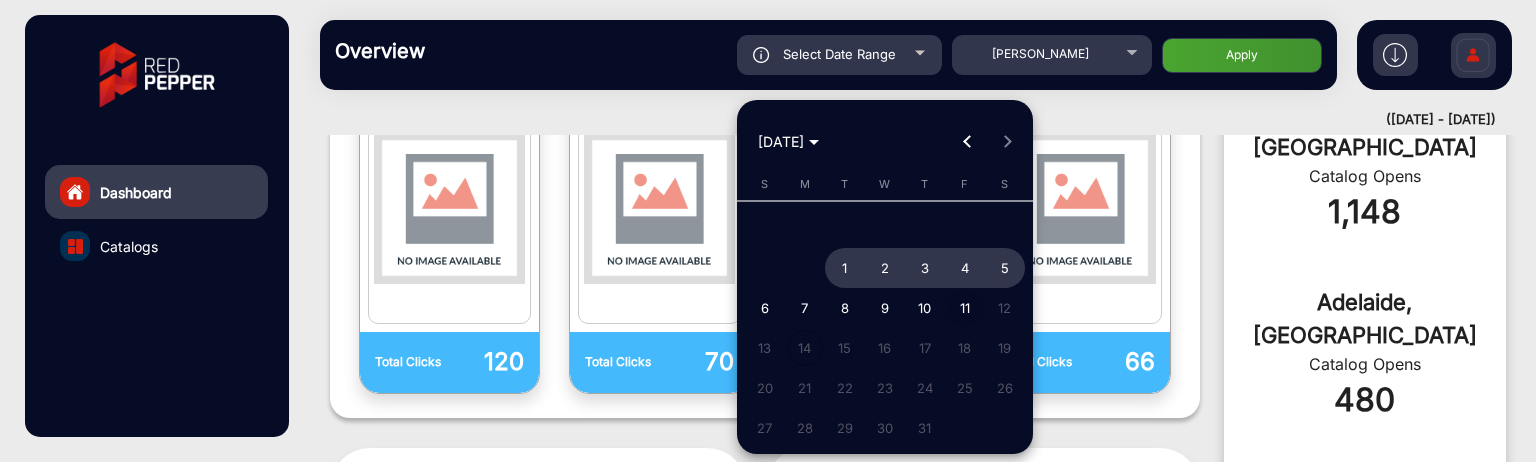 click on "11" at bounding box center (965, 308) 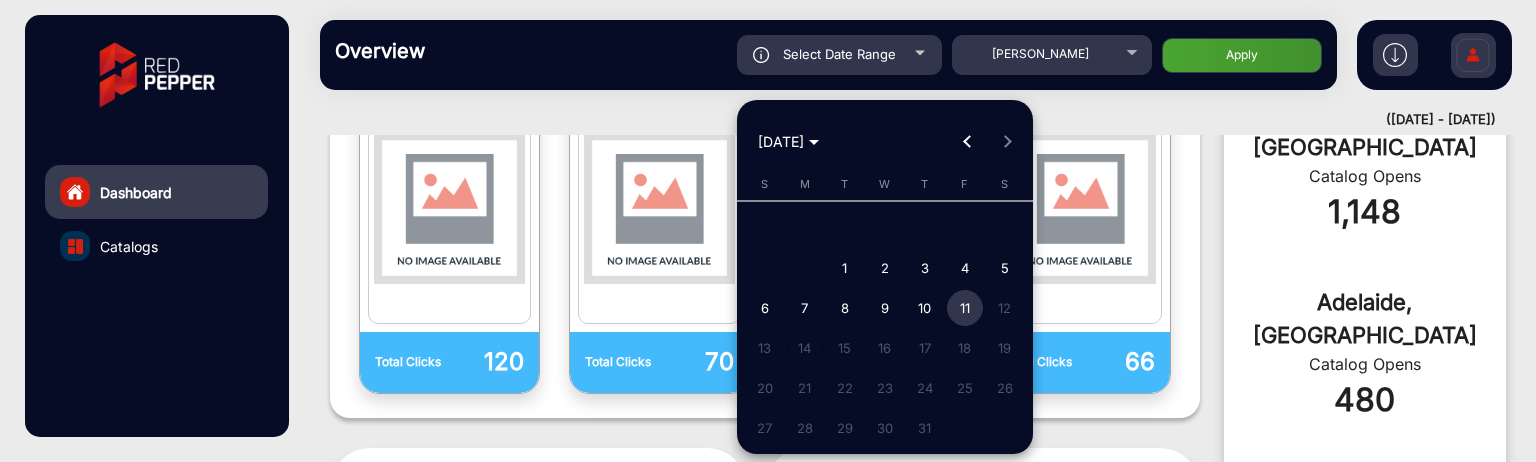 click on "11" at bounding box center [965, 308] 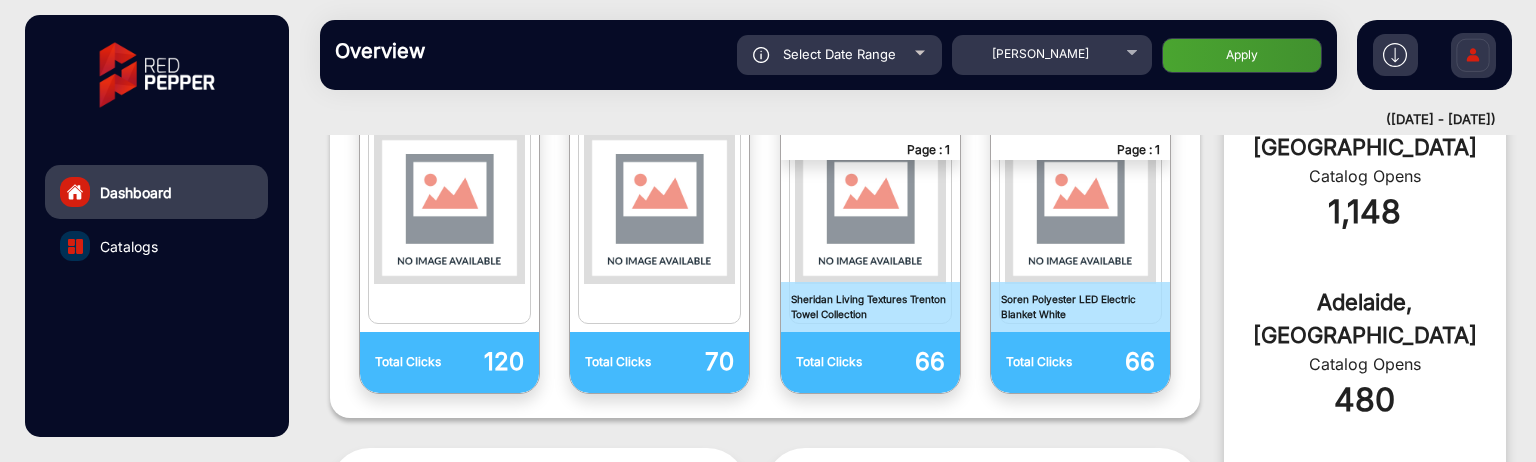 click on "Apply" 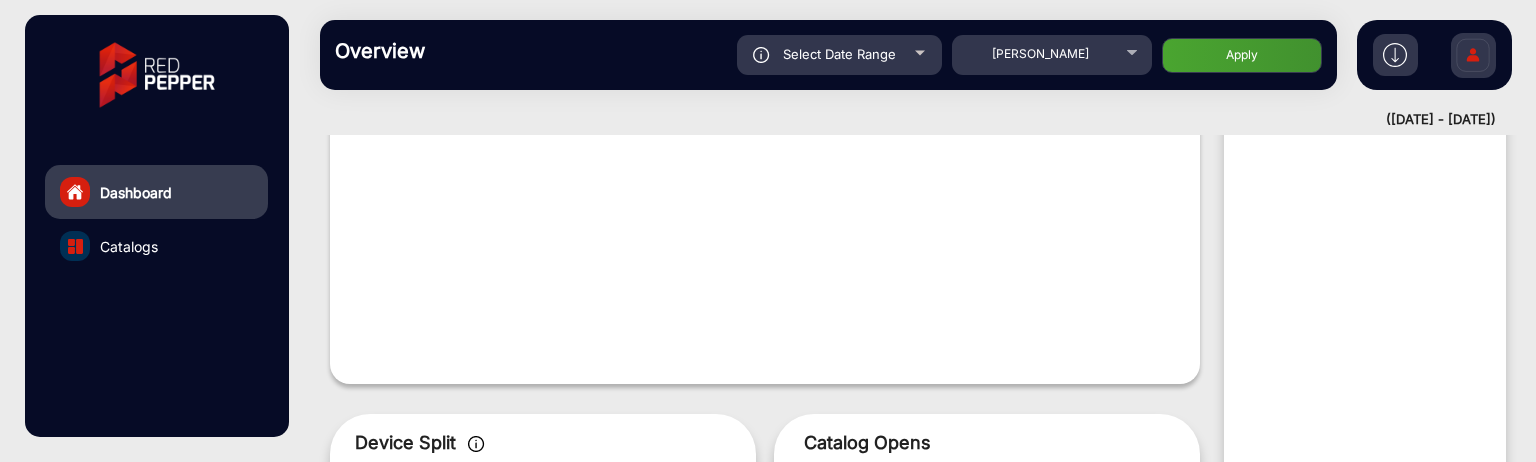 scroll, scrollTop: 15, scrollLeft: 0, axis: vertical 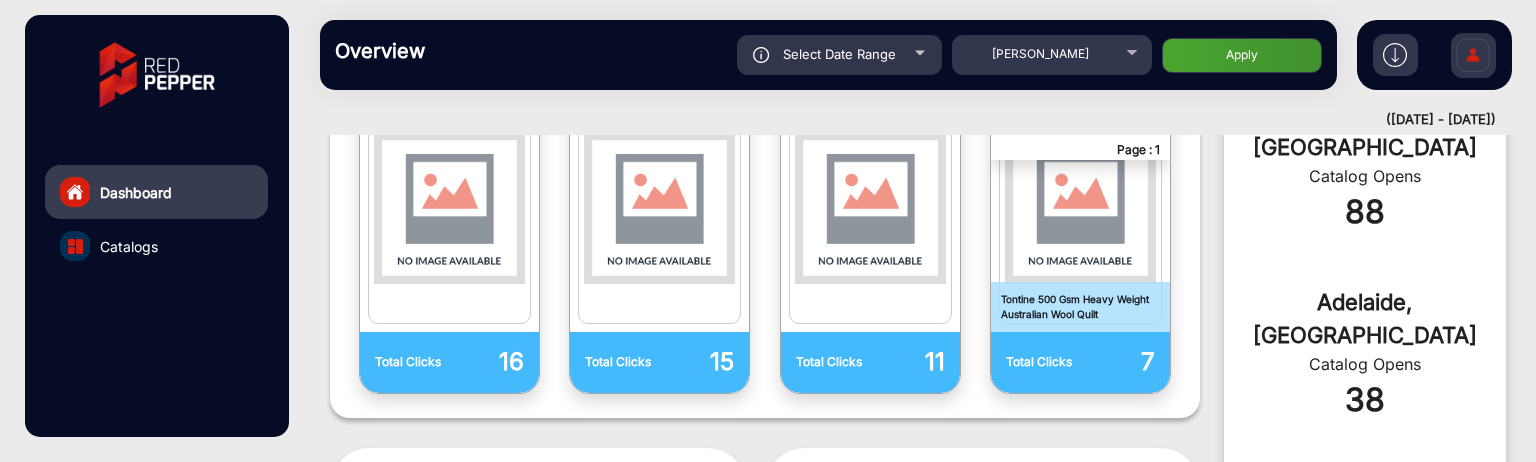 click on "Select Date Range" 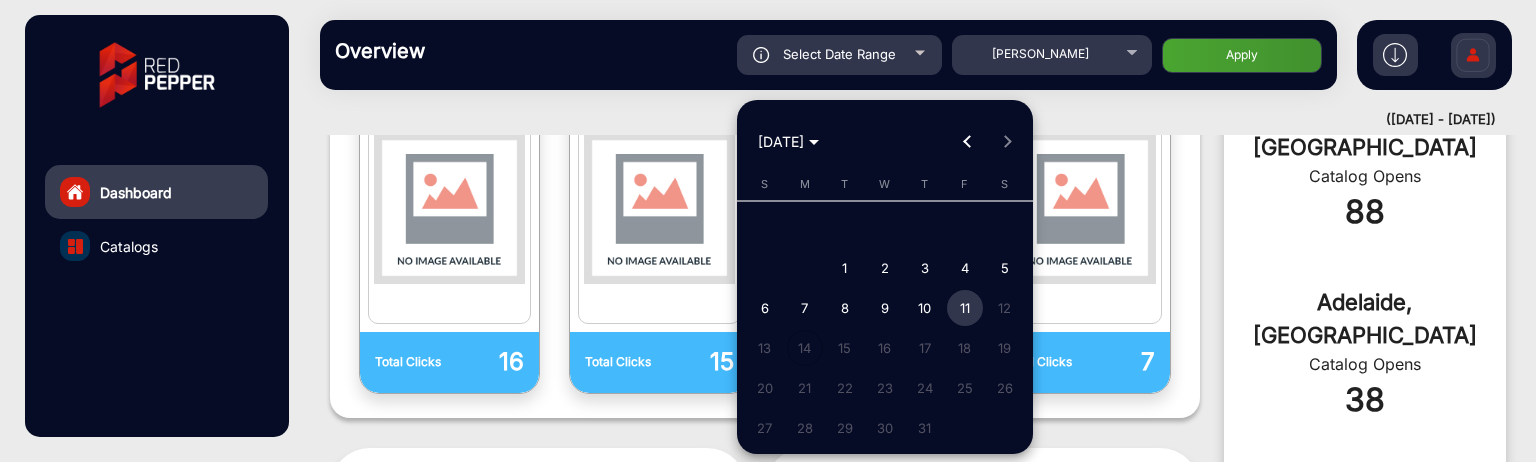 click at bounding box center (768, 231) 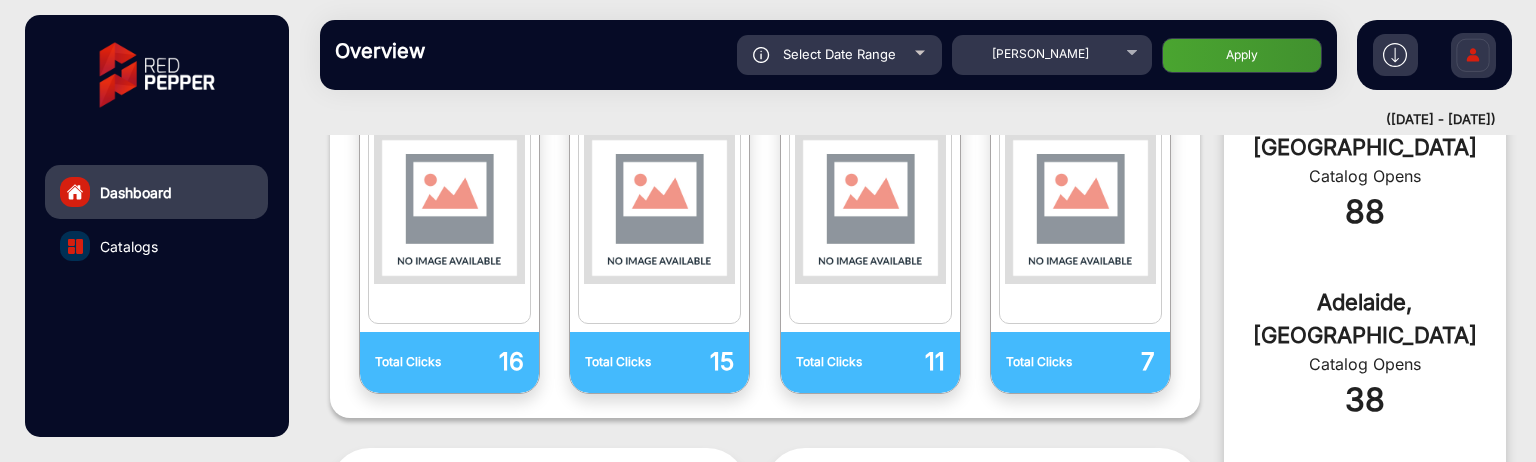 click on "Select Date Range" 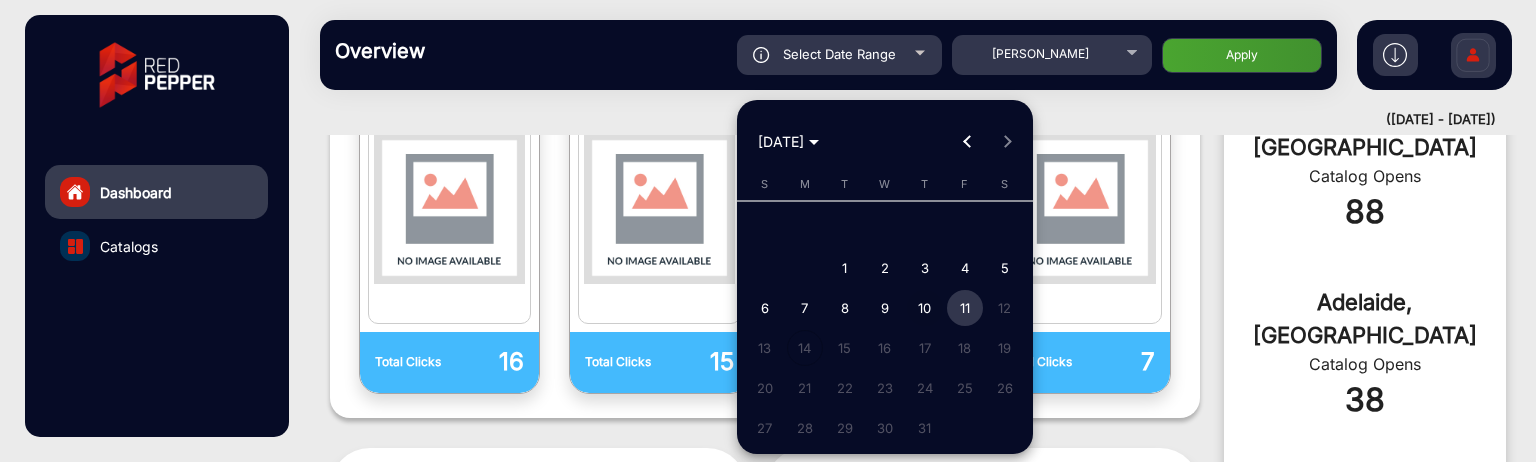 click on "10" at bounding box center [925, 308] 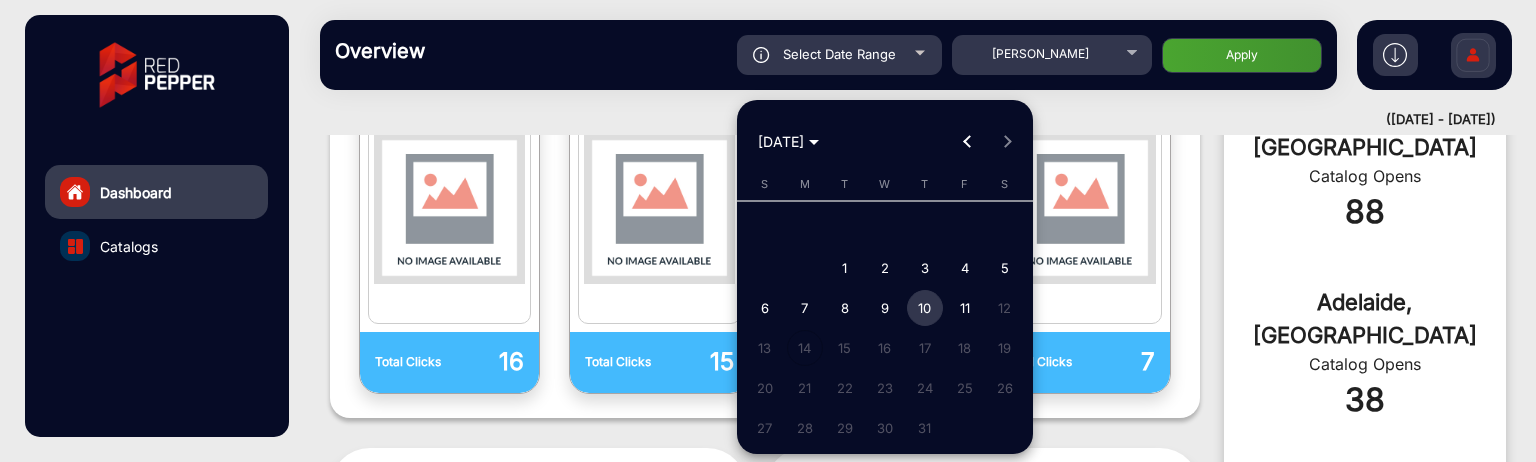 click on "10" at bounding box center (925, 308) 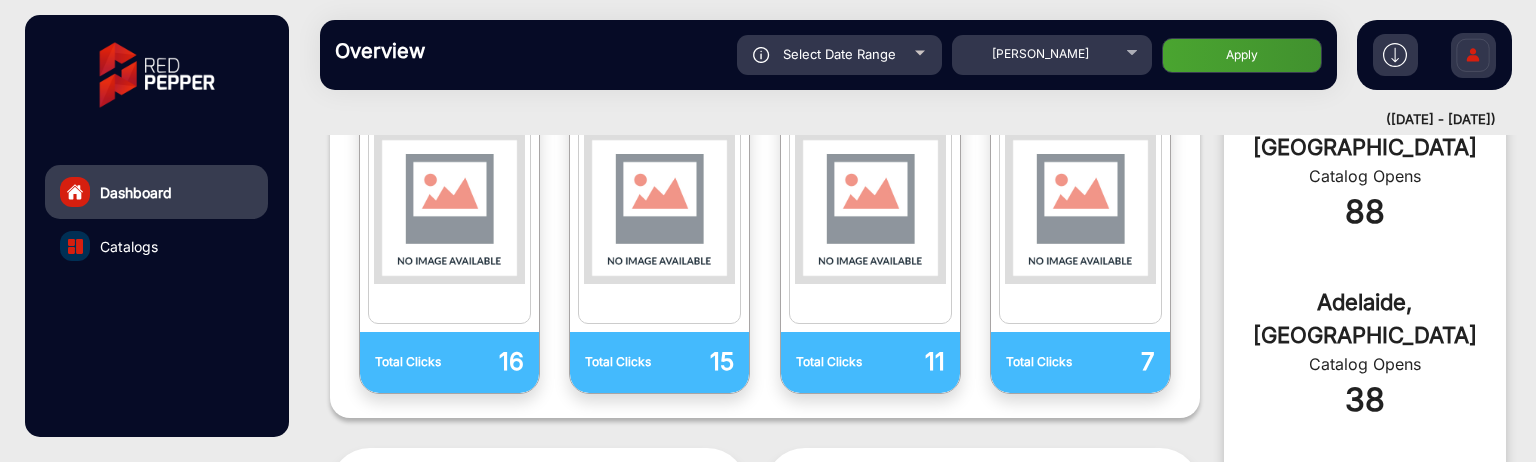 click on "Apply" 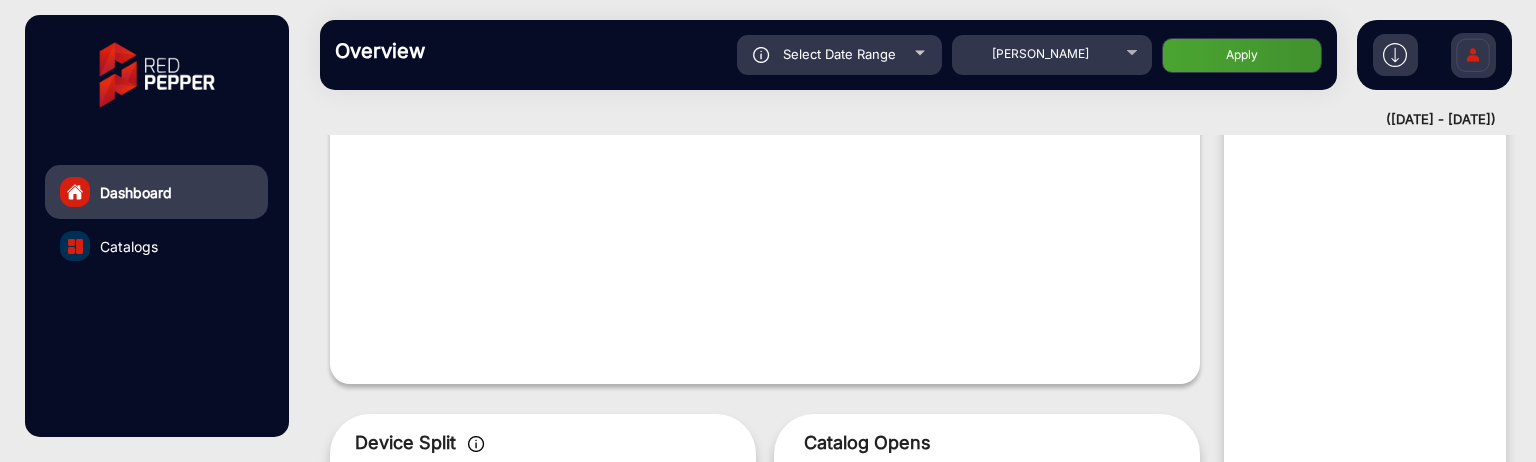 scroll, scrollTop: 15, scrollLeft: 0, axis: vertical 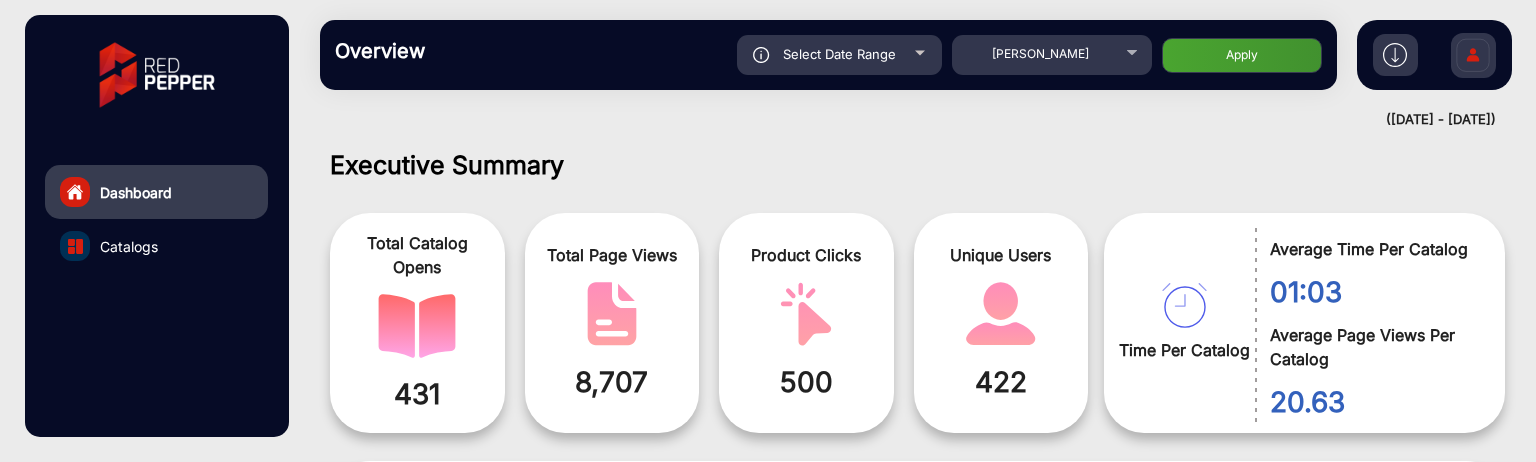 click on "Select Date Range" 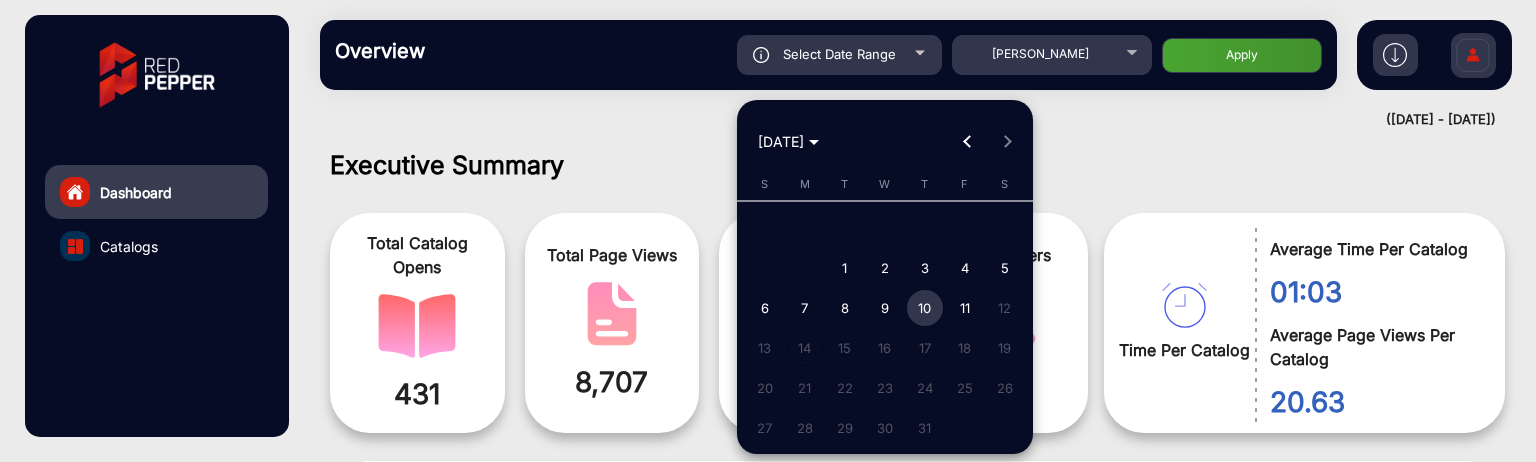 click on "9" at bounding box center [885, 308] 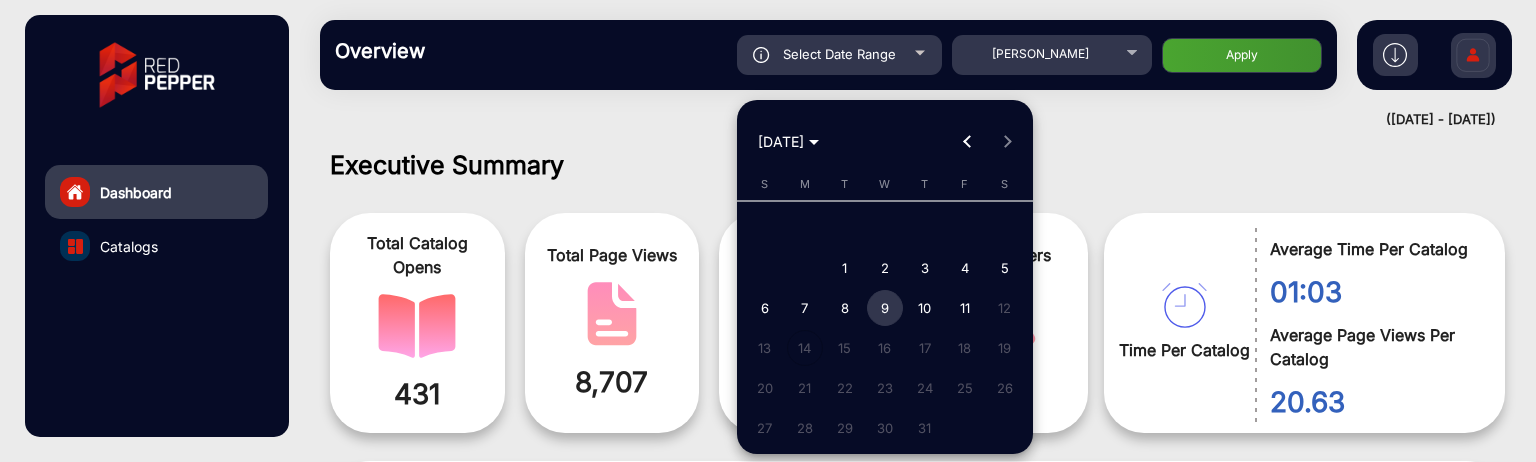 click on "9" at bounding box center [885, 308] 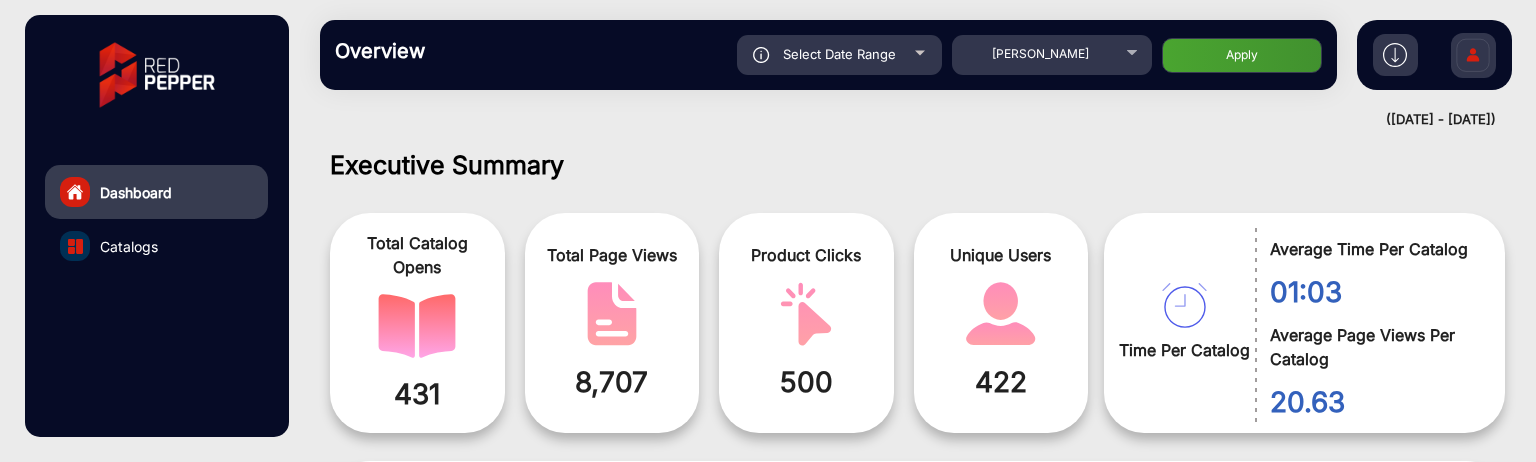 click on "Apply" 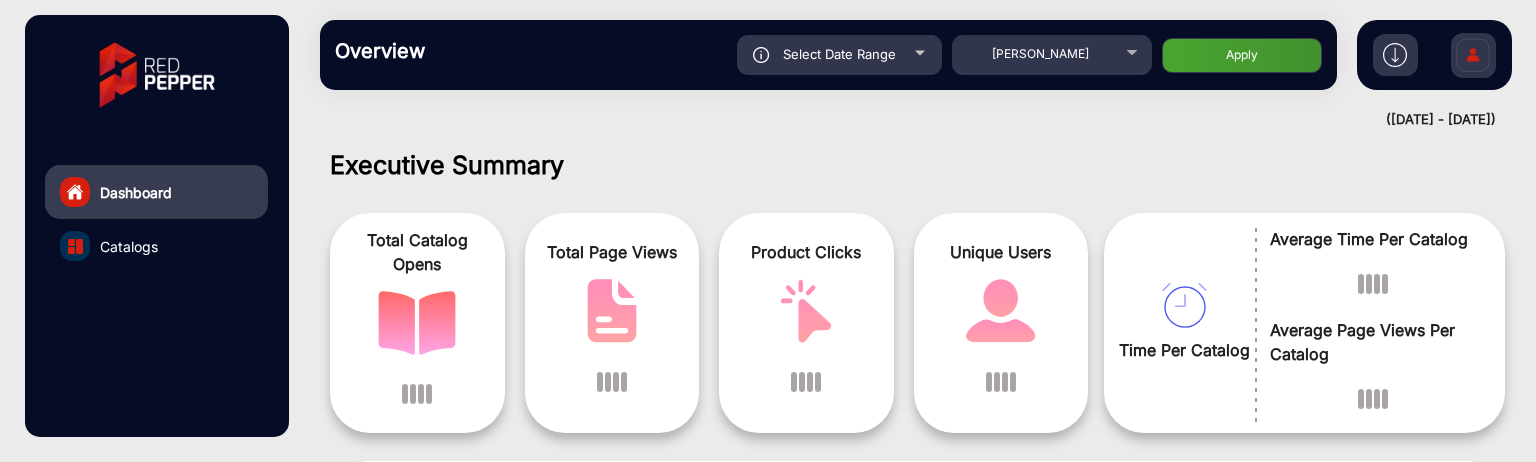 scroll, scrollTop: 15, scrollLeft: 0, axis: vertical 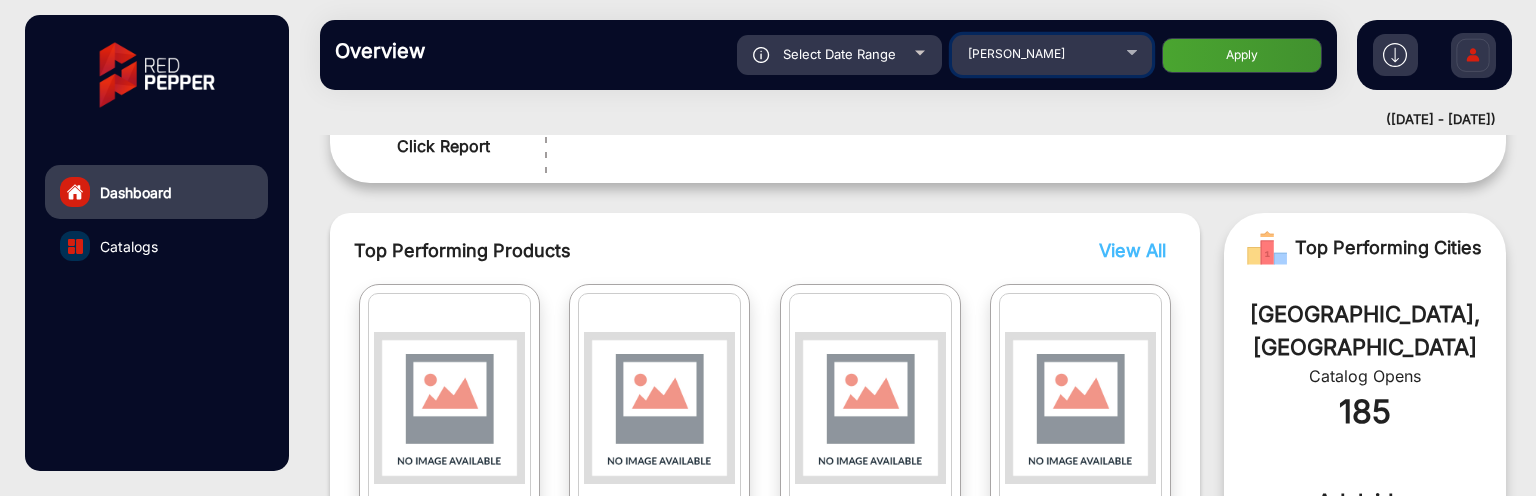 click on "[PERSON_NAME]" at bounding box center (1052, 52) 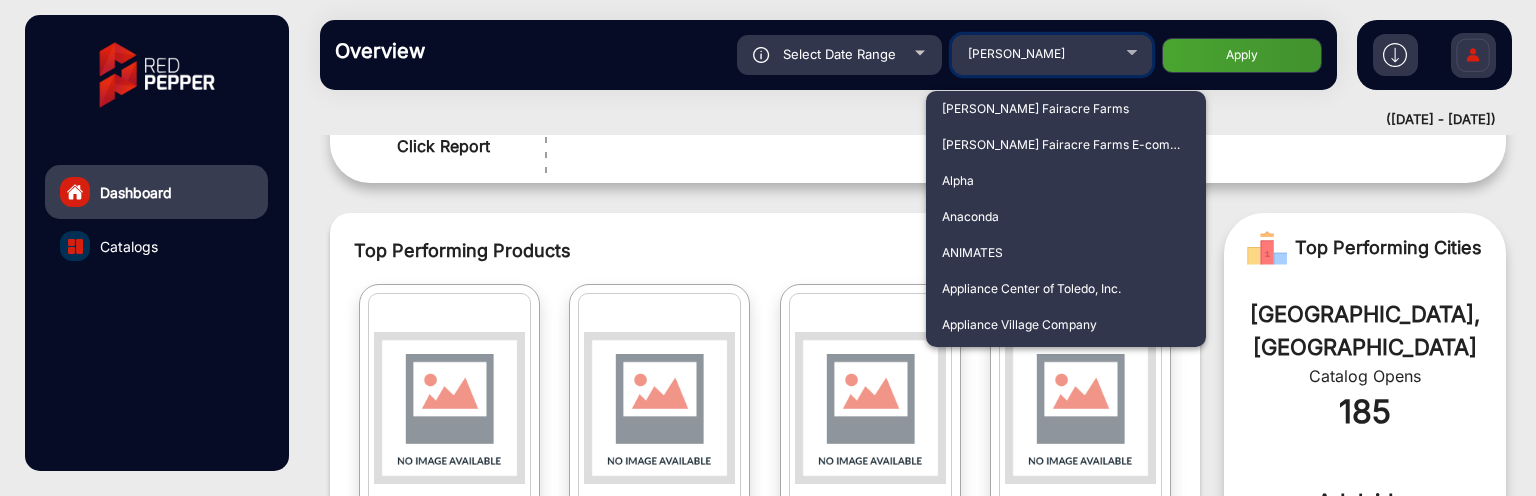 scroll, scrollTop: 2446, scrollLeft: 0, axis: vertical 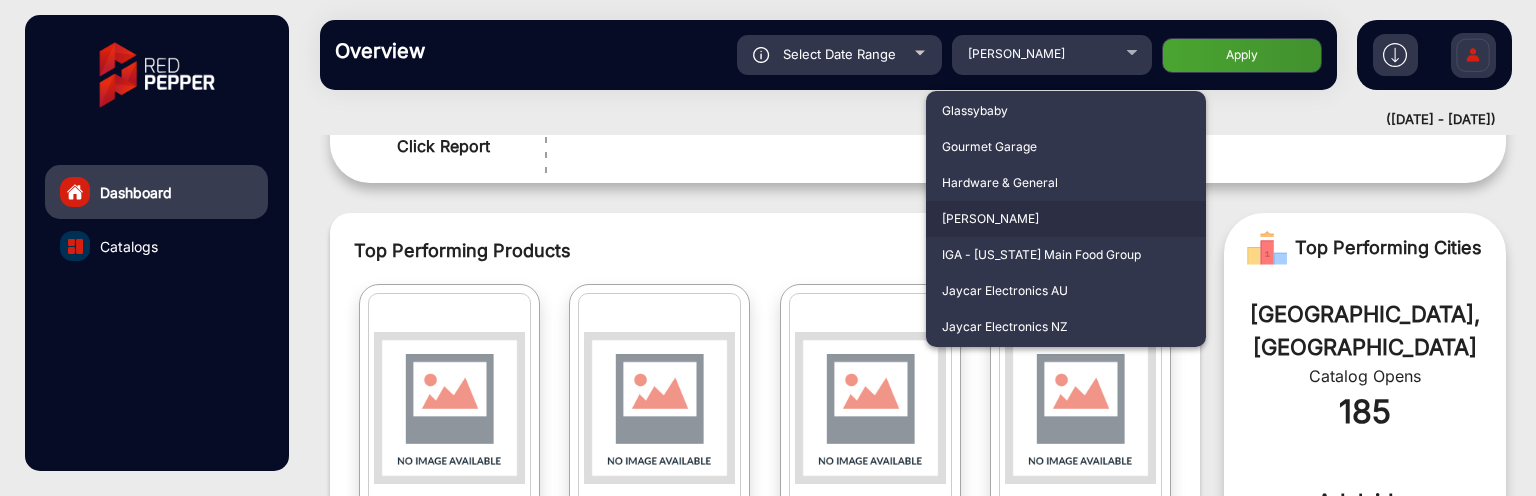 click at bounding box center [768, 248] 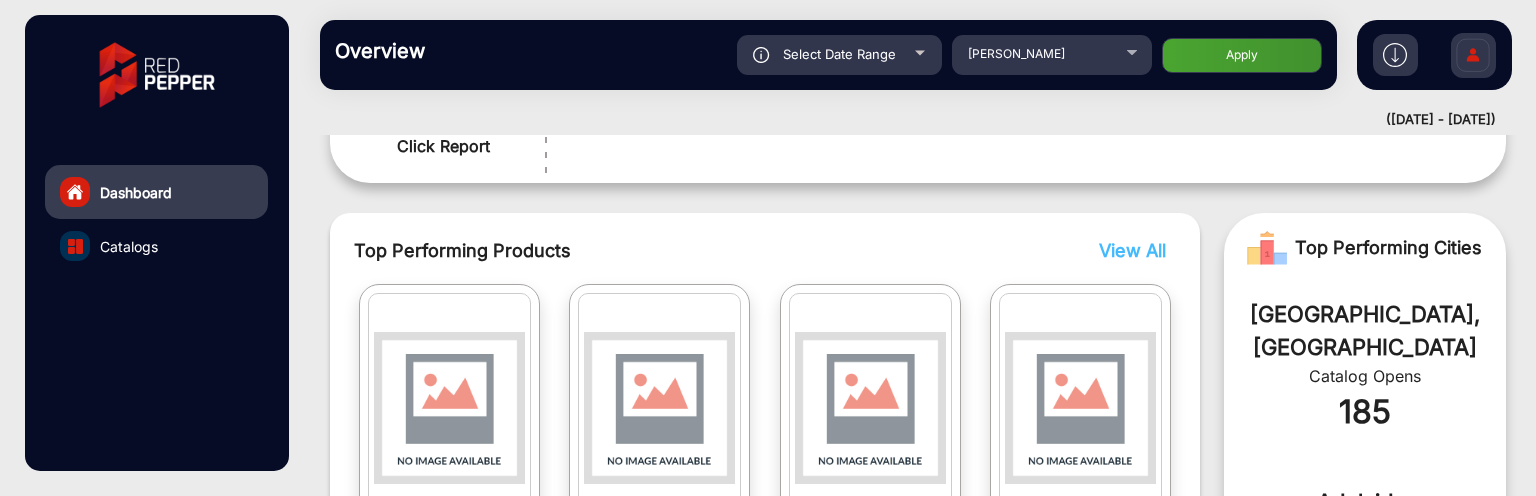 click on "Select Date Range" 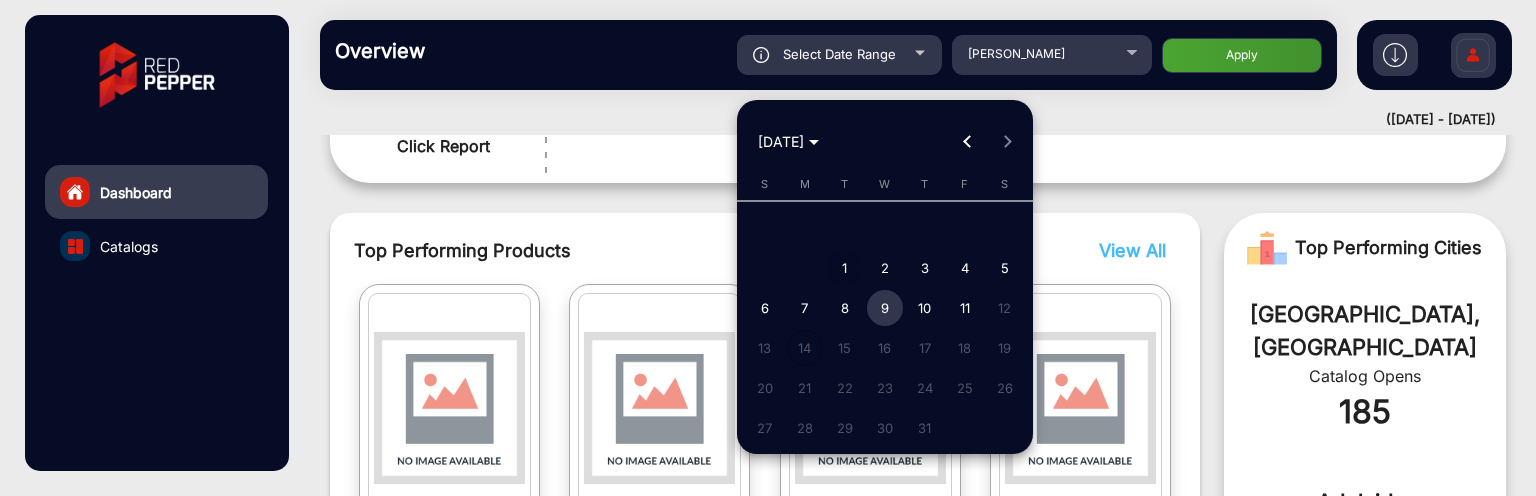 click on "1" at bounding box center [845, 268] 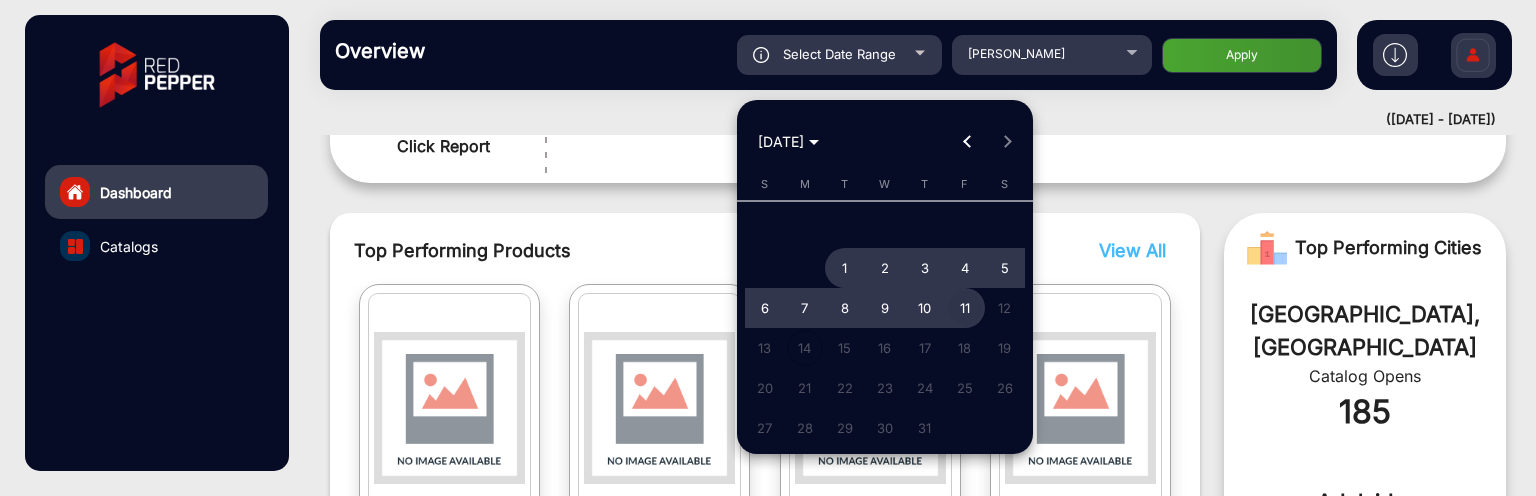 click on "11" at bounding box center (965, 308) 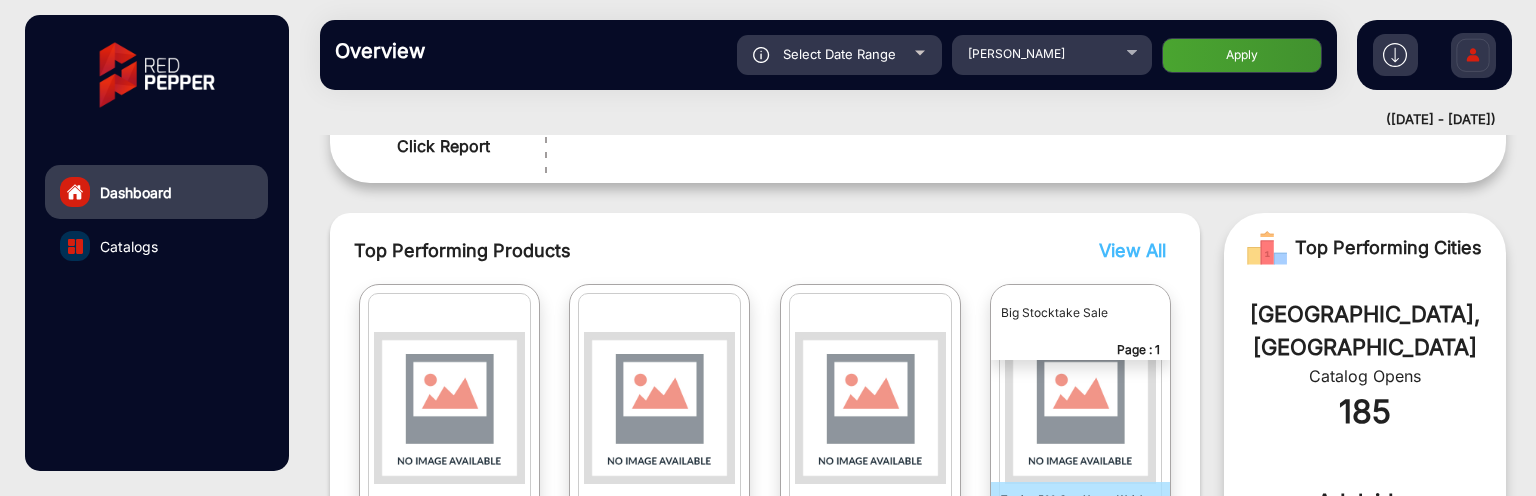 click on "Apply" 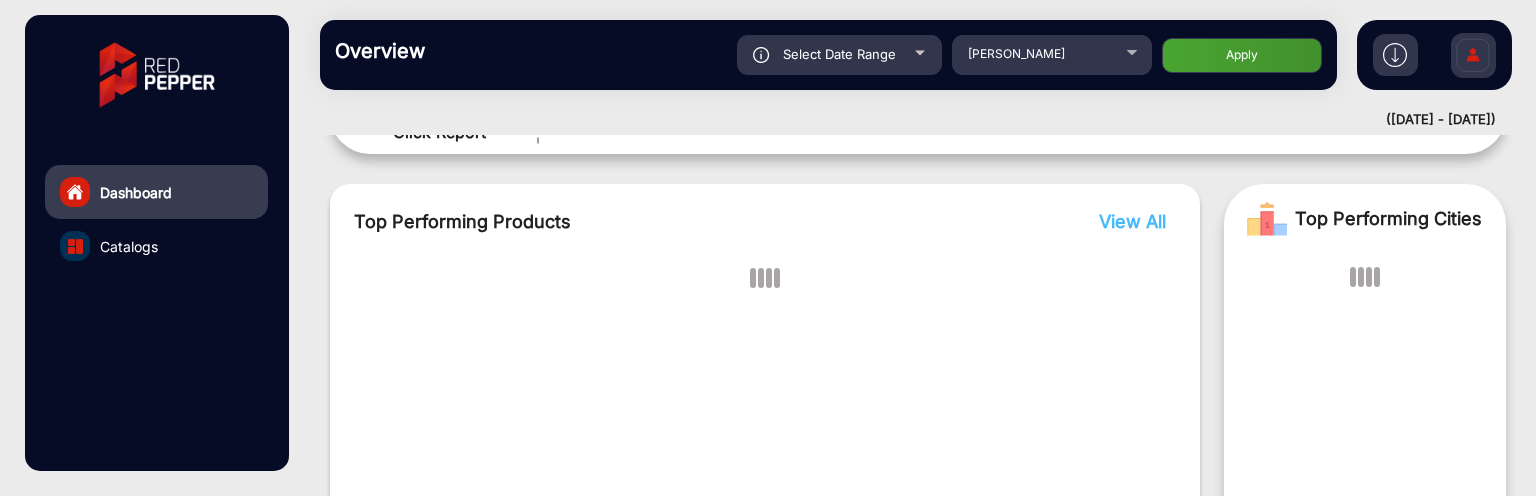 scroll, scrollTop: 15, scrollLeft: 0, axis: vertical 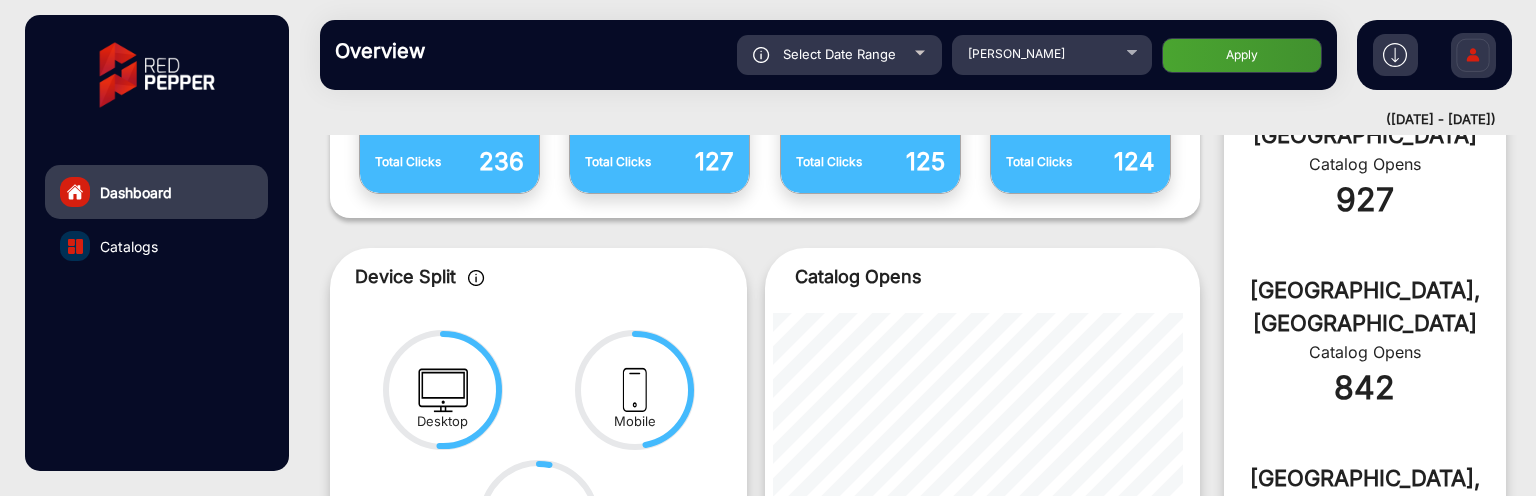 click on "Select Date Range" 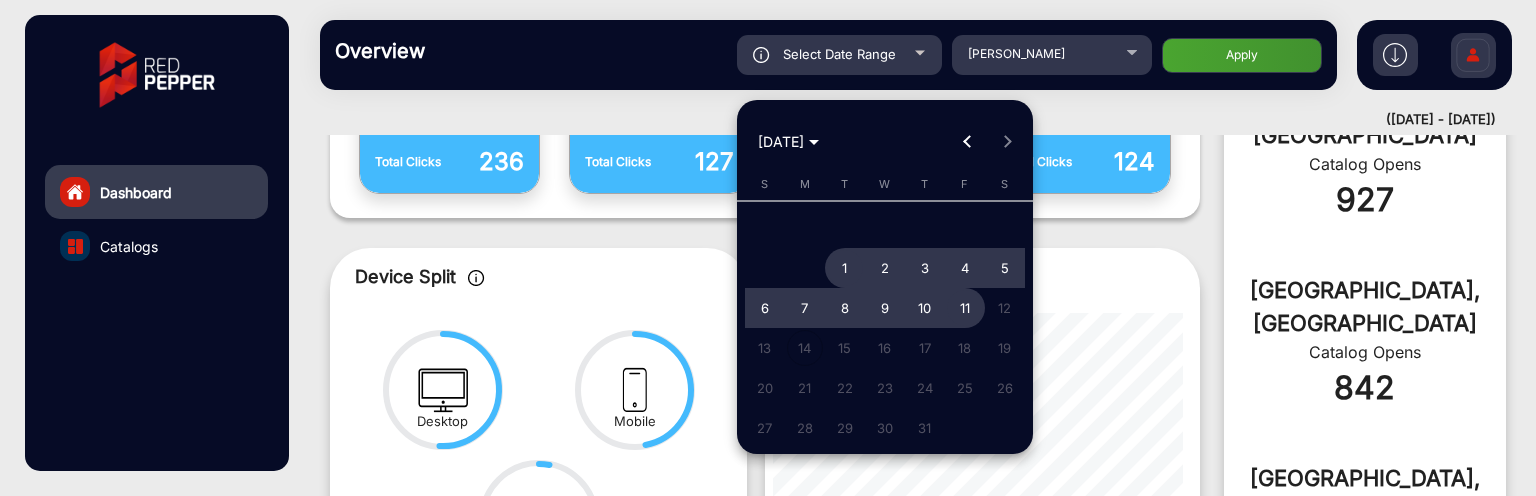 click on "[DATE]" at bounding box center [788, 141] 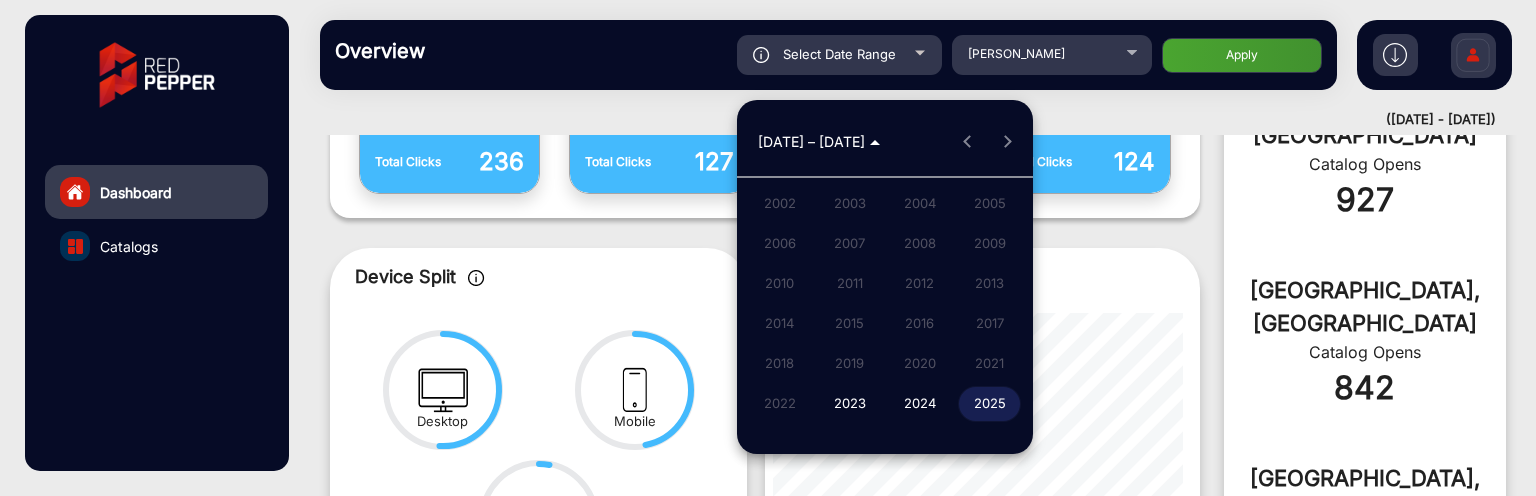click at bounding box center (768, 248) 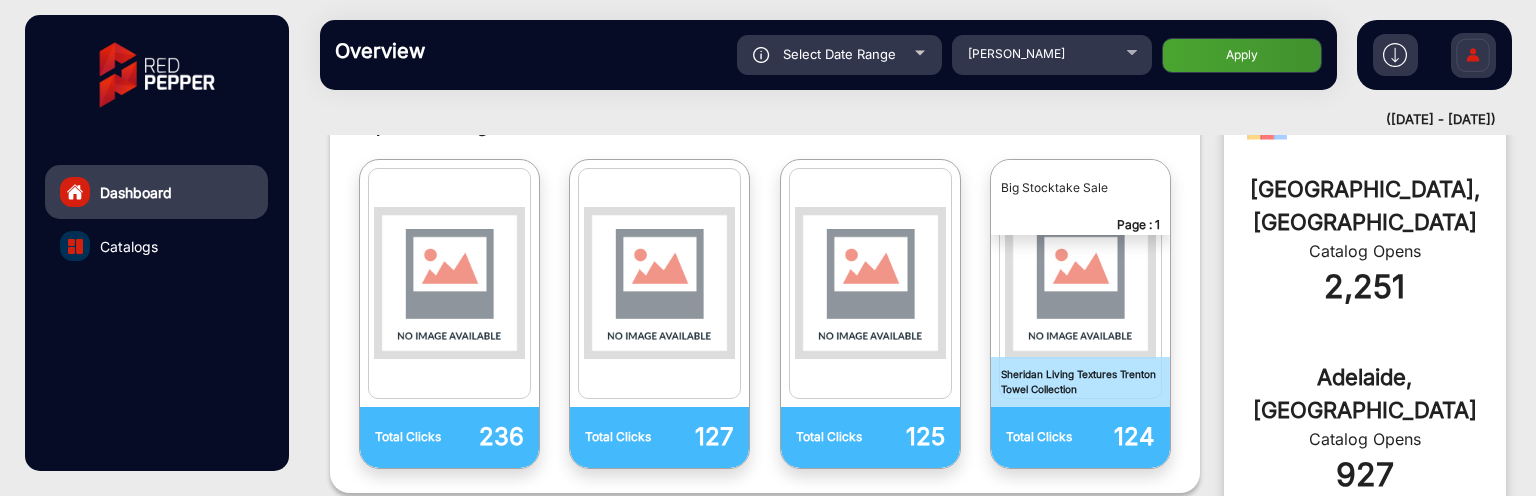 scroll, scrollTop: 515, scrollLeft: 0, axis: vertical 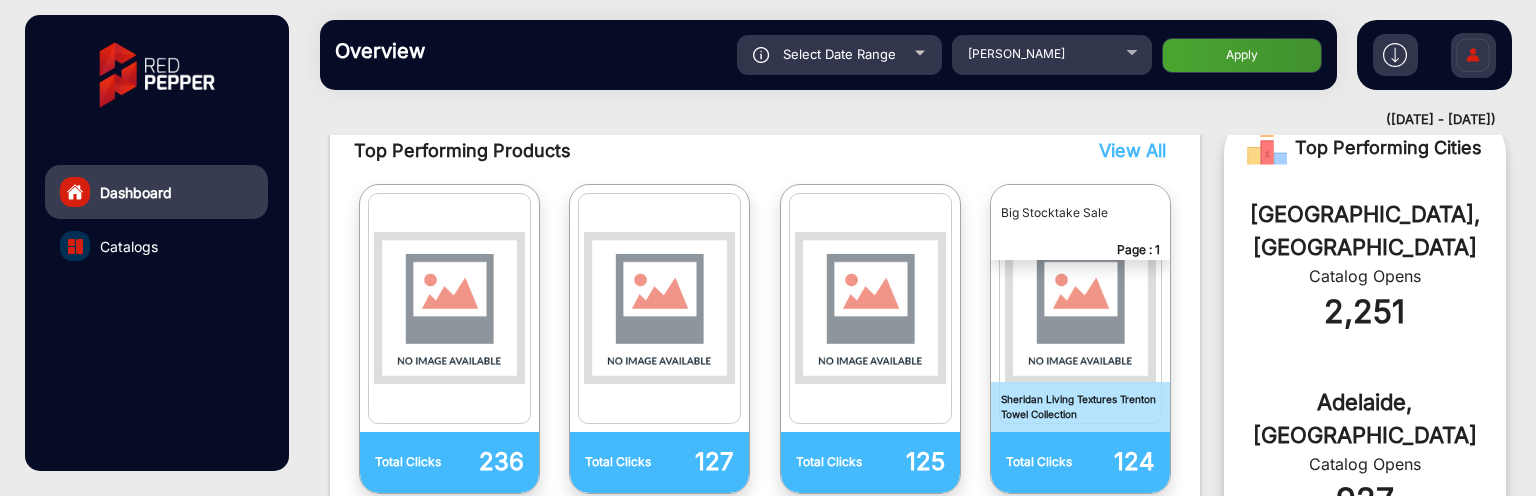 click on "Select Date Range" 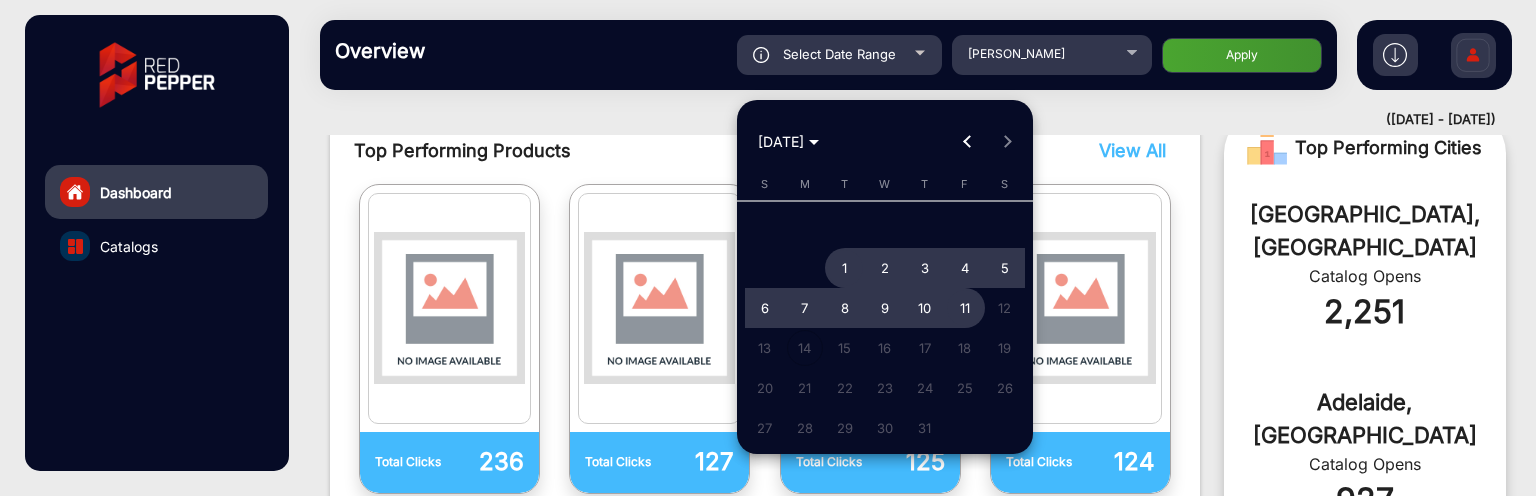 click on "[DATE]" at bounding box center [788, 142] 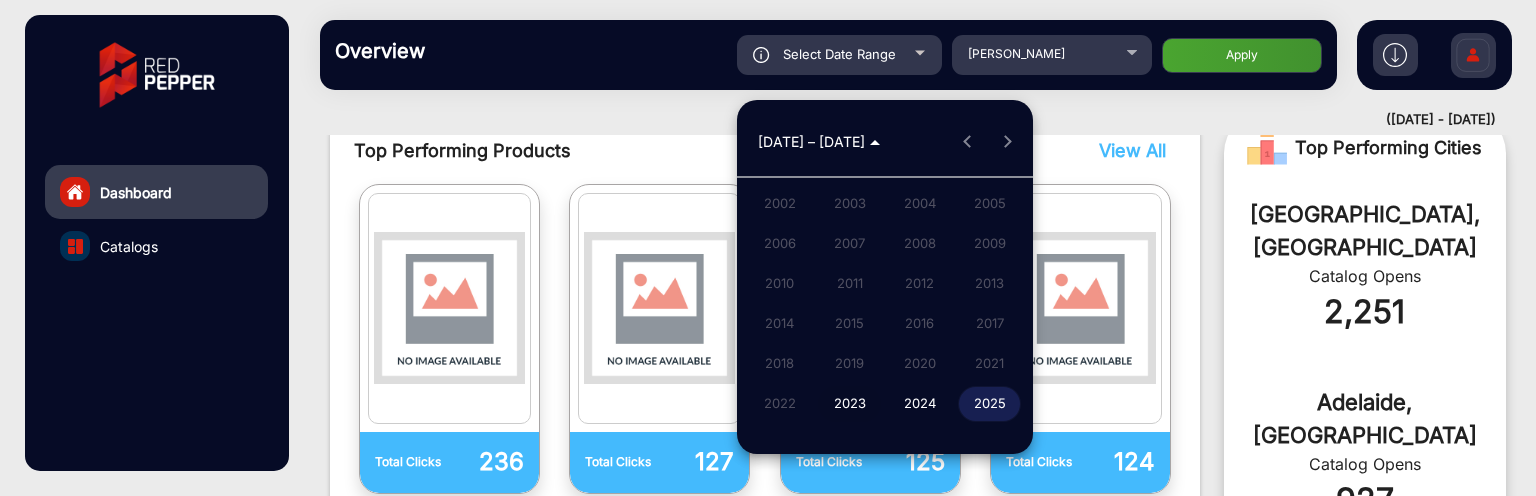 click on "2023" at bounding box center [849, 404] 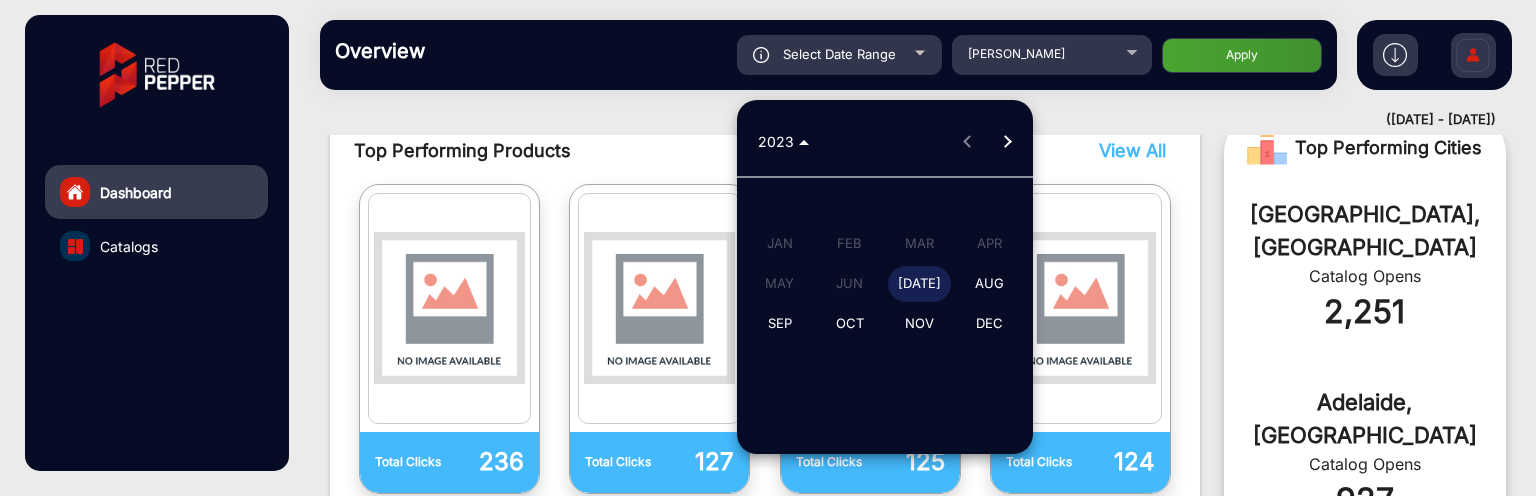 click on "[DATE]" at bounding box center [919, 284] 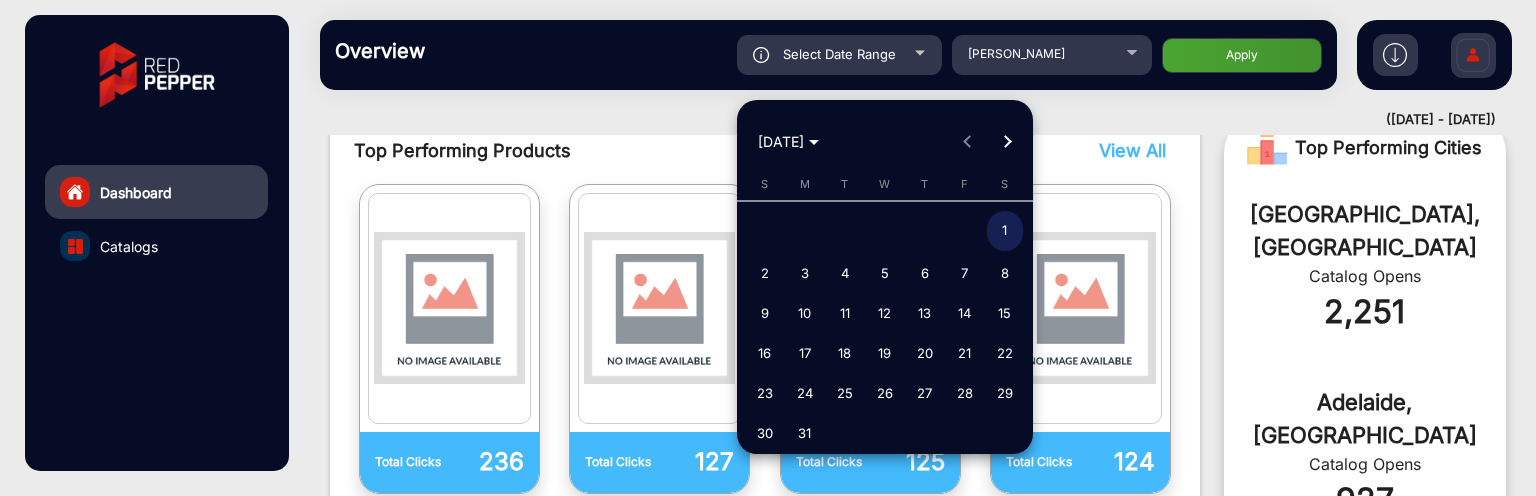 click on "1" at bounding box center [1005, 231] 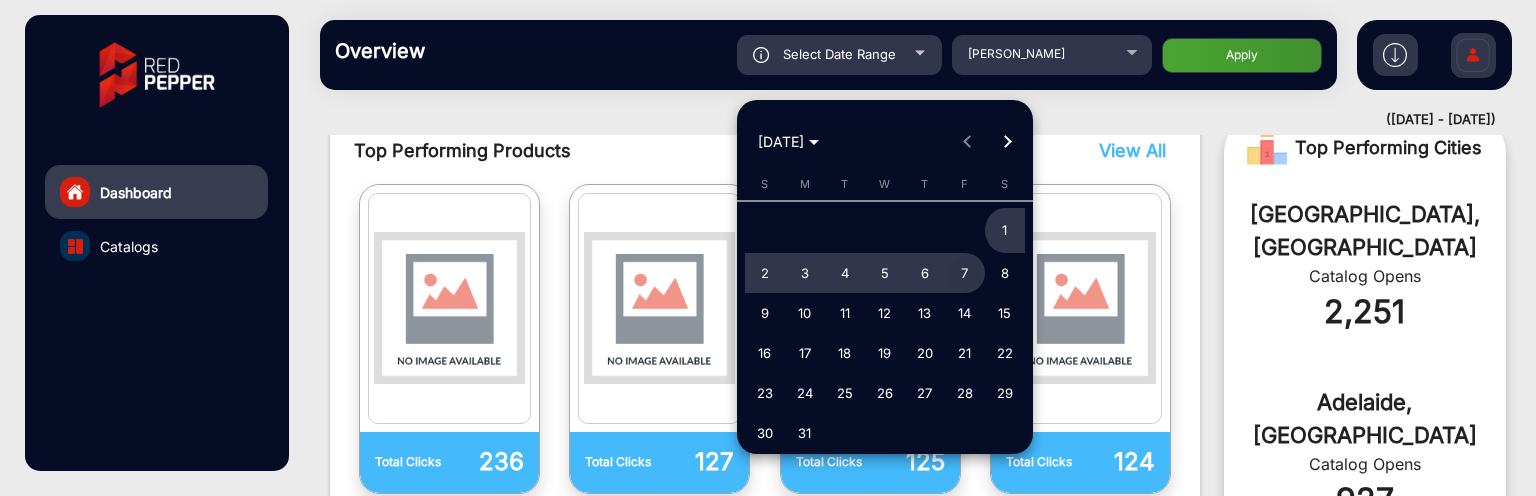 click on "7" at bounding box center (965, 273) 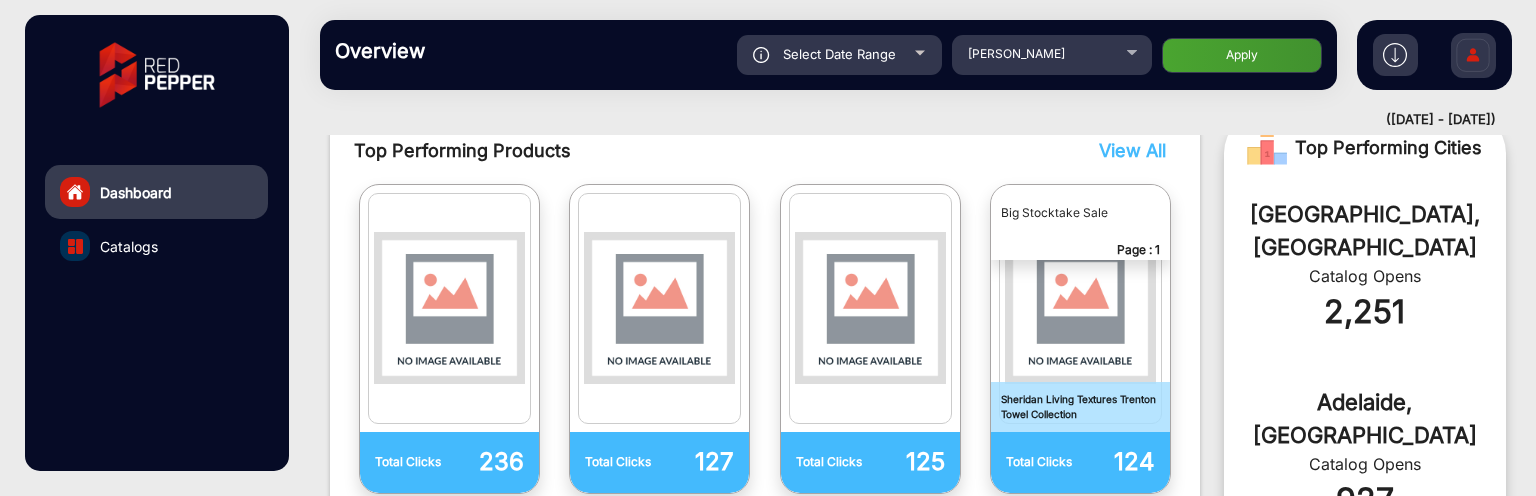 click on "Select Date Range [DATE] - [DATE] Choose date [PERSON_NAME] Apply" 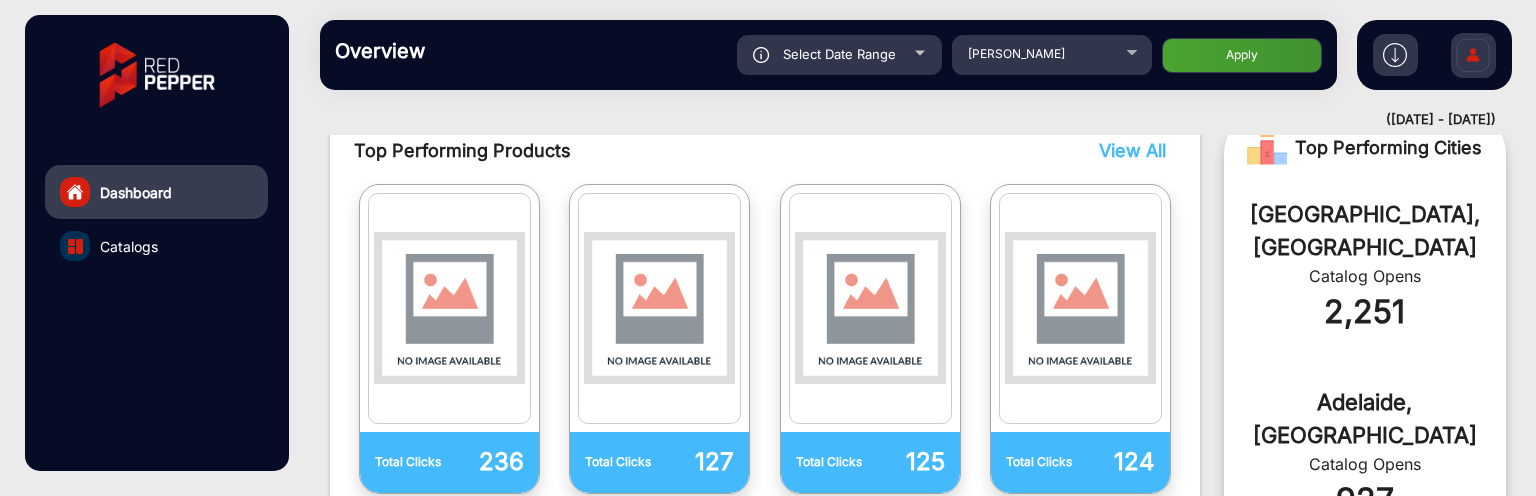 click on "Apply" 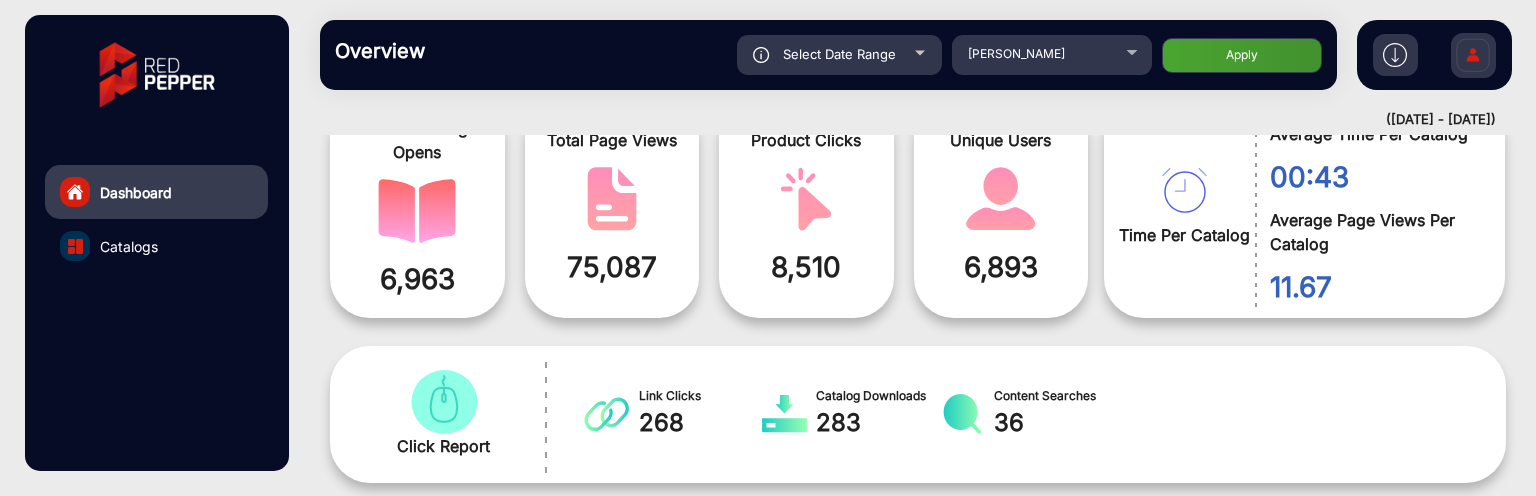 scroll, scrollTop: 117, scrollLeft: 0, axis: vertical 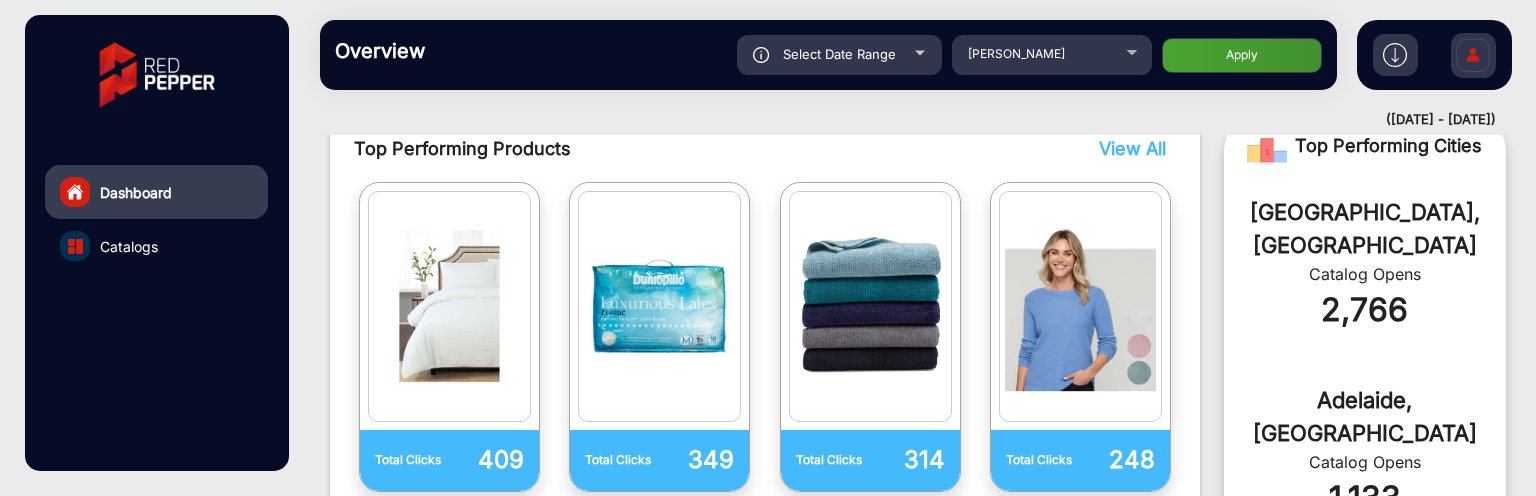 click on "Select Date Range" 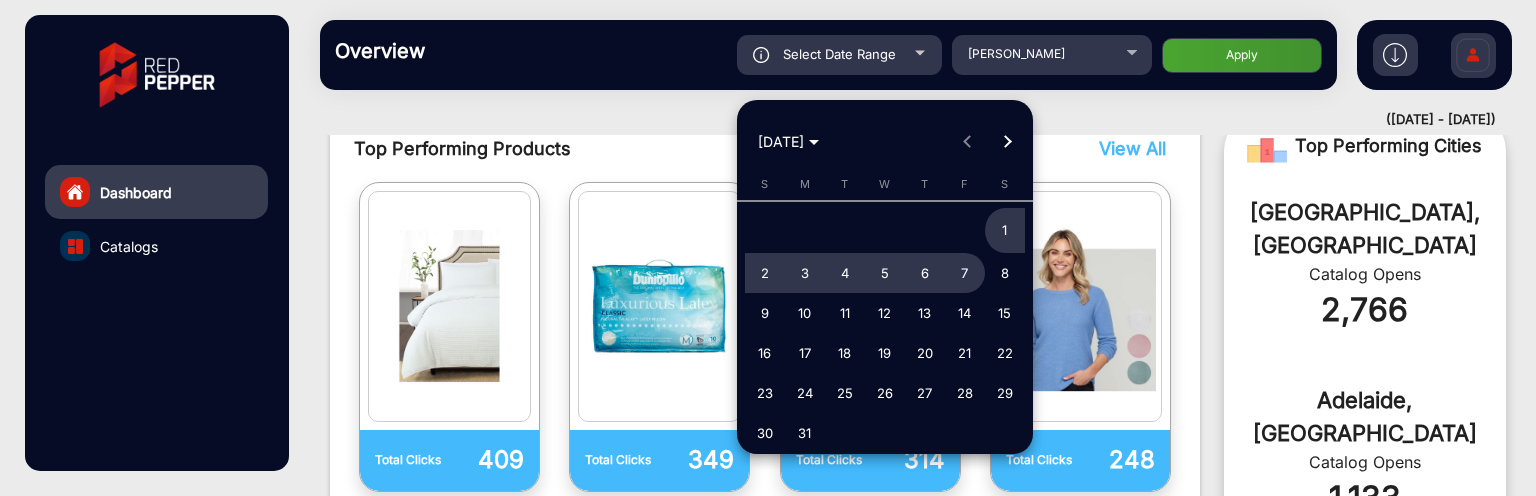 click at bounding box center (1007, 142) 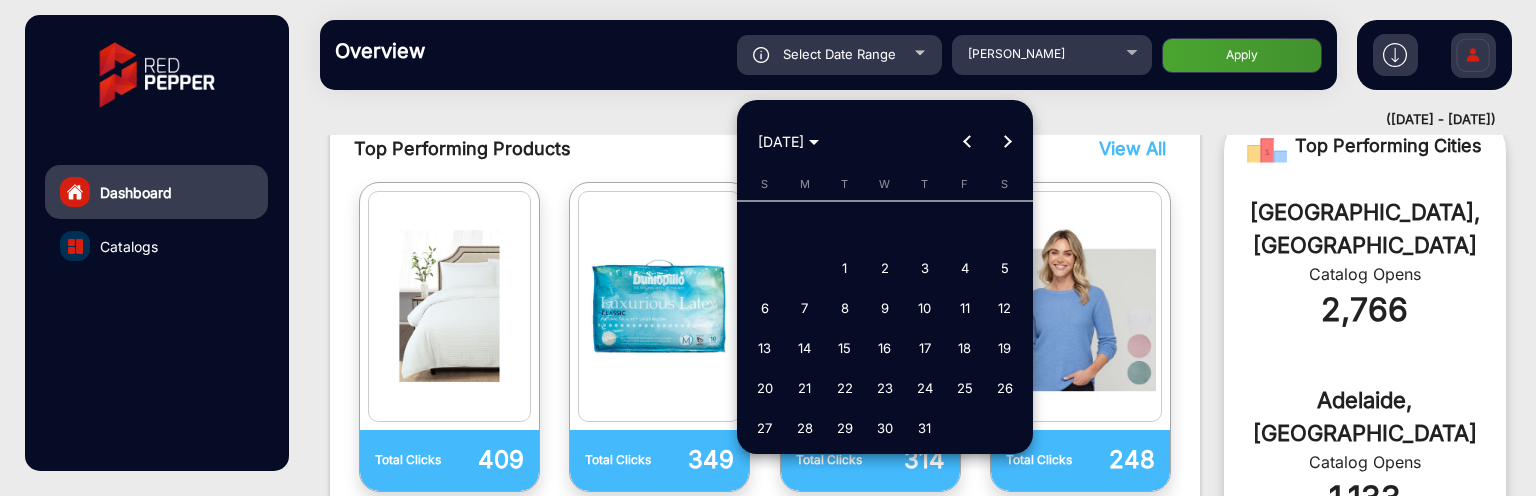 click on "[DATE]" at bounding box center (788, 141) 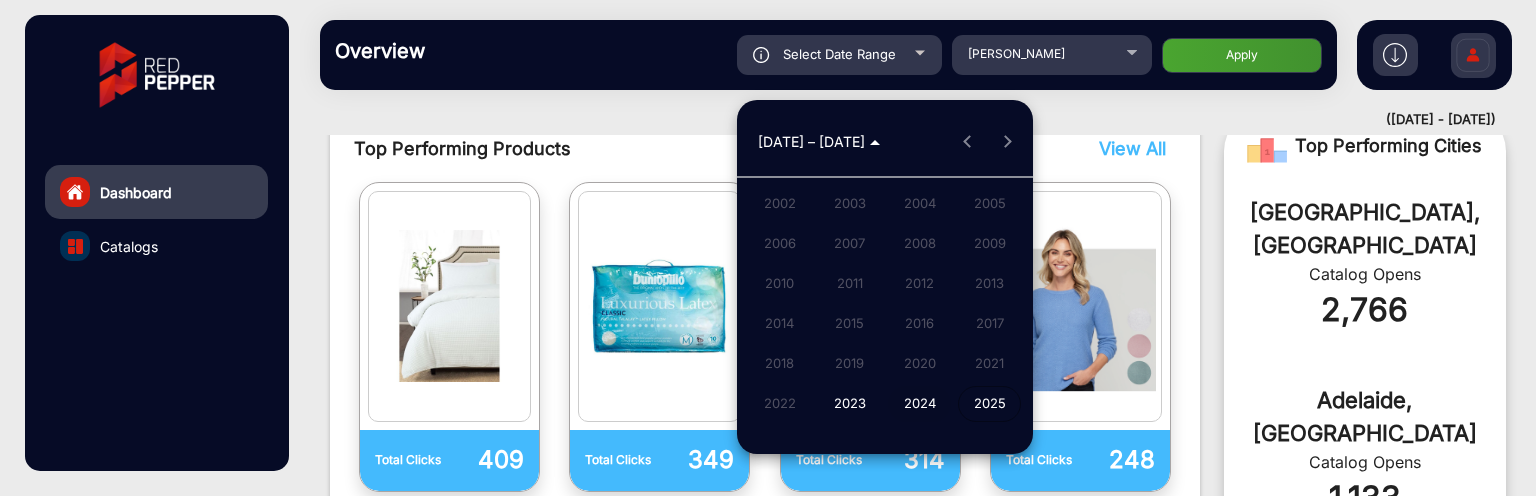 click on "2024" at bounding box center (919, 404) 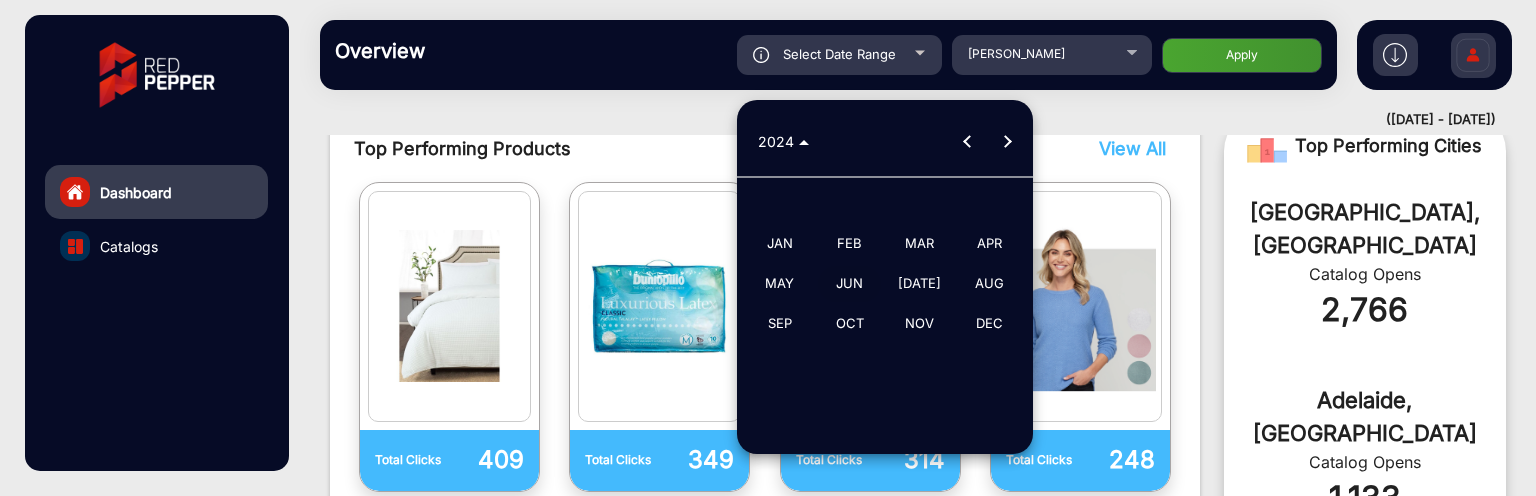 click on "JUN" at bounding box center (849, 284) 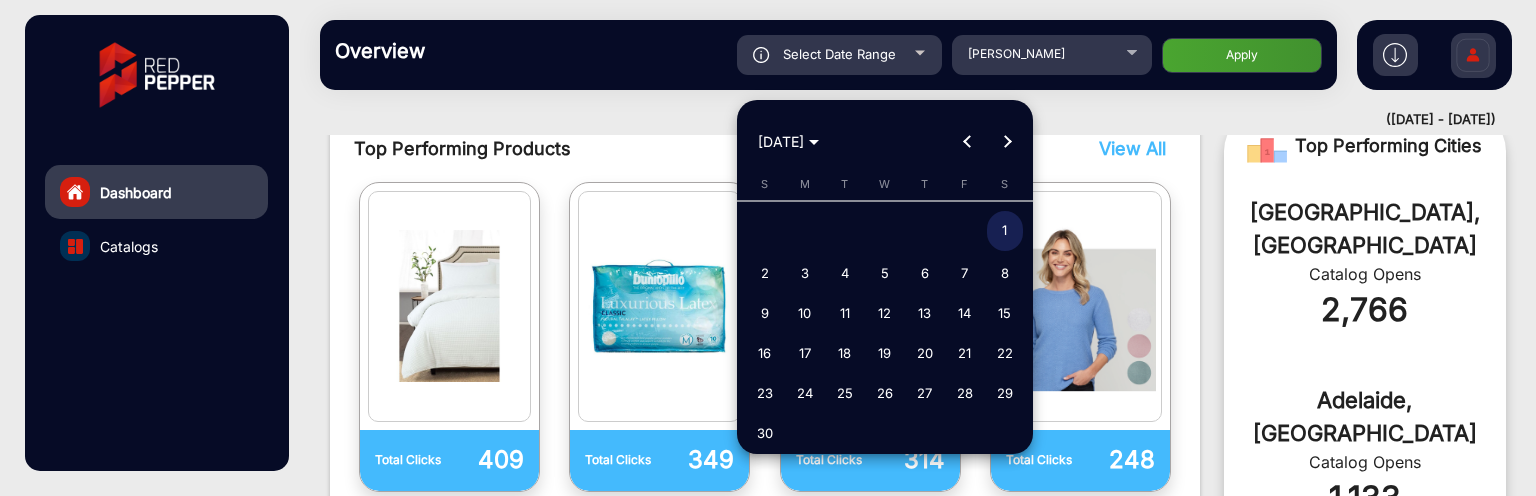 click on "1" at bounding box center (1005, 231) 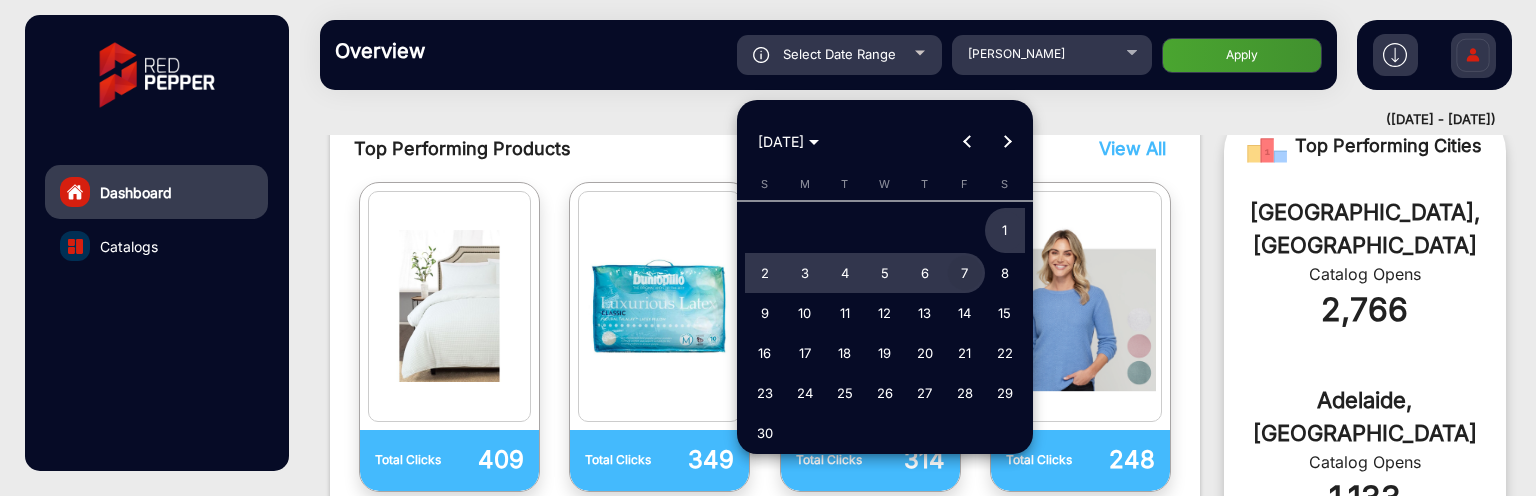 click on "7" at bounding box center [965, 273] 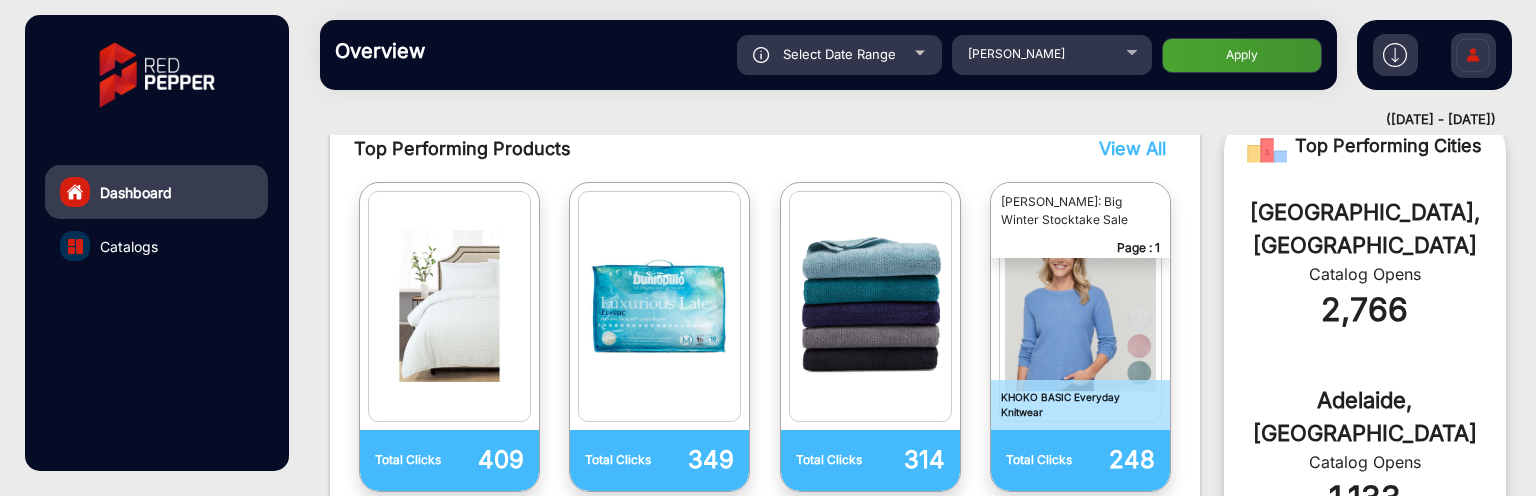 click on "Apply" 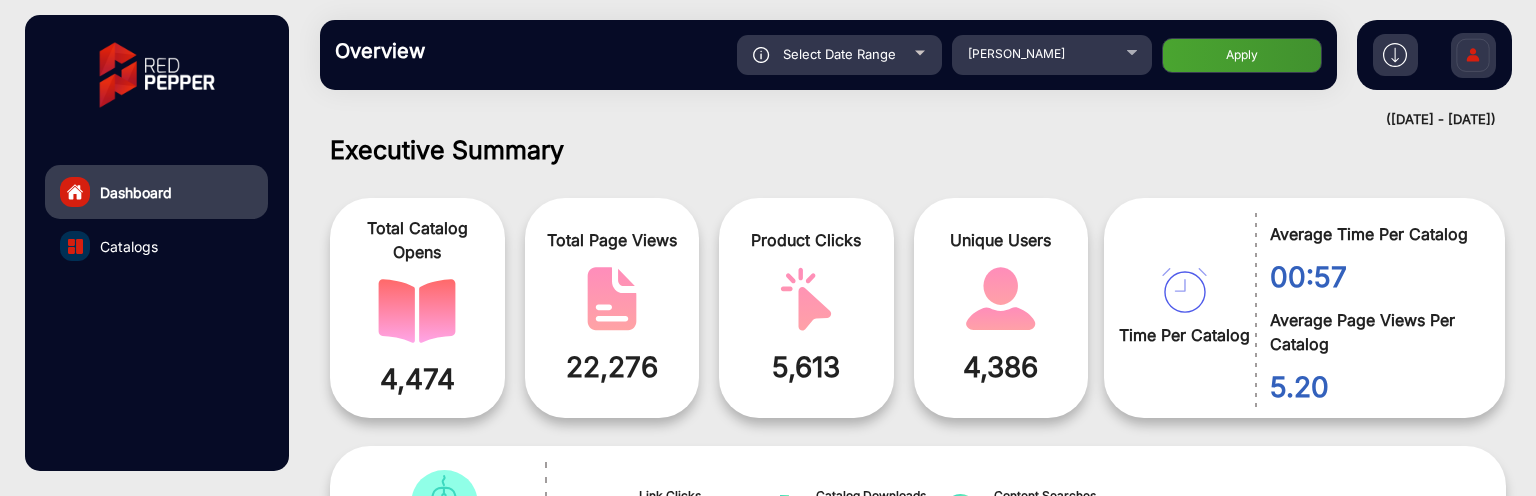 scroll, scrollTop: 145, scrollLeft: 0, axis: vertical 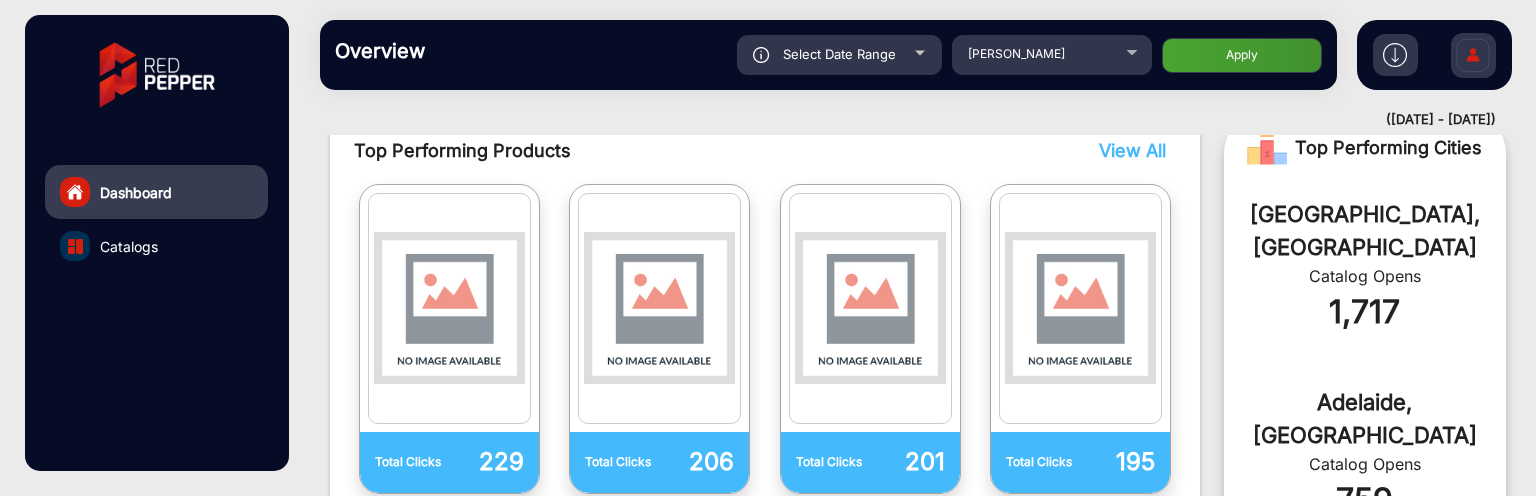 click on "Select Date Range" 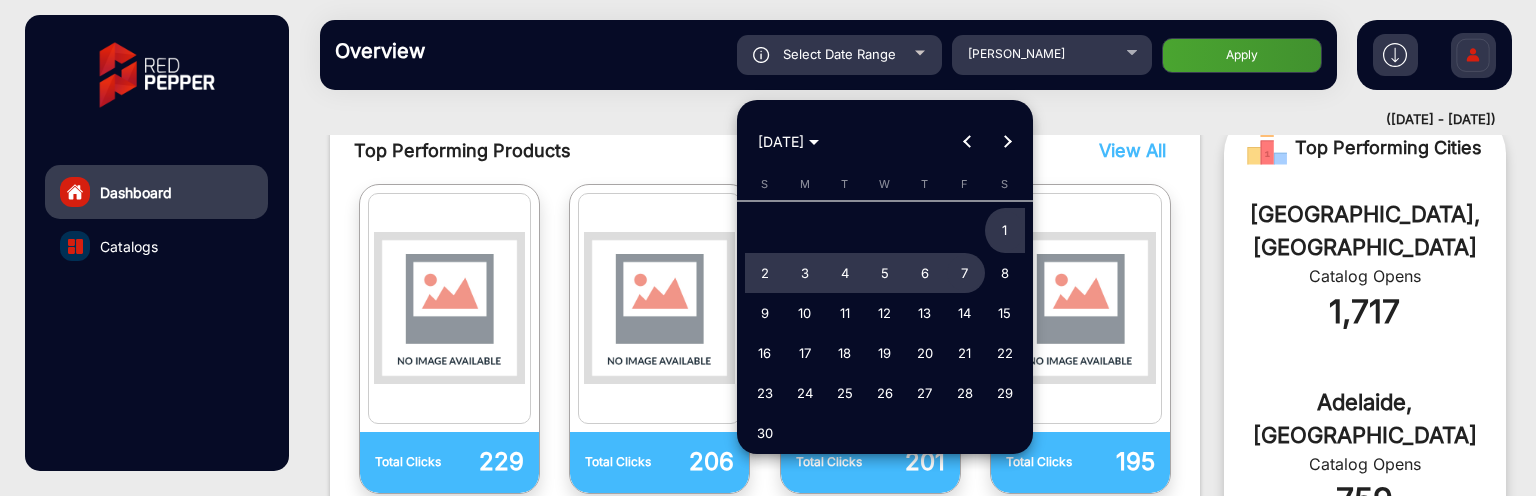 click on "[DATE]" at bounding box center (788, 141) 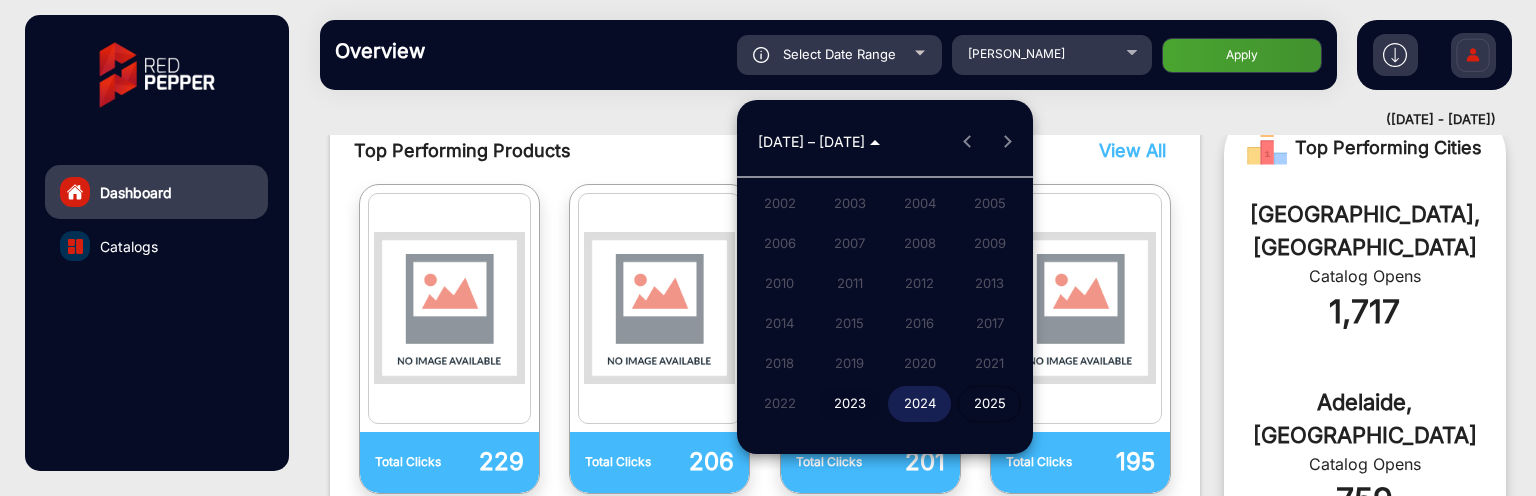 click on "2023" at bounding box center [849, 404] 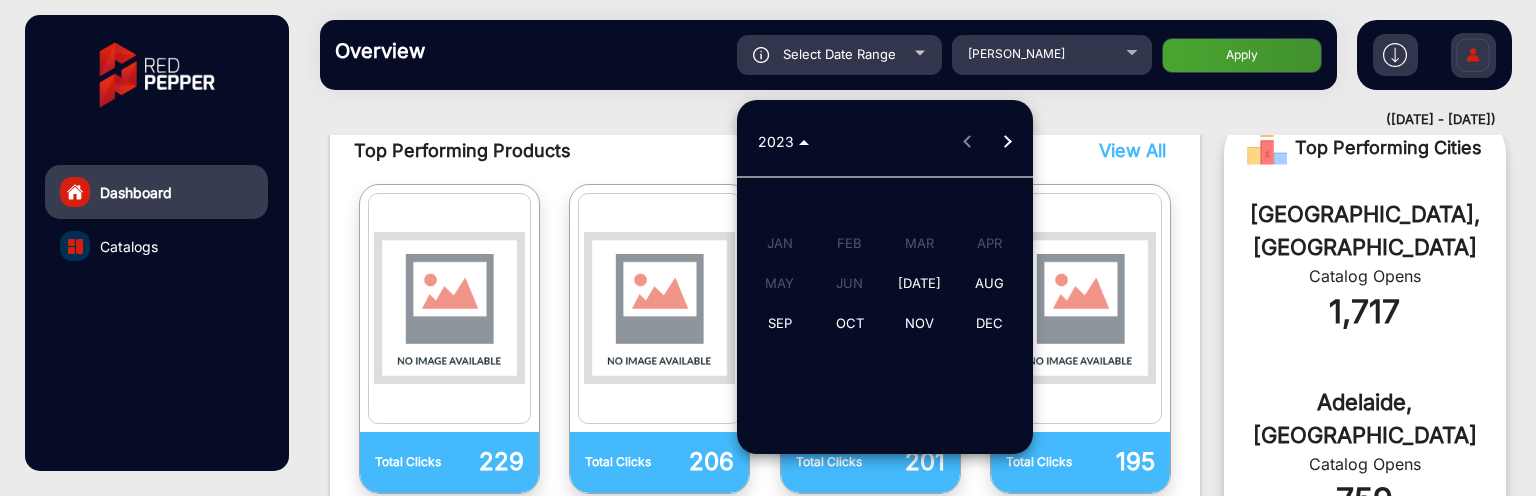 click on "2023   [DATE]   FEB   MAR   APR   MAY   JUN   [DATE]   AUG   SEP   OCT   NOV   DEC" at bounding box center [885, 277] 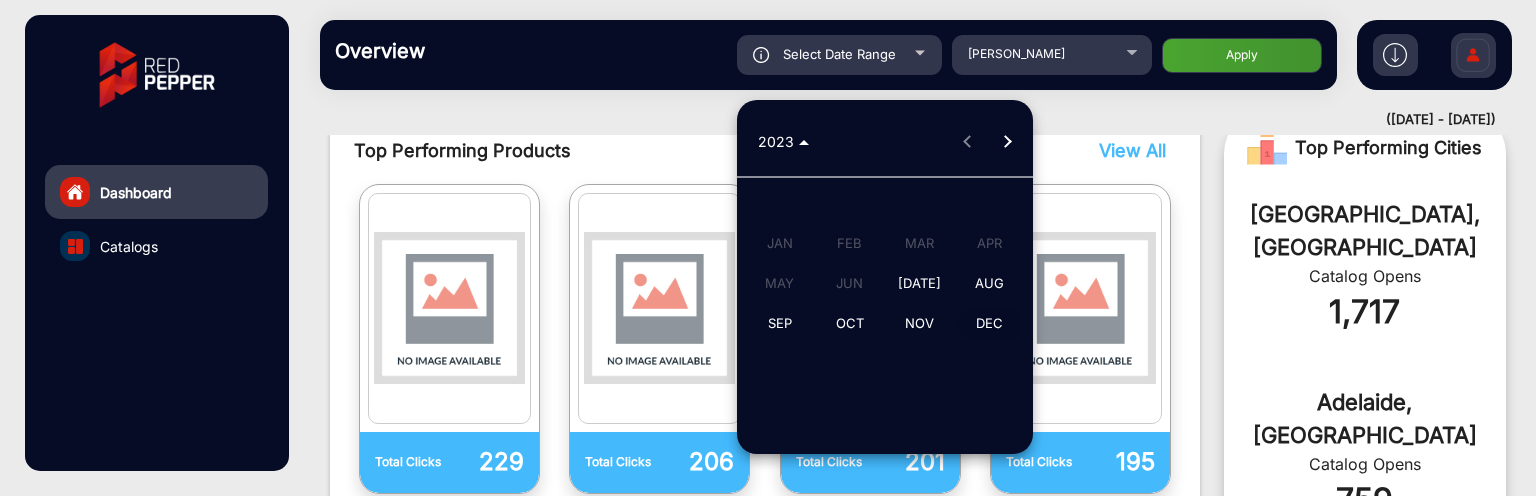 click on "DEC" at bounding box center (989, 324) 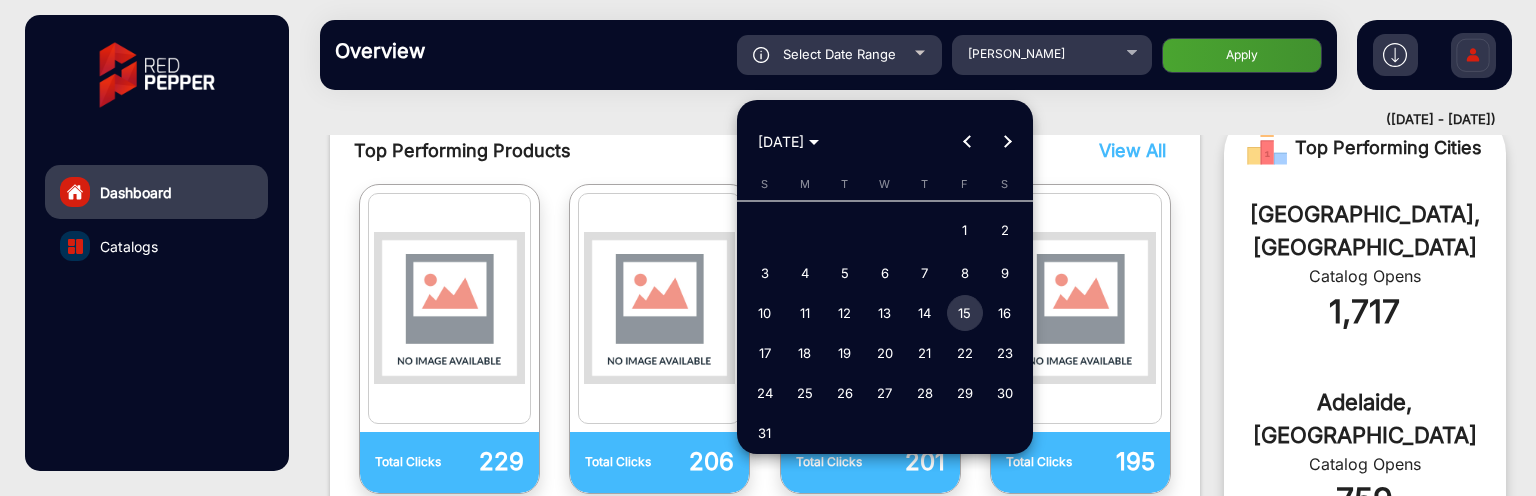 click on "15" at bounding box center [965, 313] 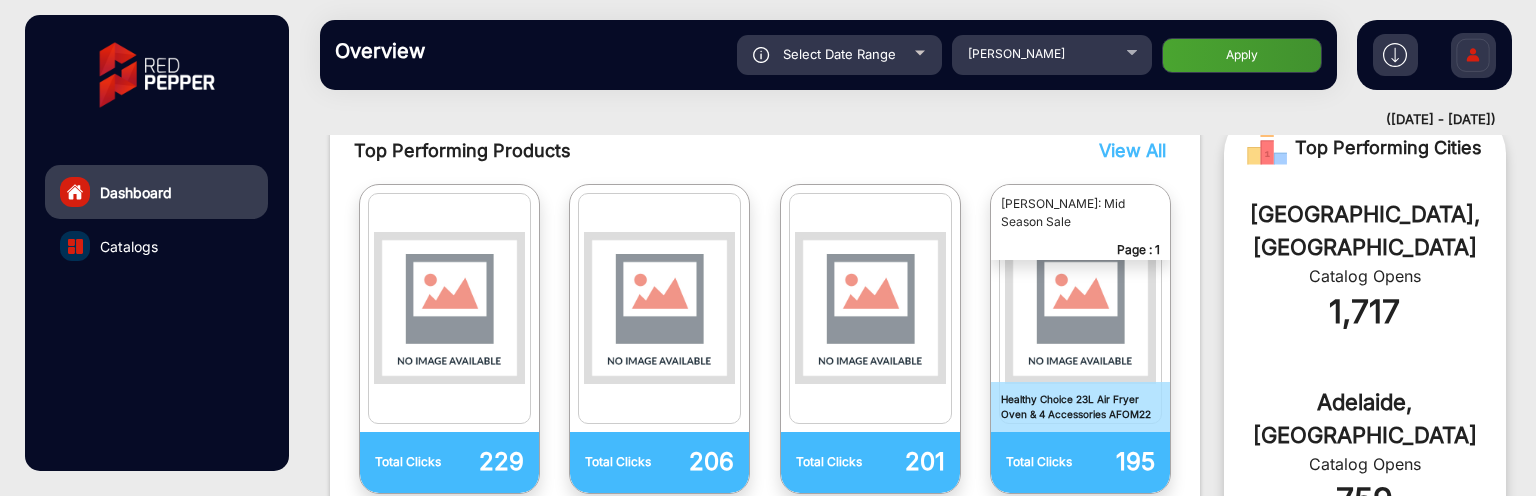 click on "Apply" 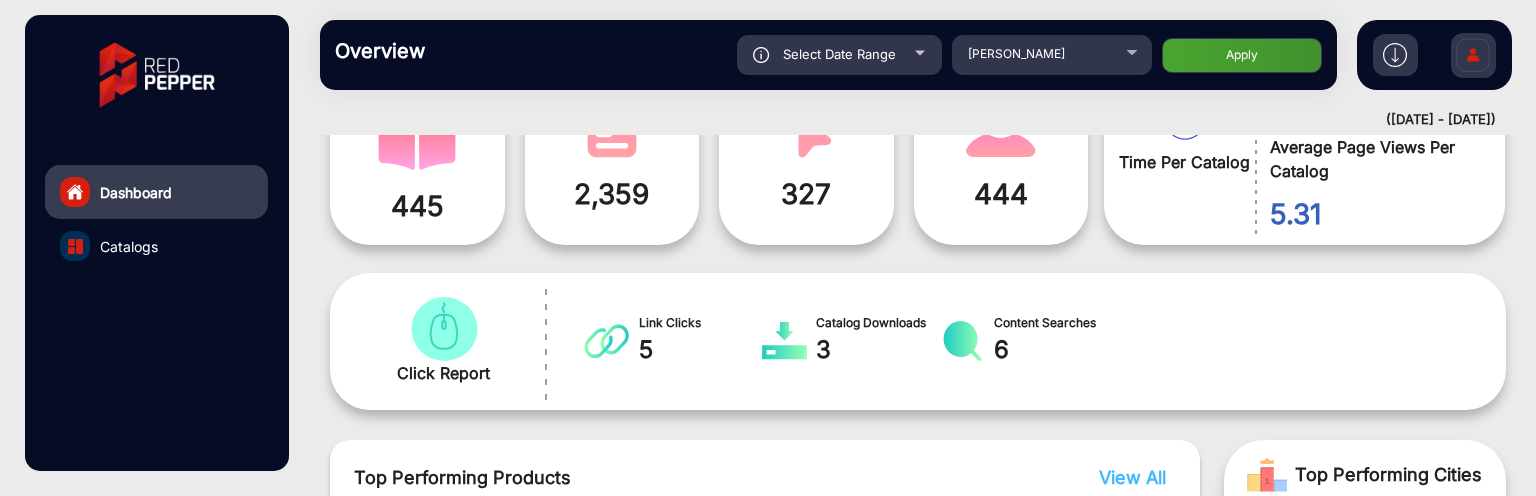 scroll, scrollTop: 238, scrollLeft: 0, axis: vertical 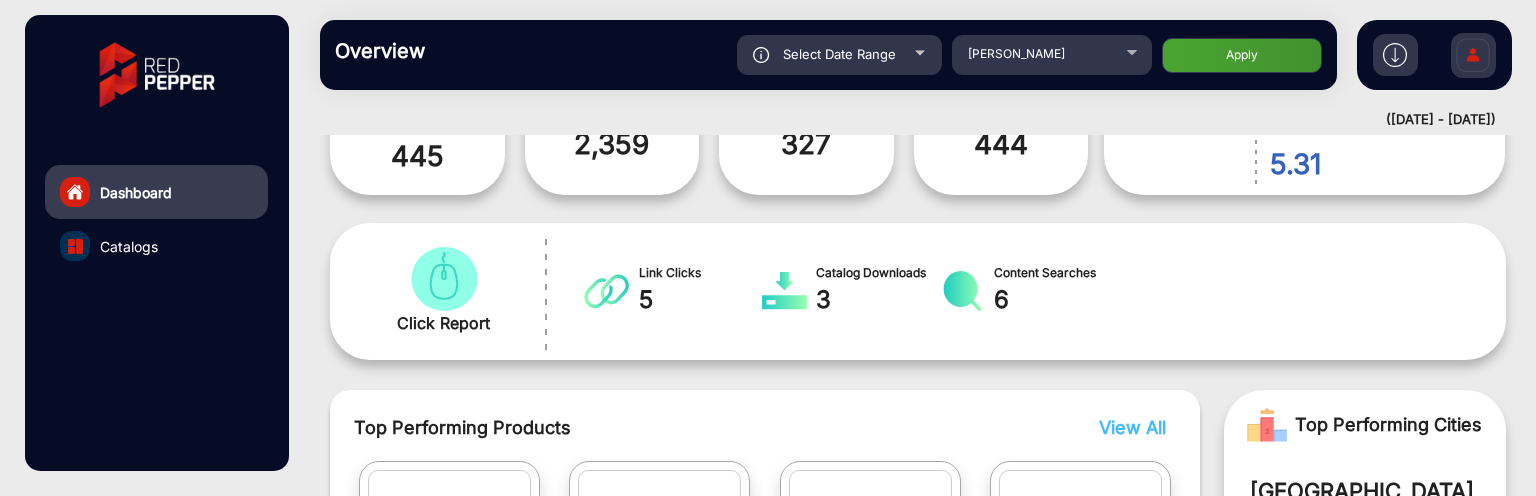 click on "Select Date Range" 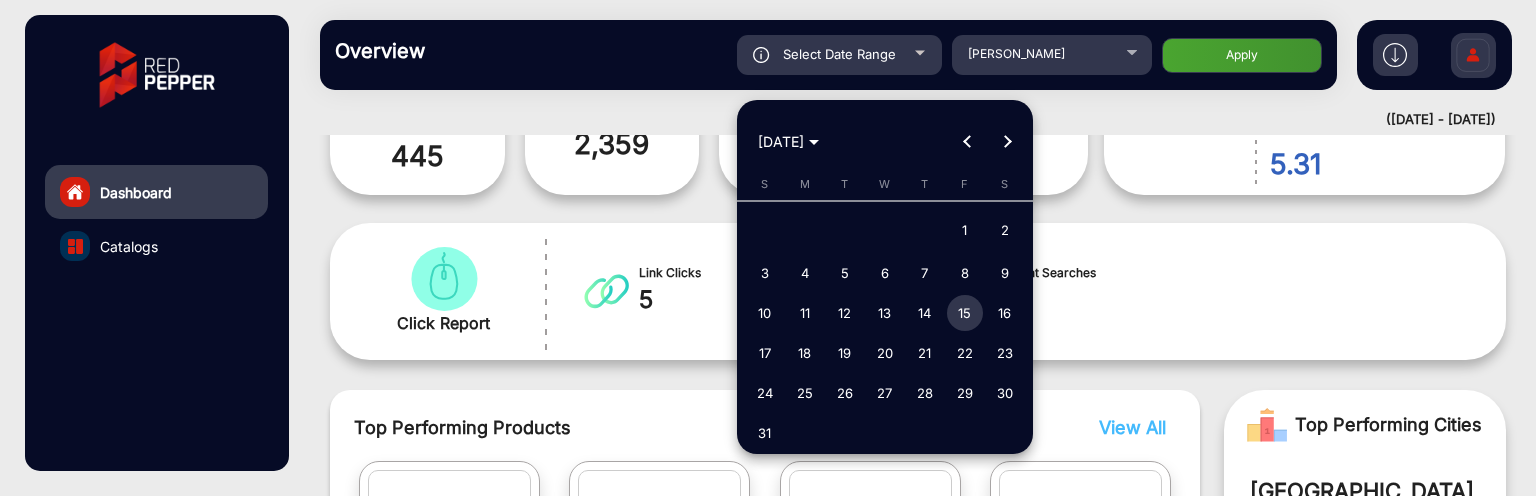 click at bounding box center [967, 142] 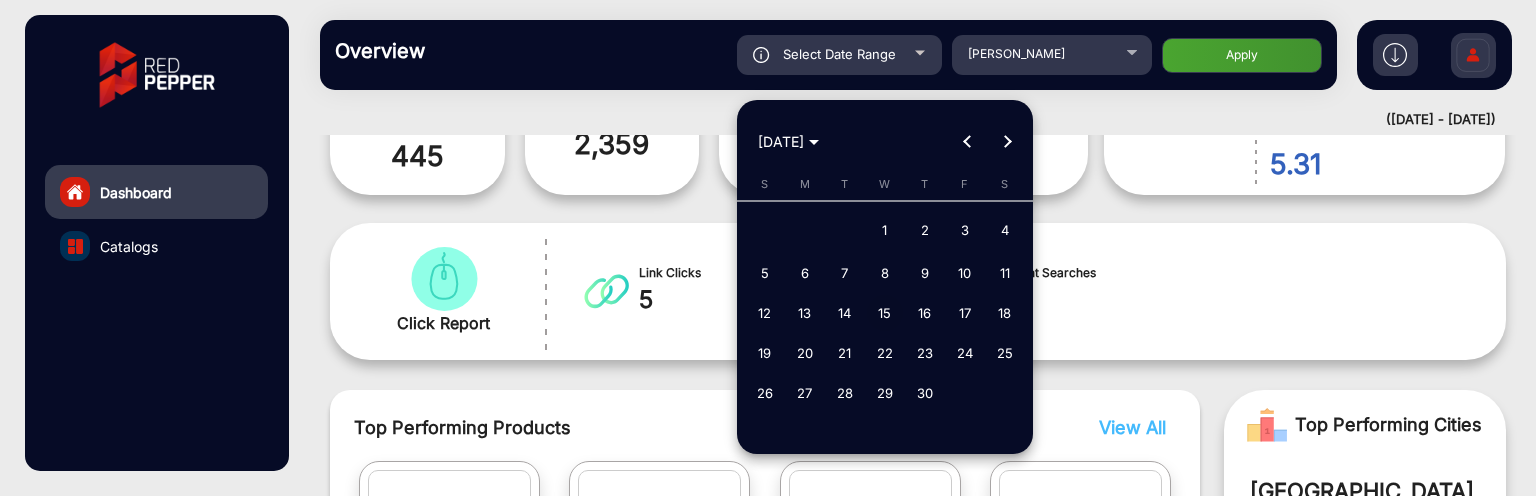 click on "15" at bounding box center (885, 313) 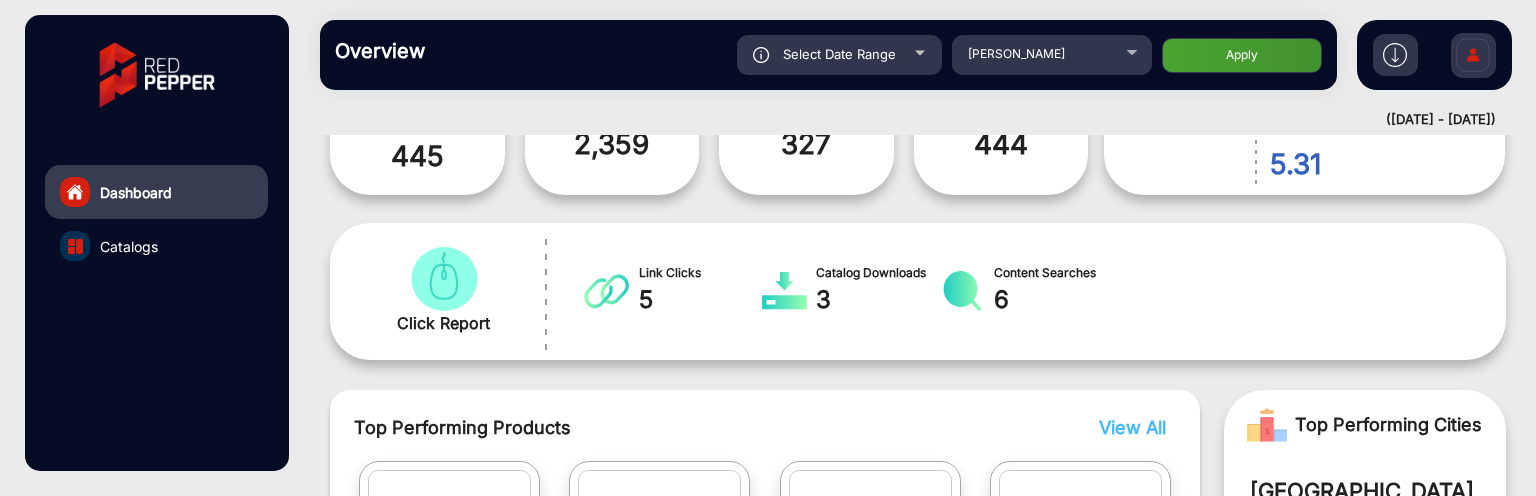 click on "Apply" 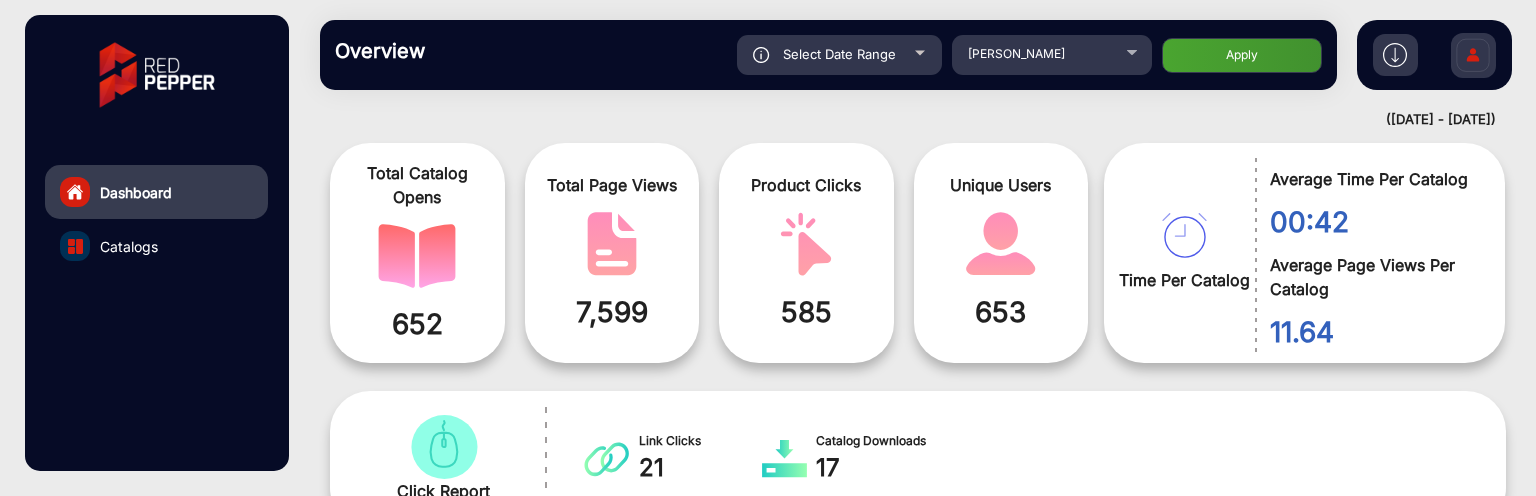 scroll, scrollTop: 139, scrollLeft: 0, axis: vertical 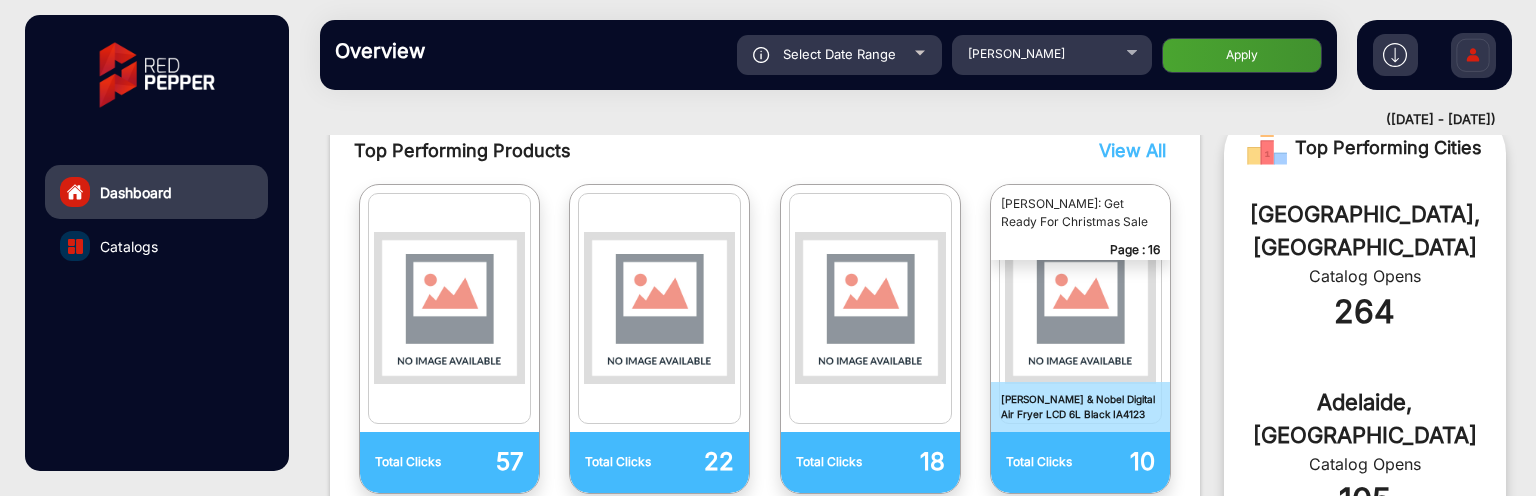 click on "Select Date Range" 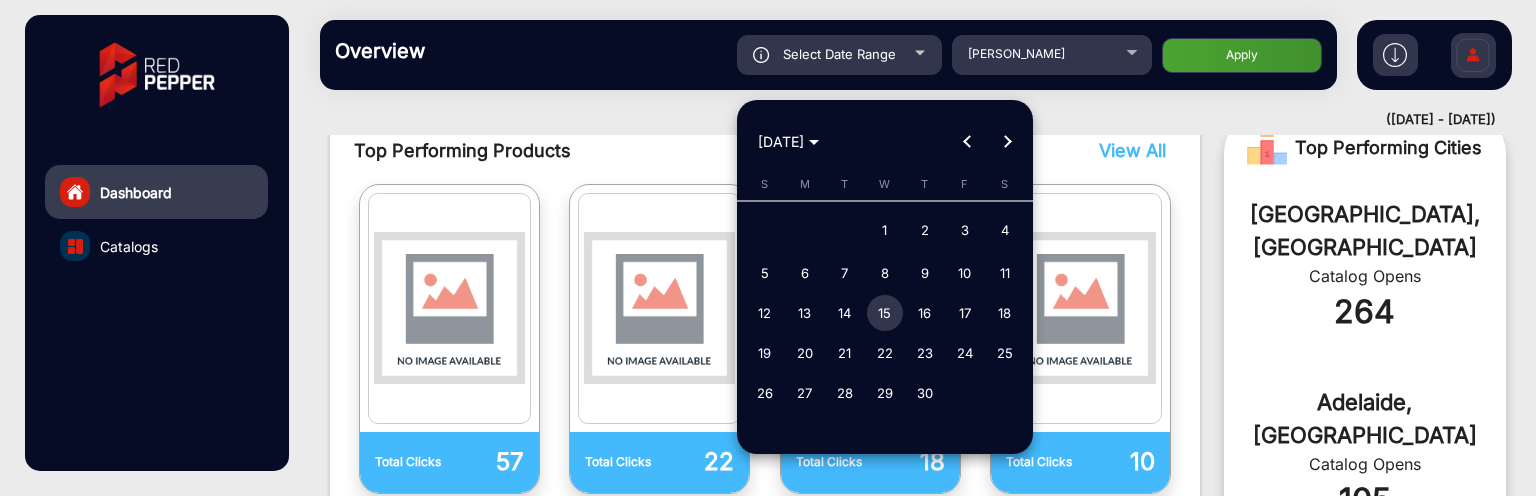 click at bounding box center (967, 142) 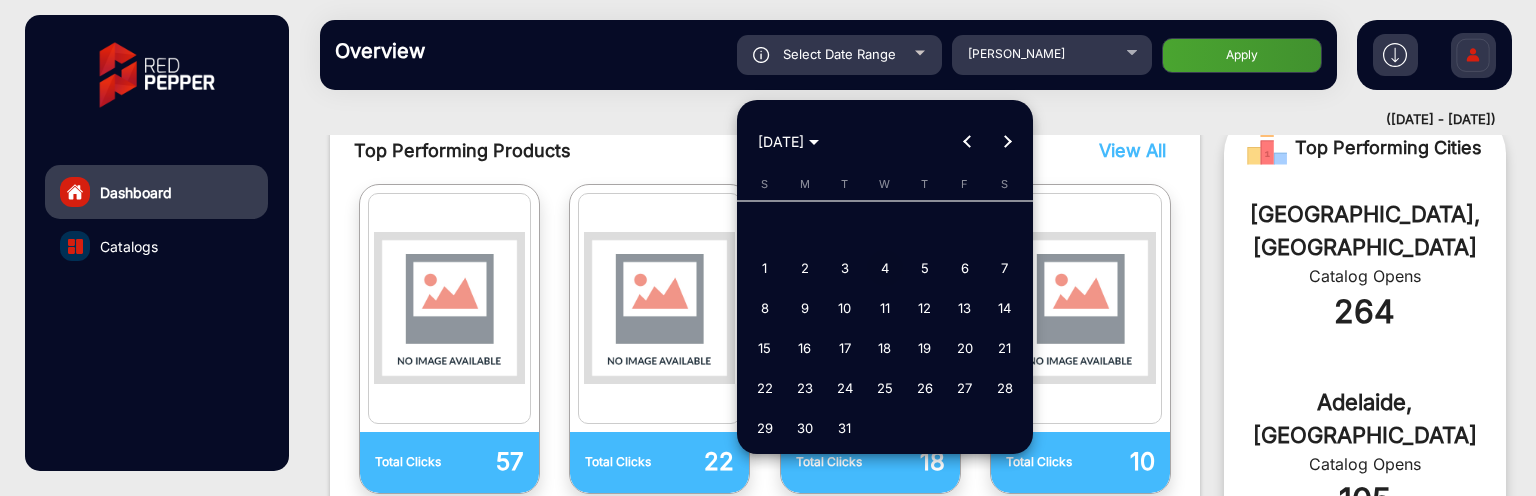 click on "4" at bounding box center [885, 268] 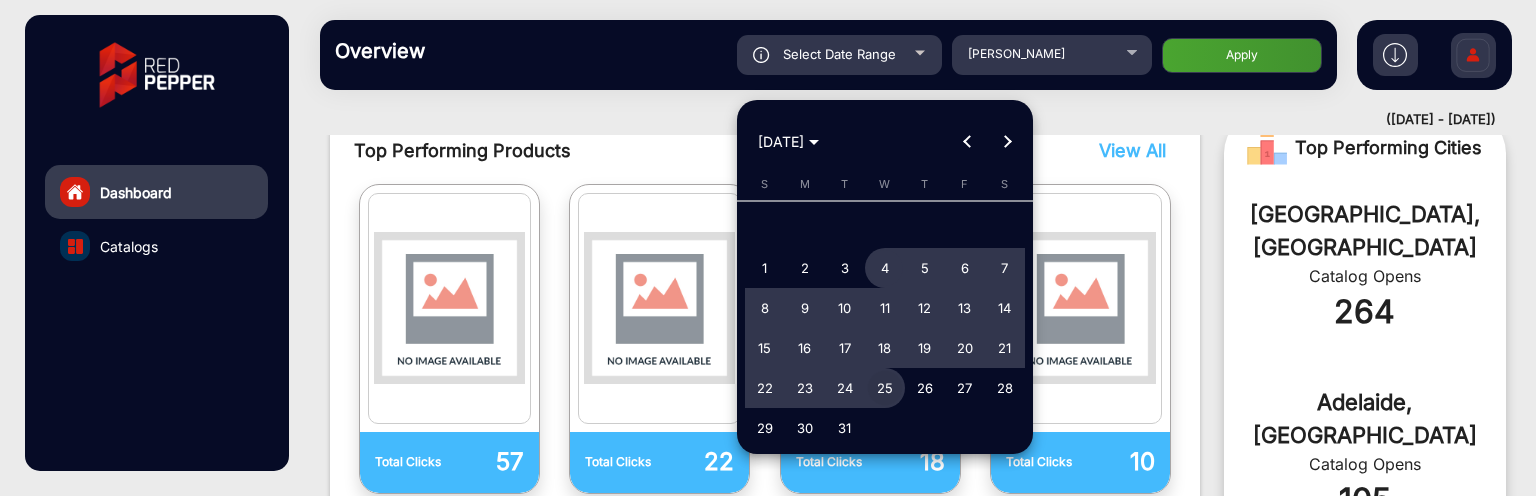 click on "25" at bounding box center [885, 388] 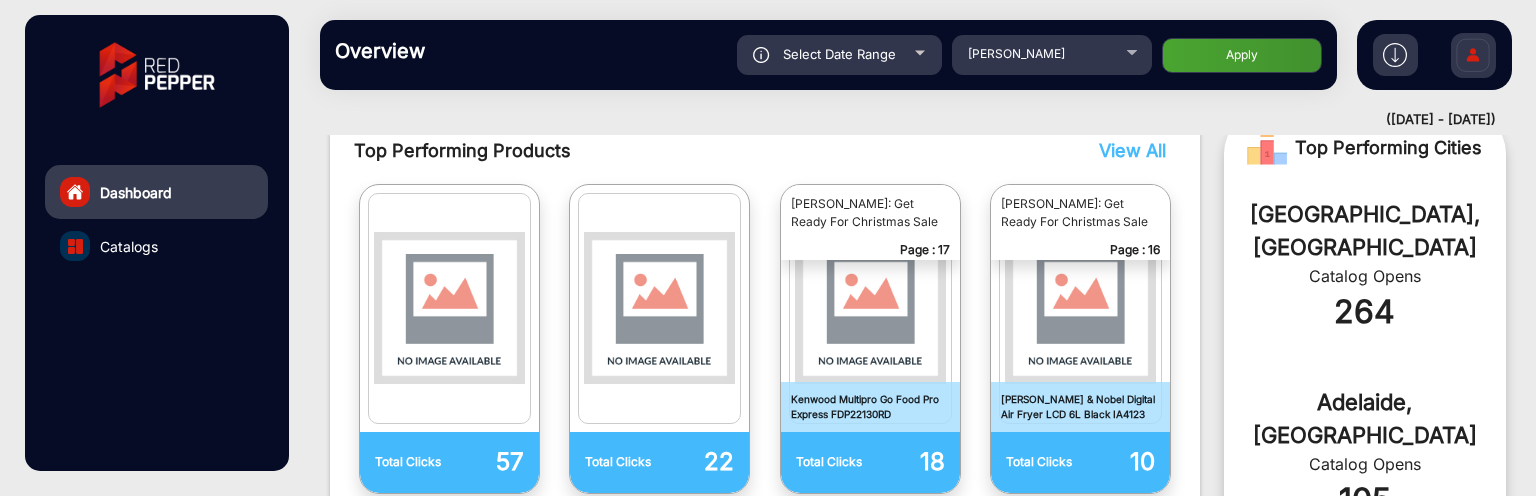 click on "Apply" 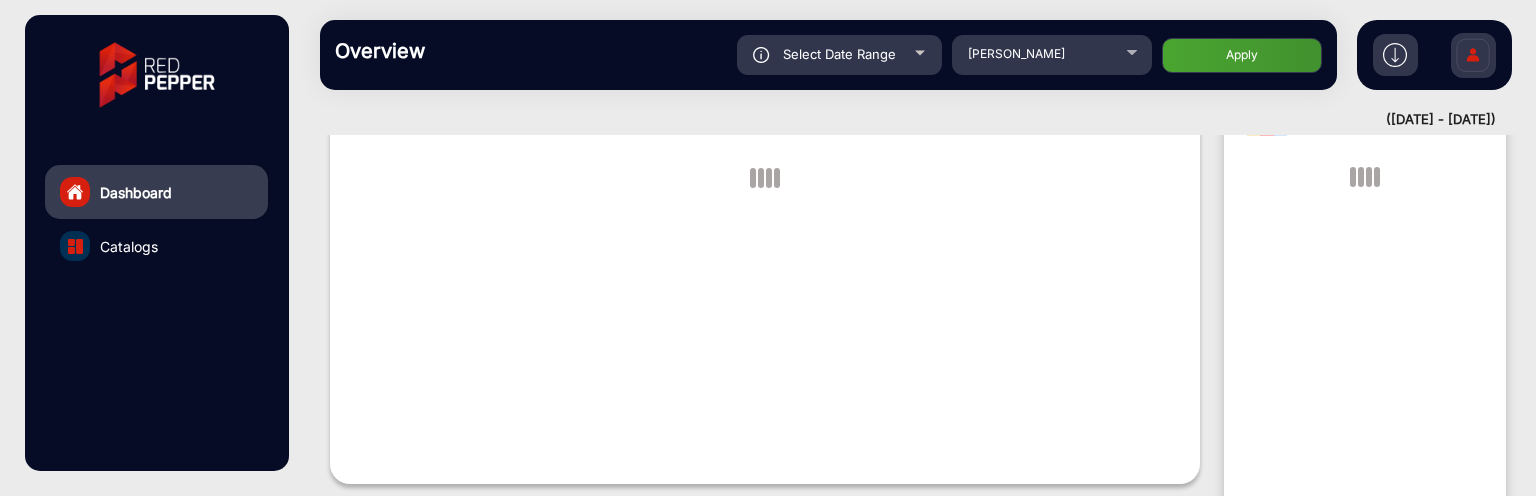 scroll, scrollTop: 15, scrollLeft: 0, axis: vertical 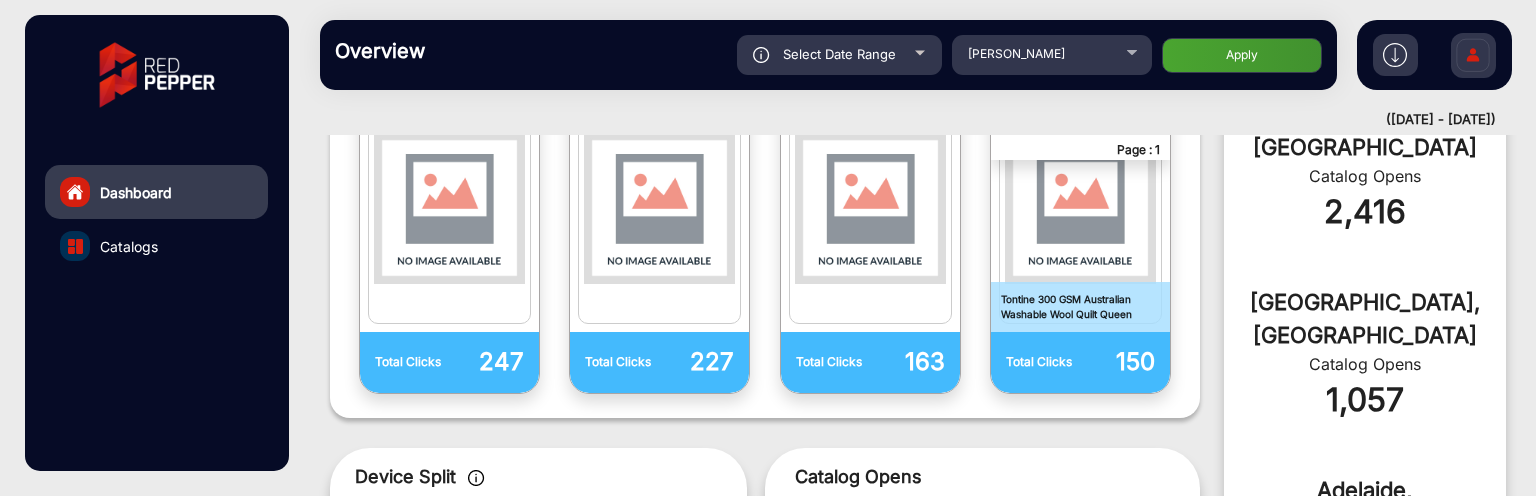 click on "Overview  Reports Understand what makes your customers tick and learn how they are consuming your content. Select Date Range [DATE] - [DATE] Choose date [PERSON_NAME] Apply" 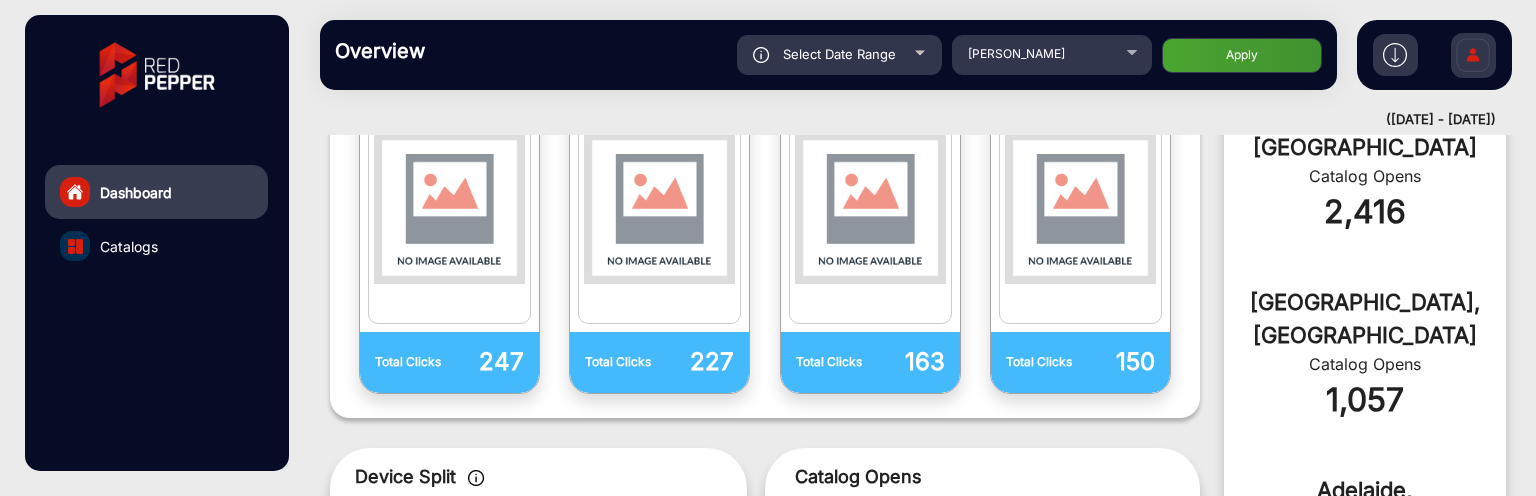 click on "Select Date Range" 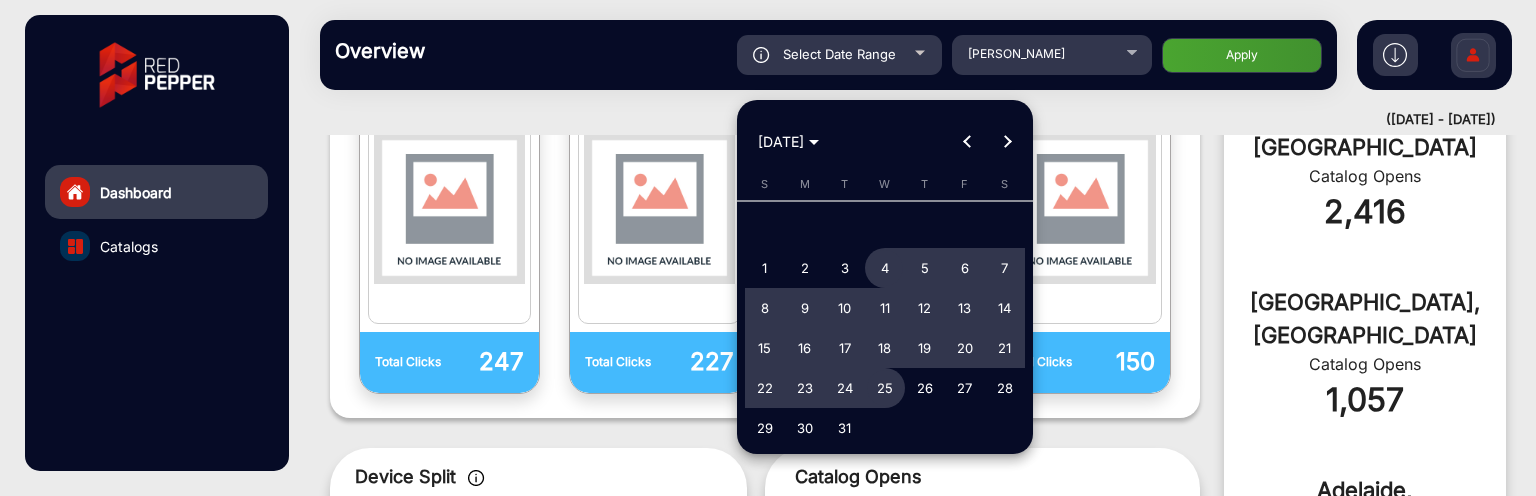 click at bounding box center [967, 142] 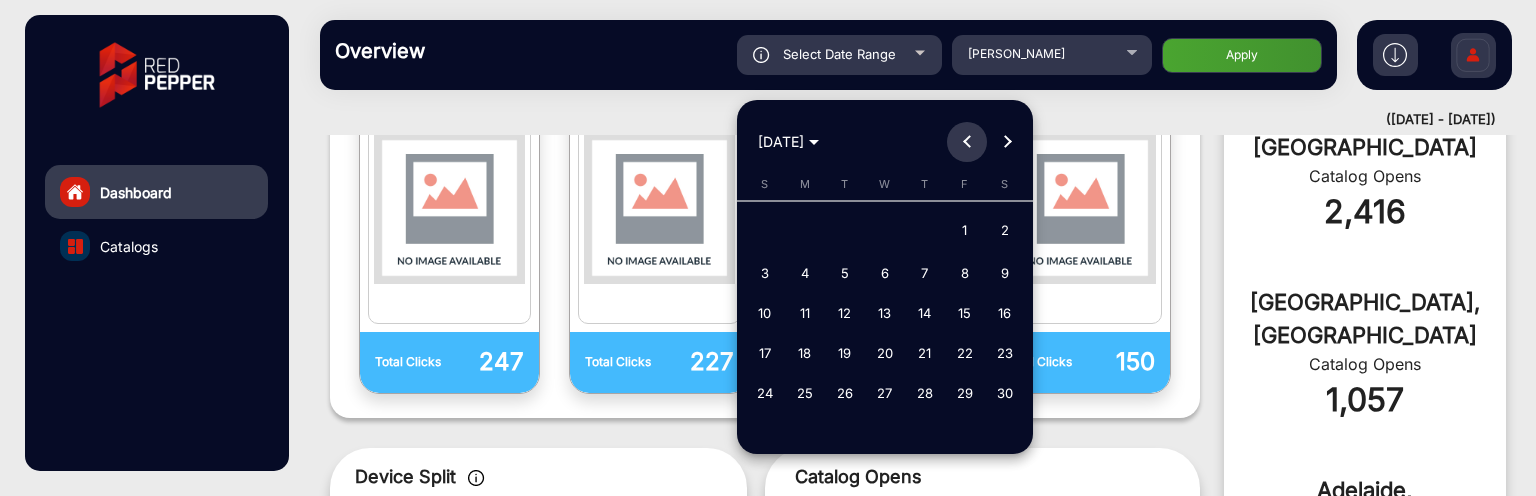 click at bounding box center (967, 142) 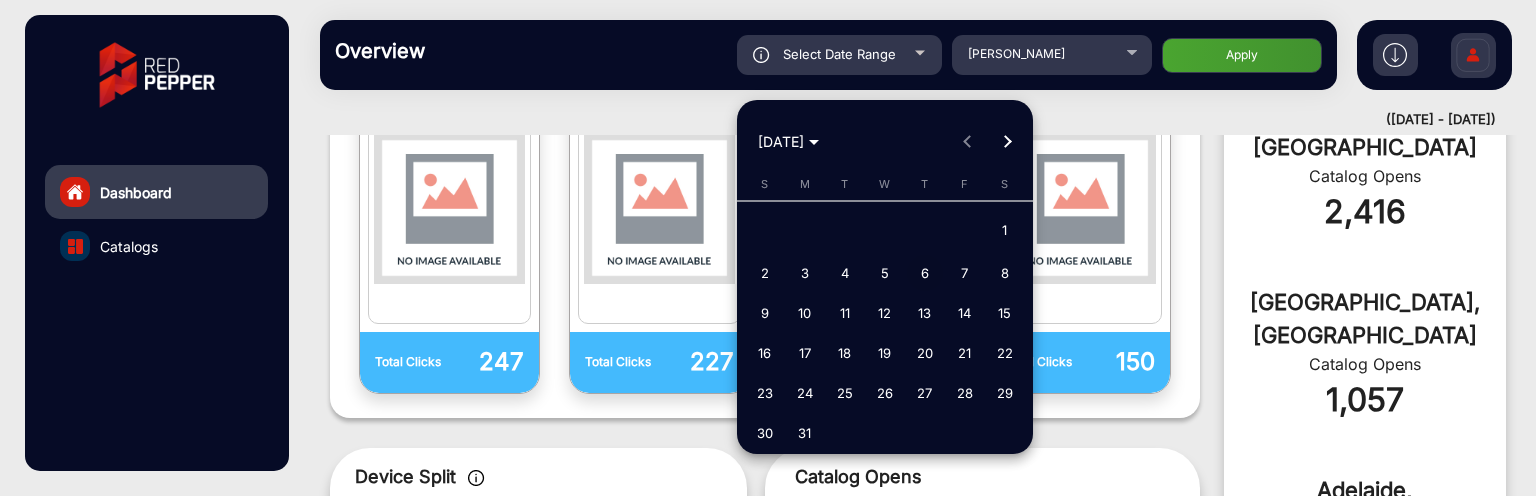 click on "6" at bounding box center [925, 273] 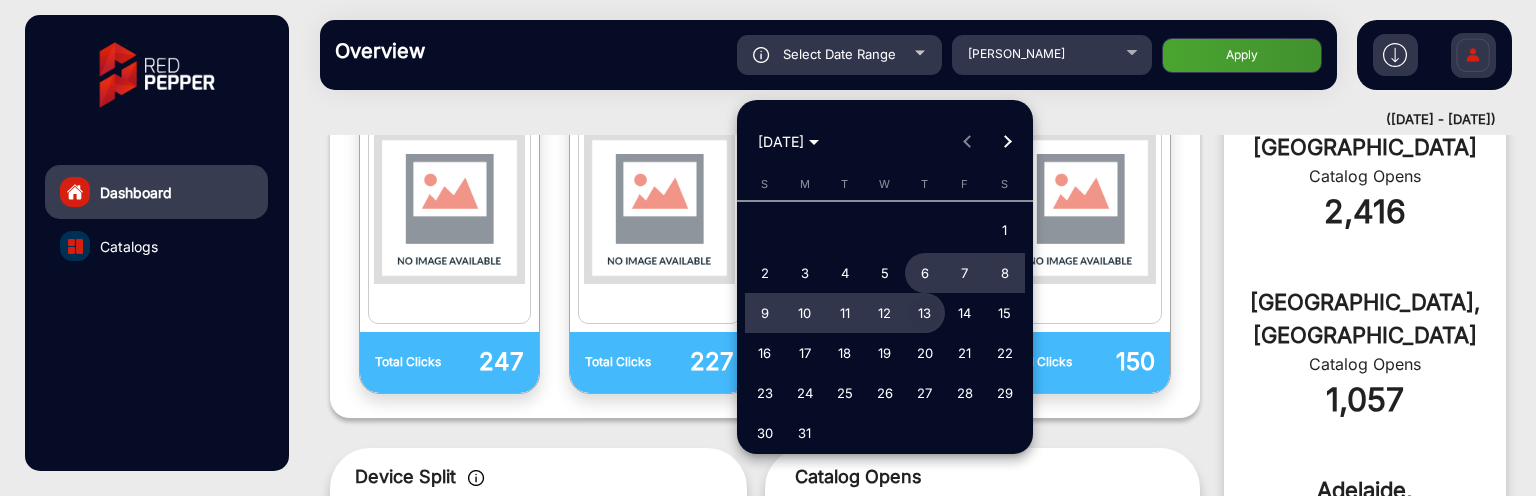 click on "13" at bounding box center (925, 313) 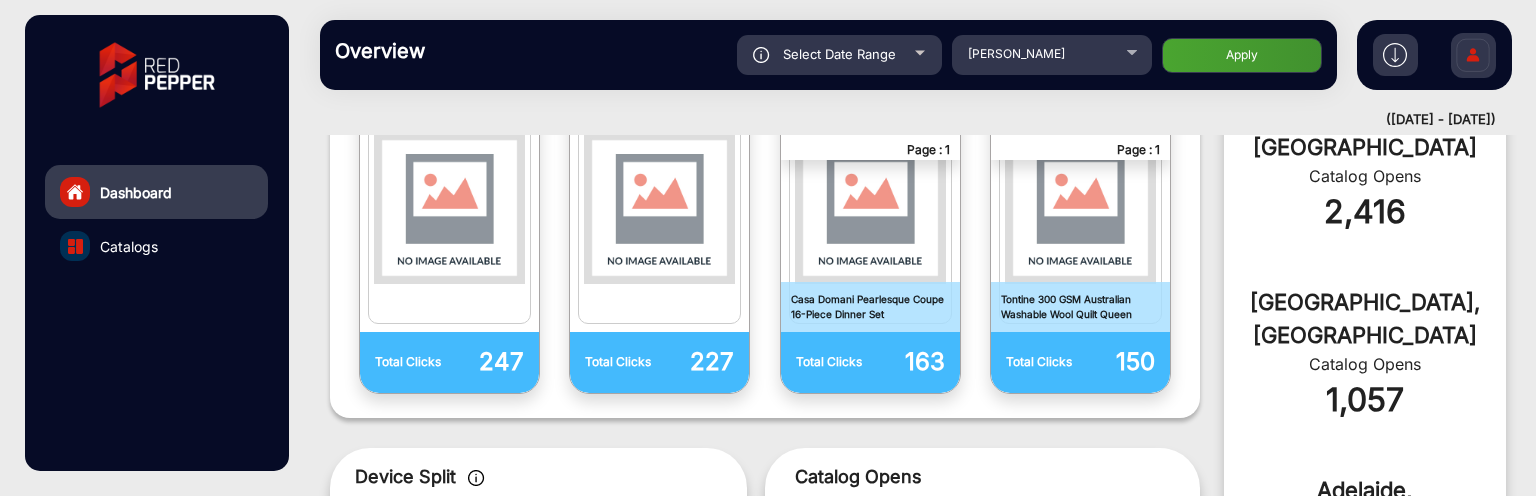 click on "Apply" 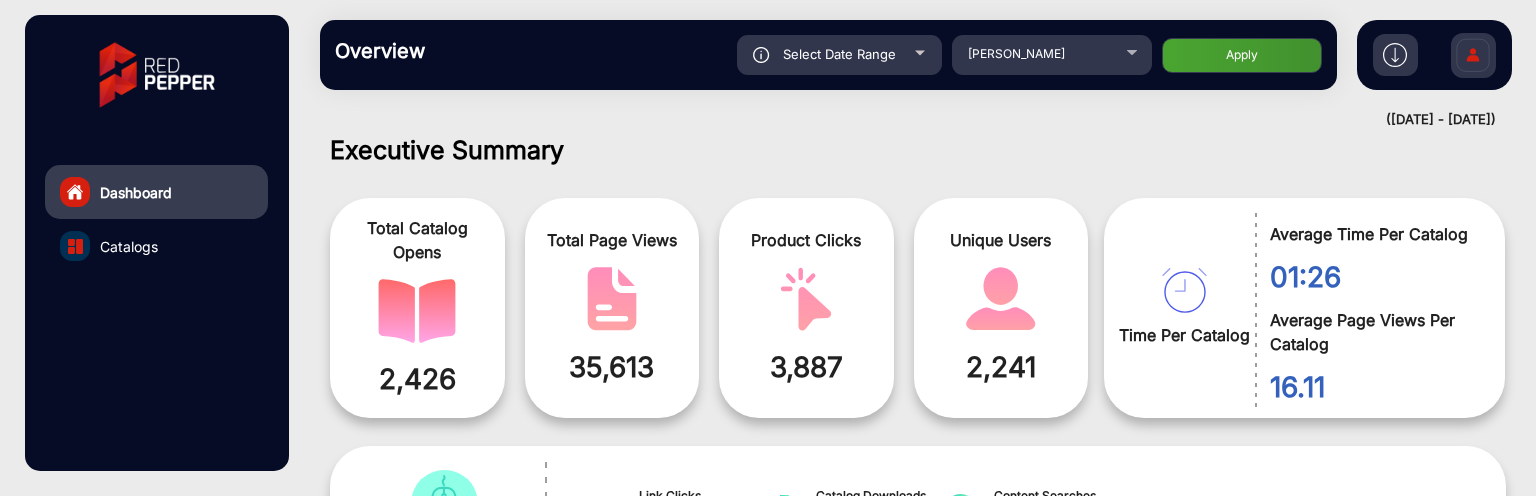 scroll, scrollTop: 115, scrollLeft: 0, axis: vertical 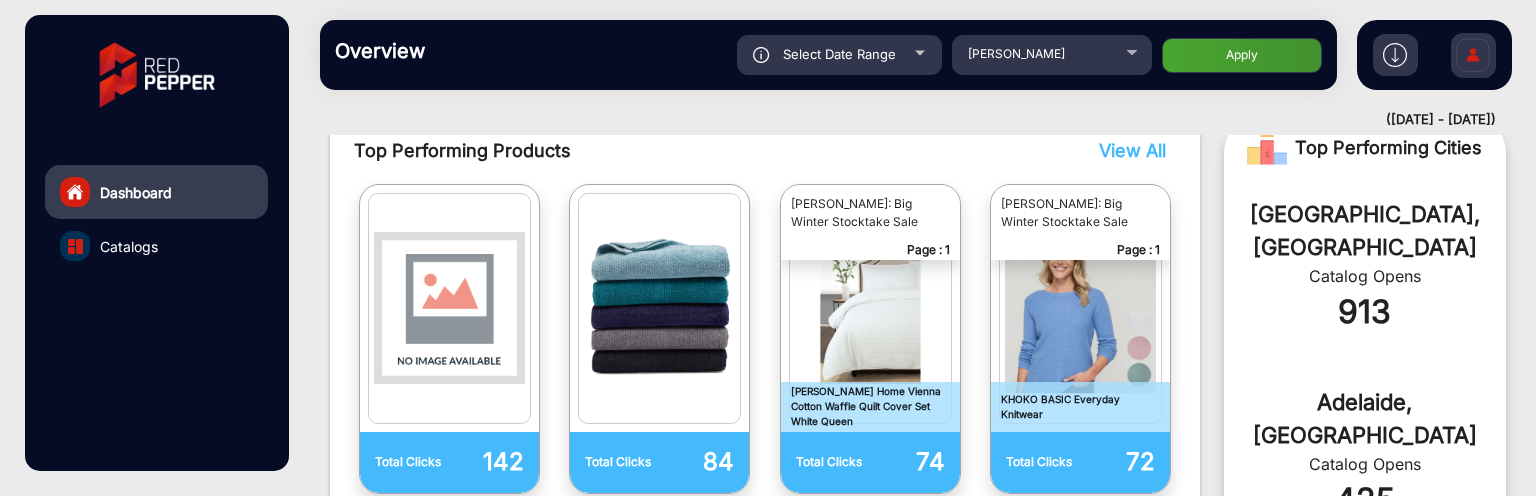 click on "Select Date Range" 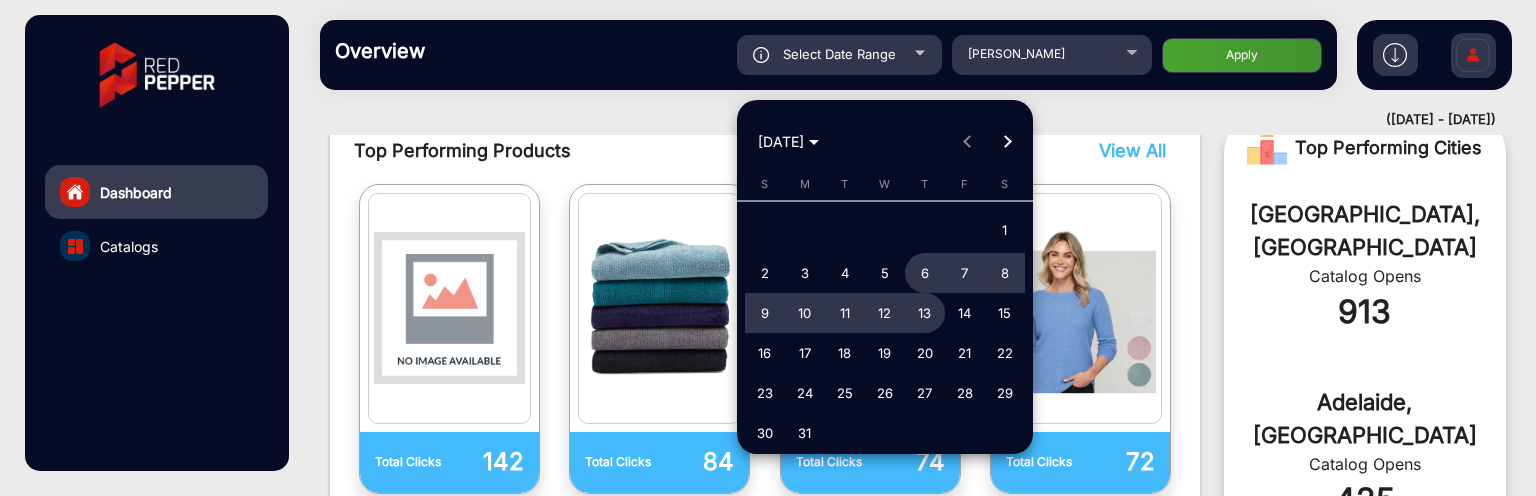 click at bounding box center (768, 248) 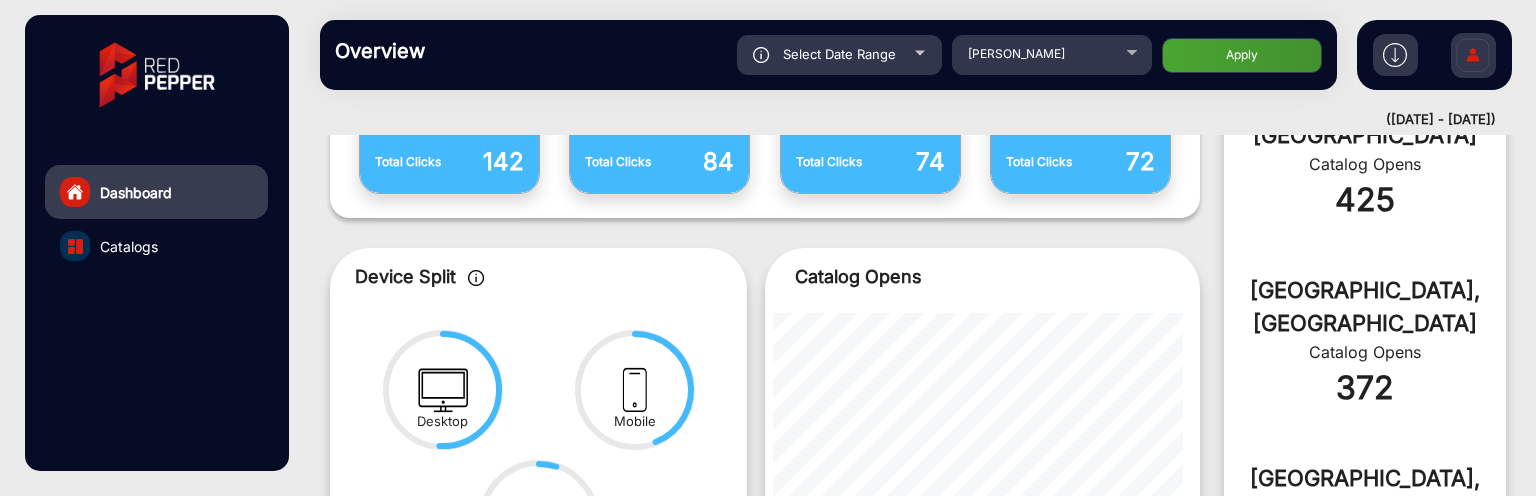 scroll, scrollTop: 615, scrollLeft: 0, axis: vertical 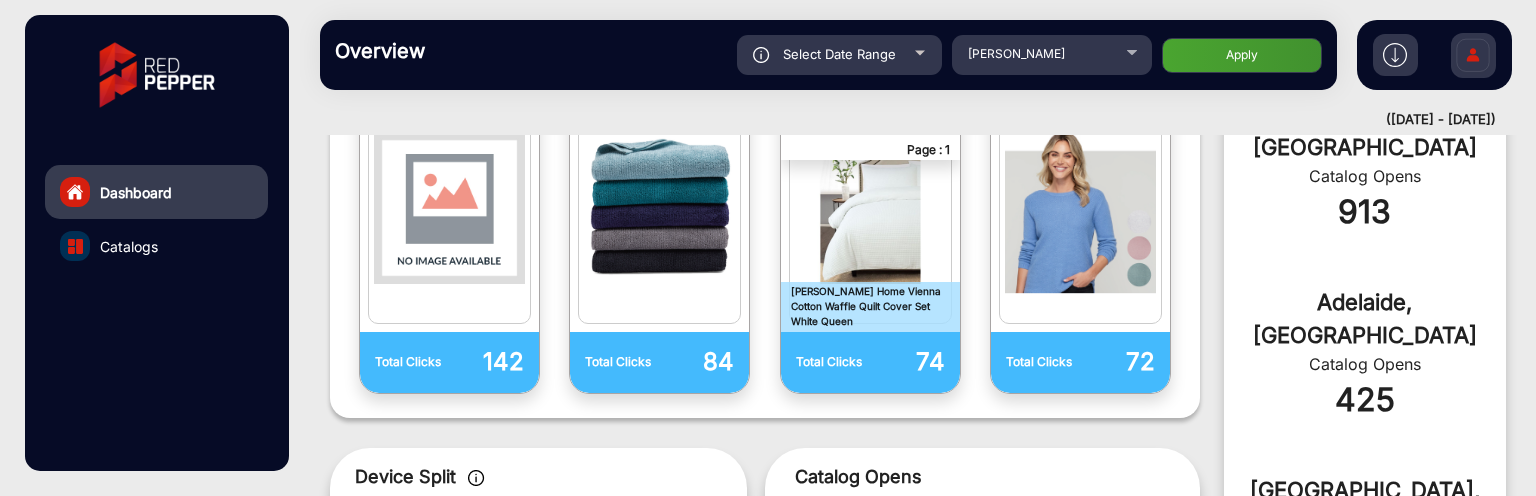 click on "Select Date Range" 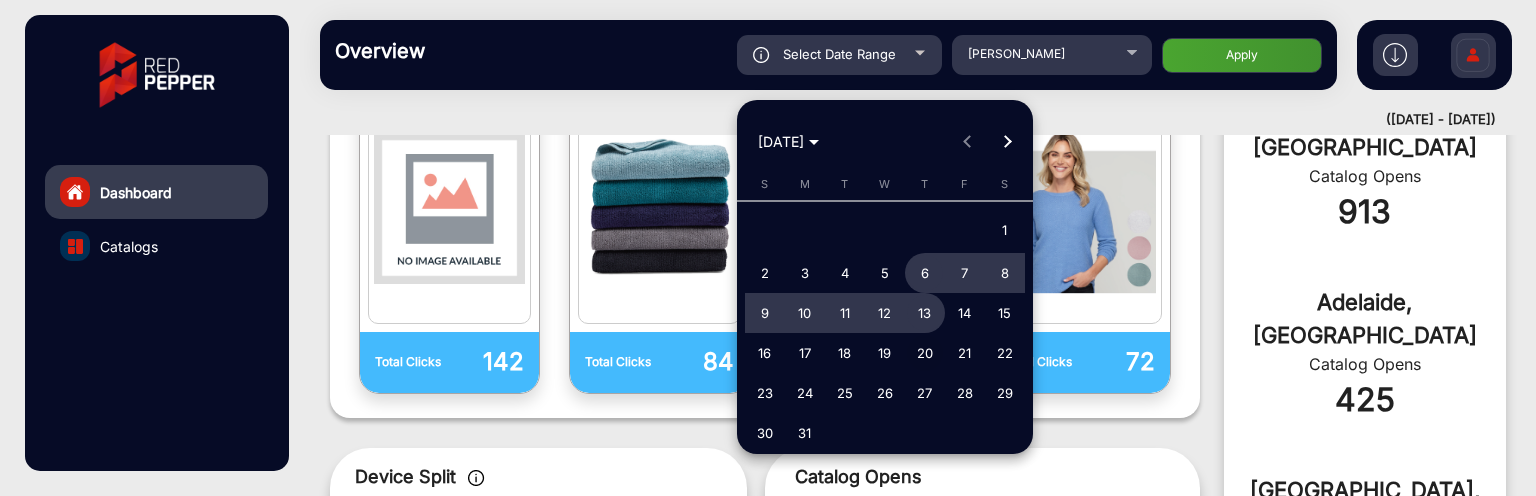 click on "20" at bounding box center [925, 353] 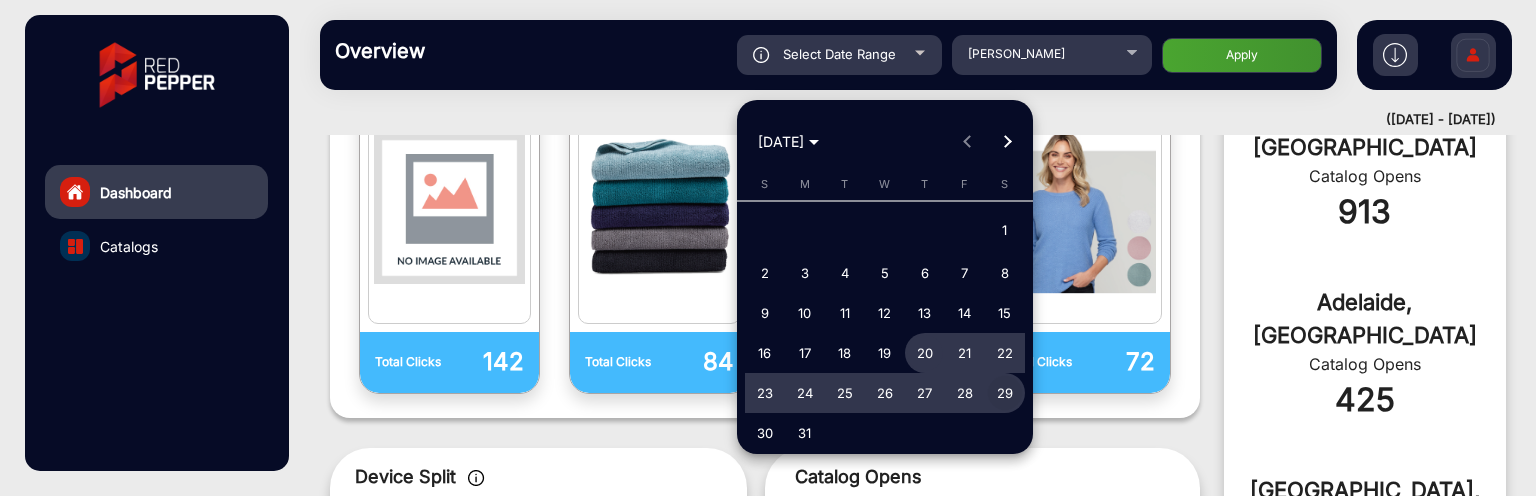 click on "29" at bounding box center (1005, 393) 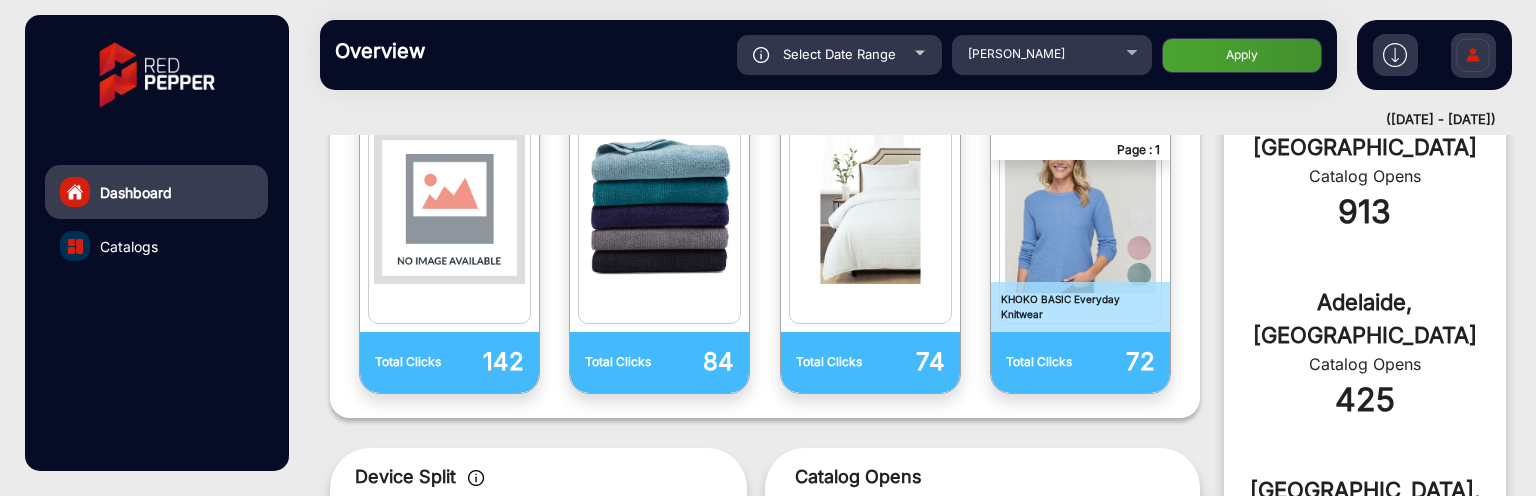 click on "Apply" 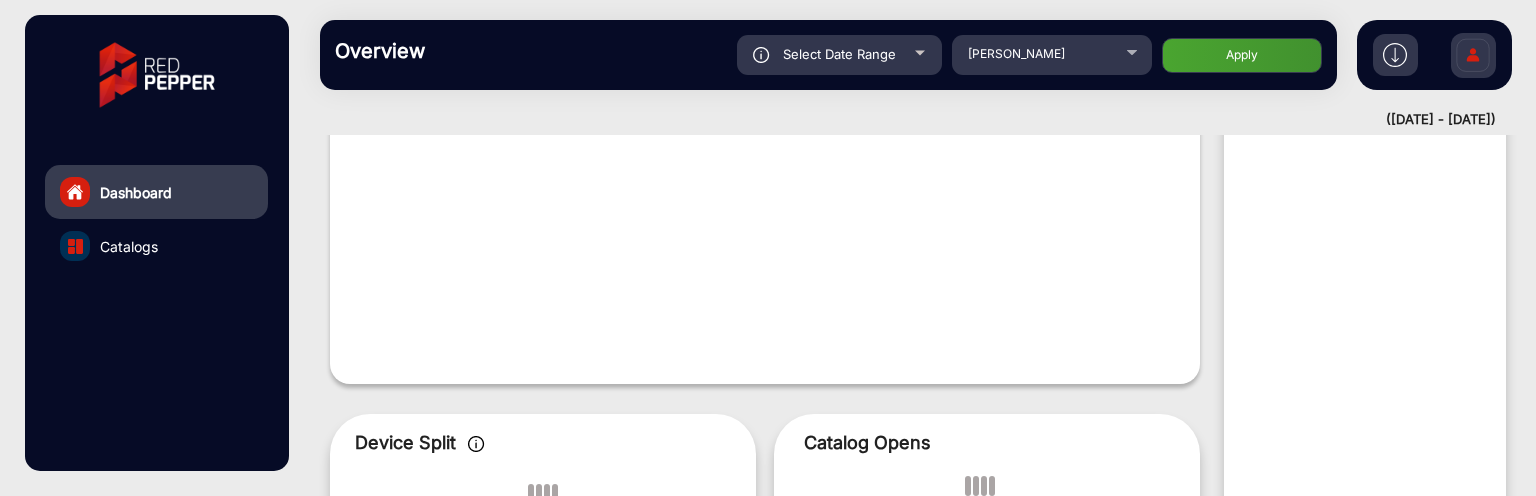 scroll, scrollTop: 15, scrollLeft: 0, axis: vertical 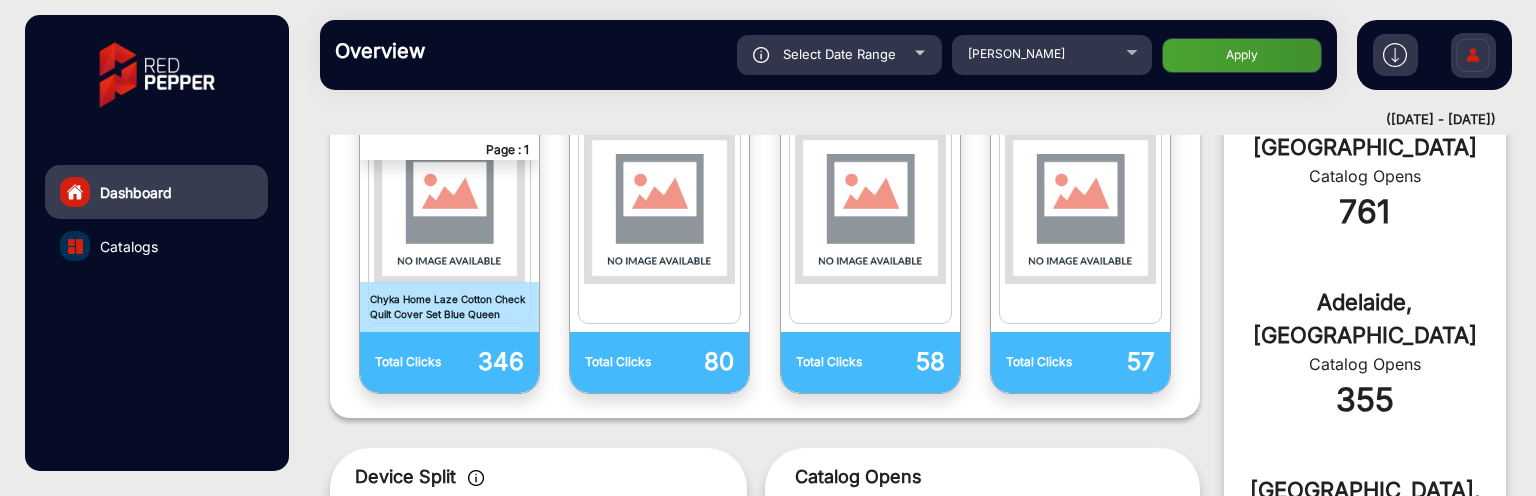 click on "Catalogs" 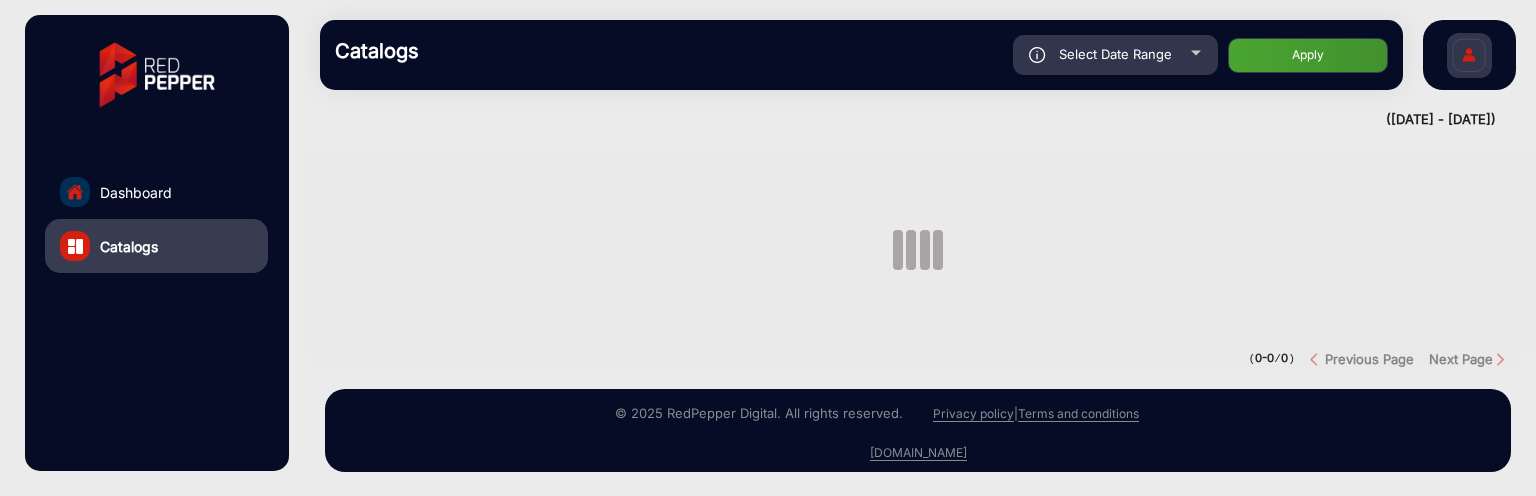 scroll, scrollTop: 16, scrollLeft: 0, axis: vertical 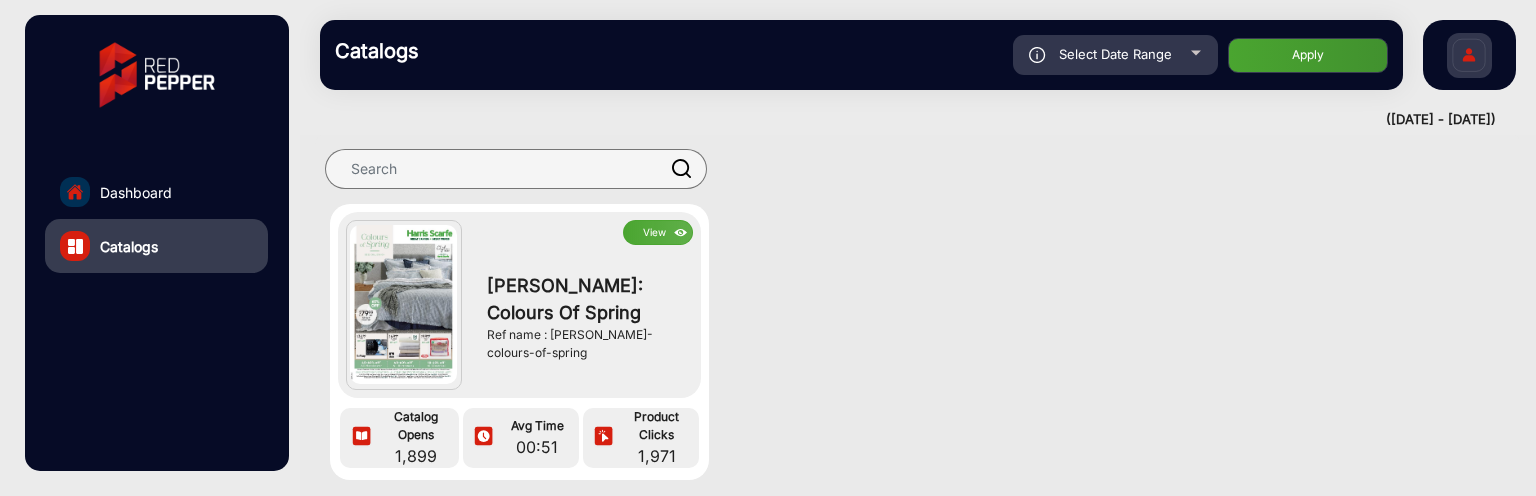 click on "Dashboard" 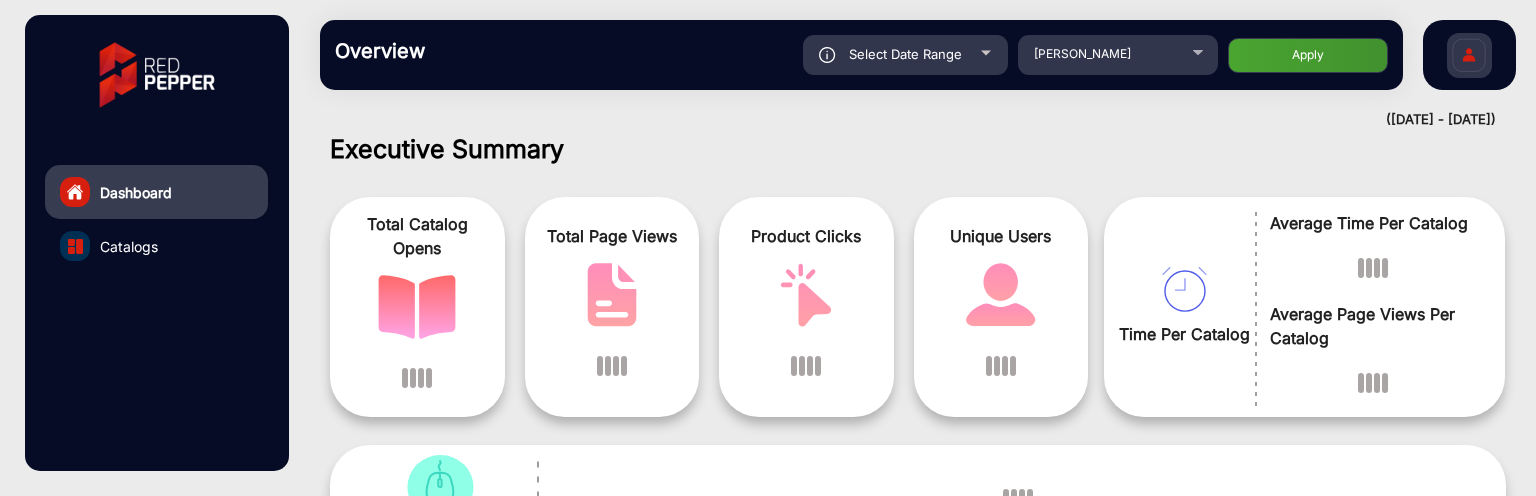scroll, scrollTop: 15, scrollLeft: 0, axis: vertical 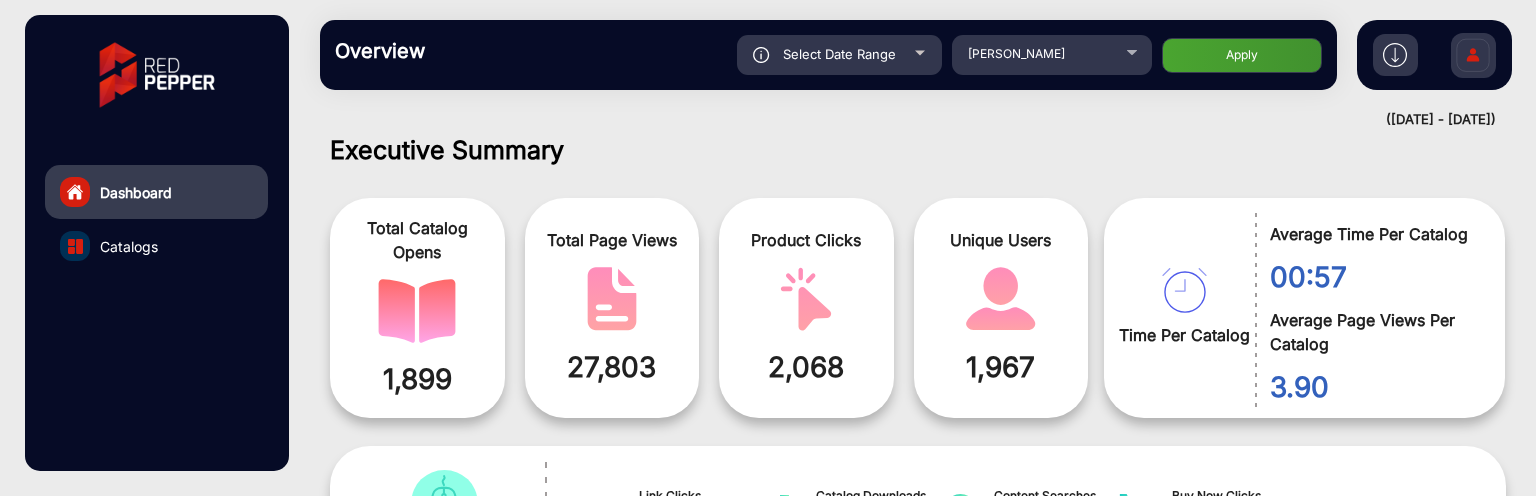 click on "Select Date Range" 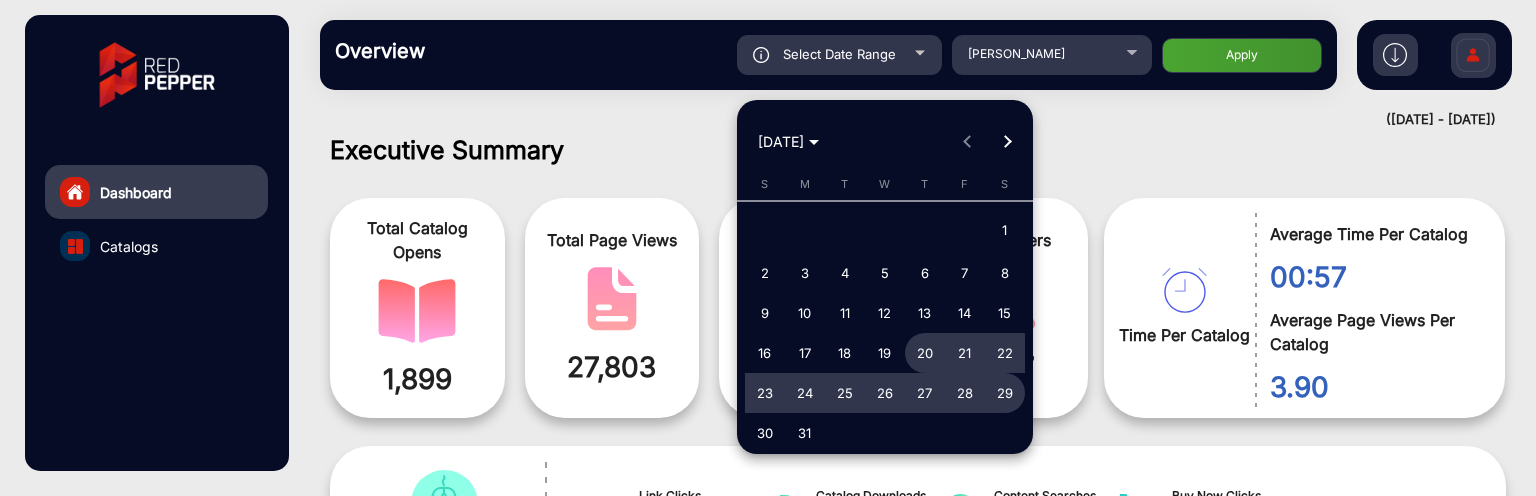click on "[DATE]" at bounding box center (788, 141) 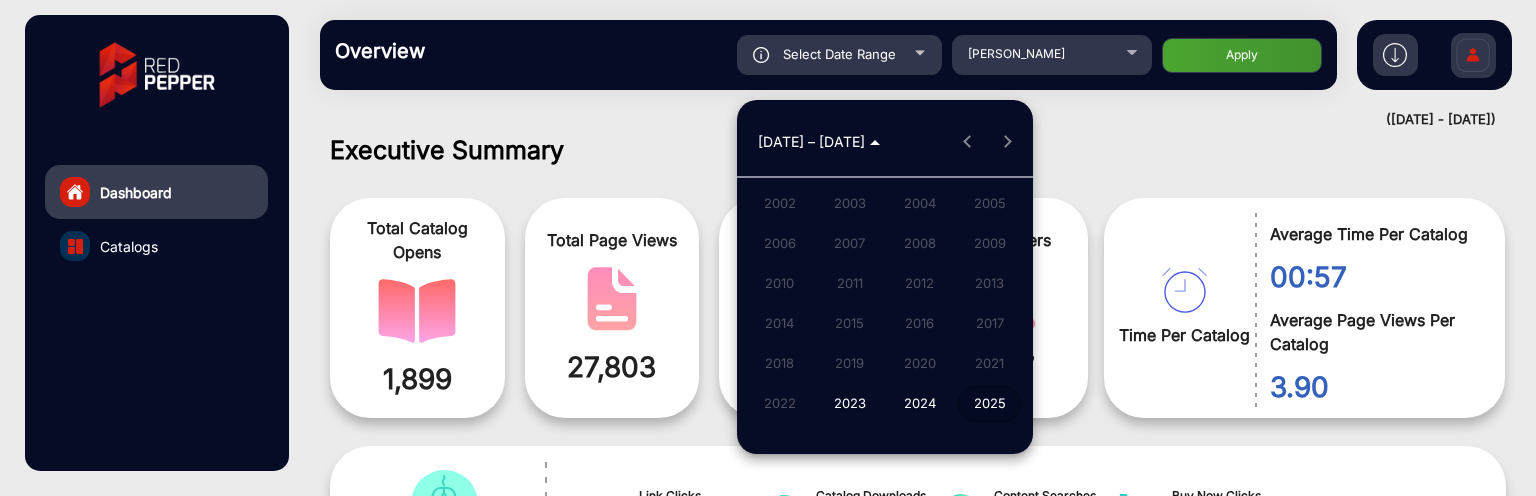 click on "2025" at bounding box center (989, 404) 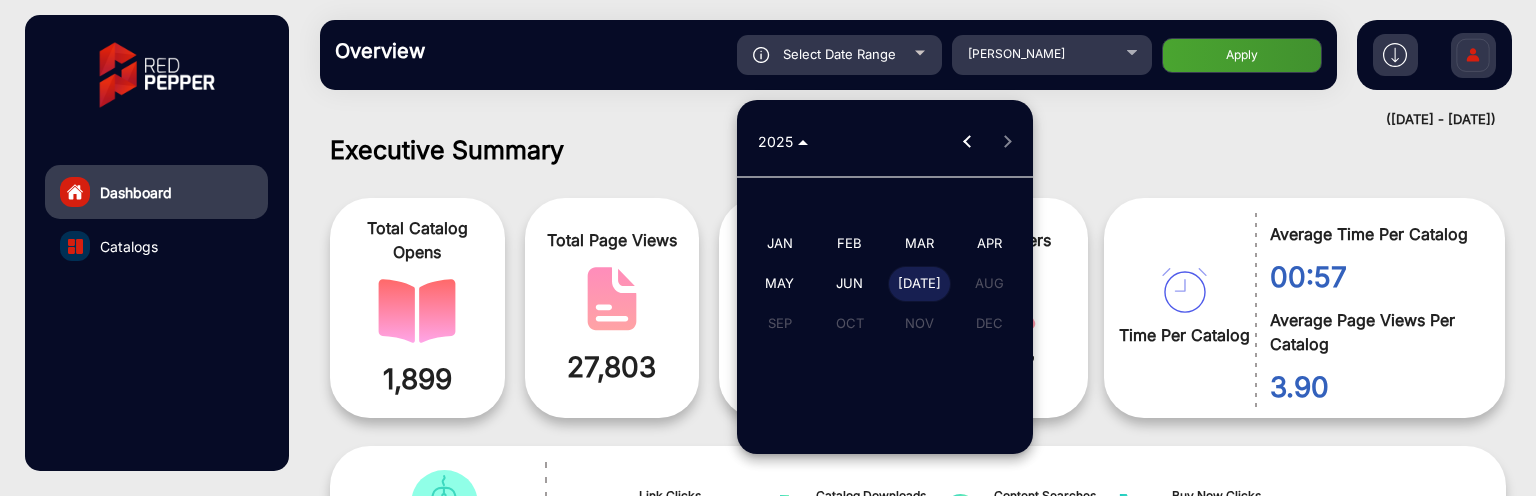 click on "[DATE]" at bounding box center (919, 284) 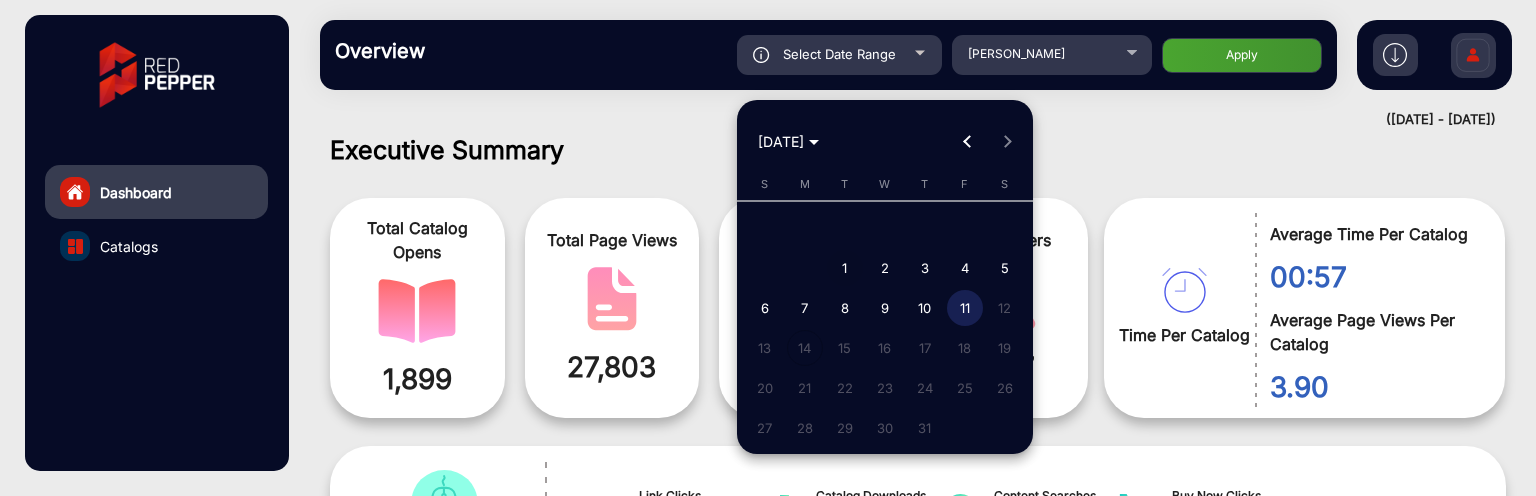 click on "1" at bounding box center [845, 268] 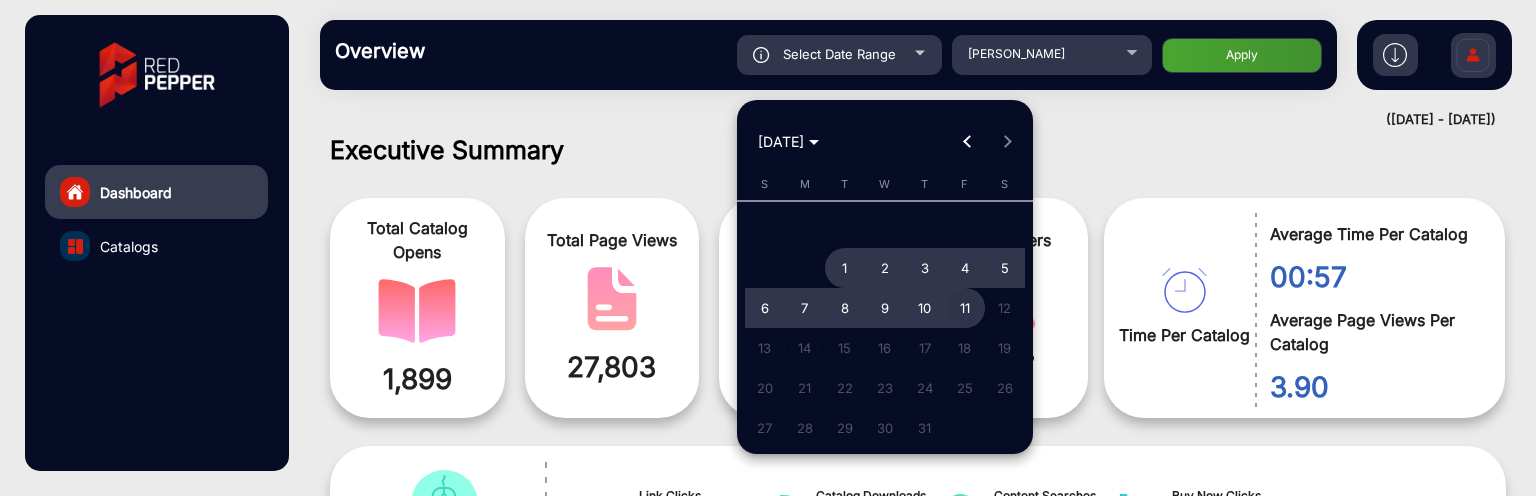 click on "11" at bounding box center (965, 308) 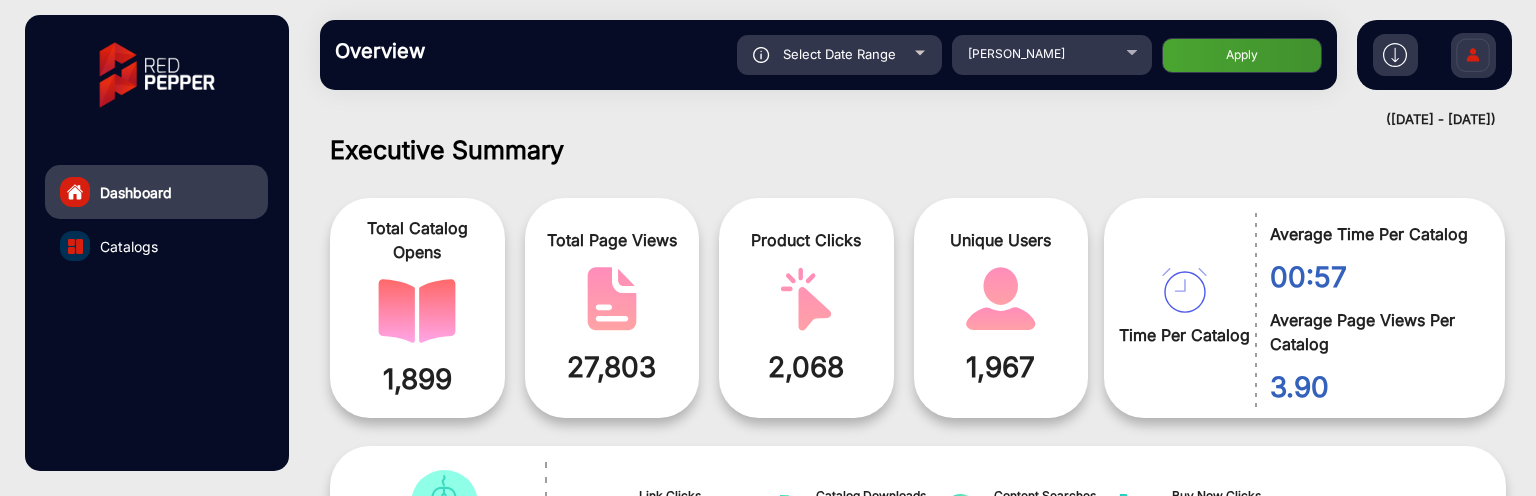 click on "Apply" 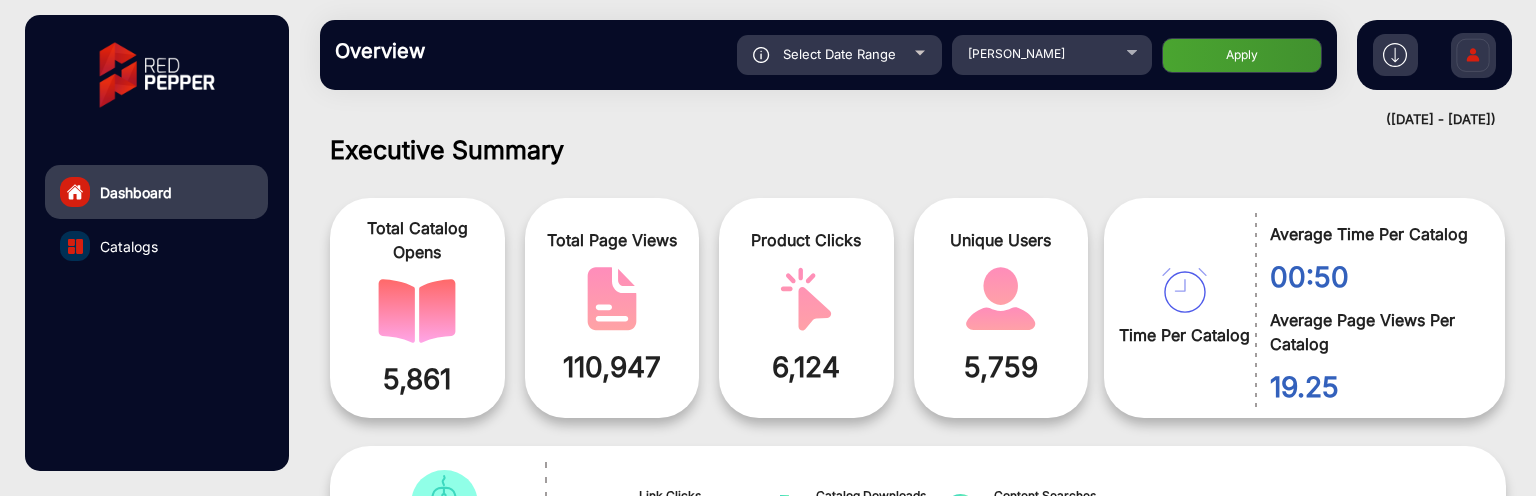 scroll, scrollTop: 999101, scrollLeft: 998828, axis: both 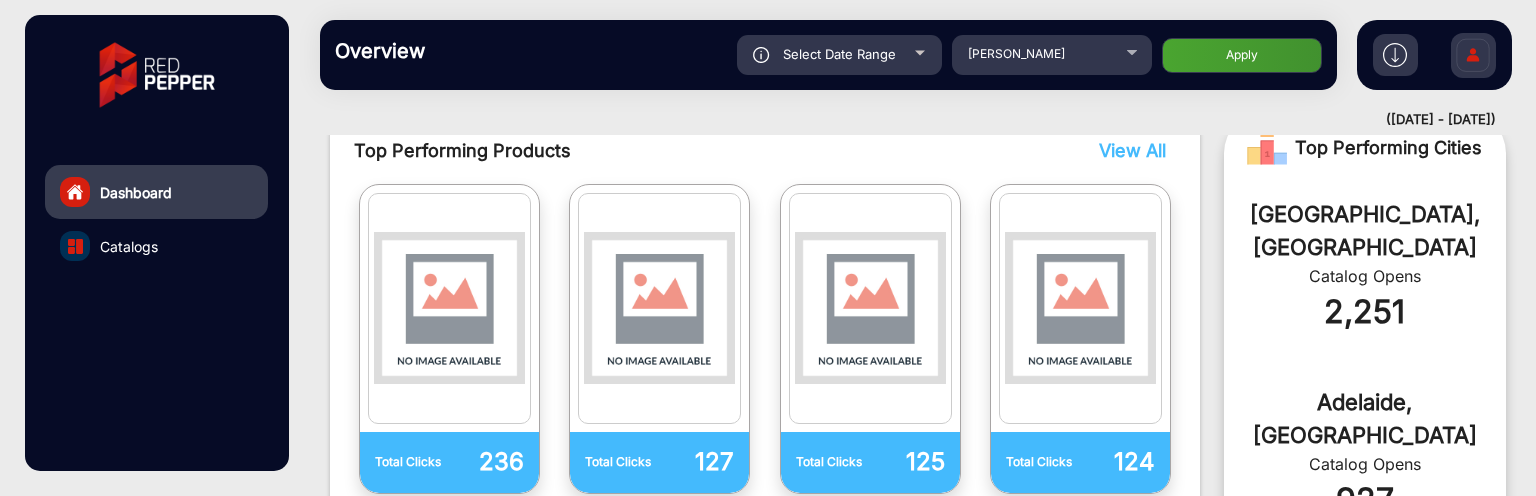 click on "Select Date Range" 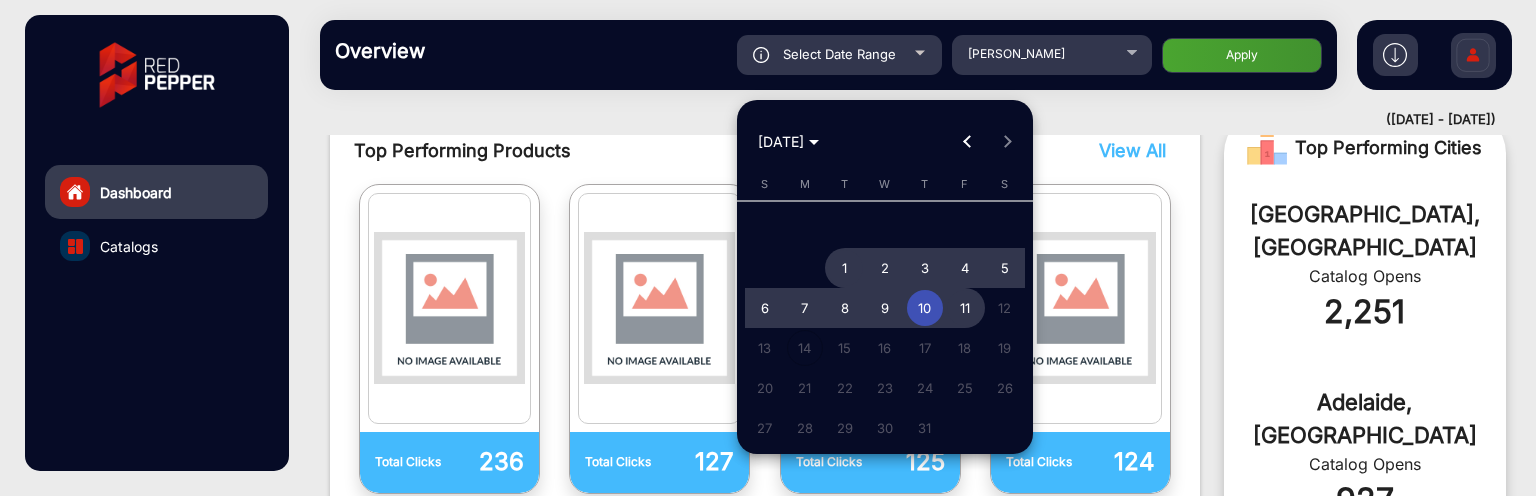 click on "10" at bounding box center (925, 308) 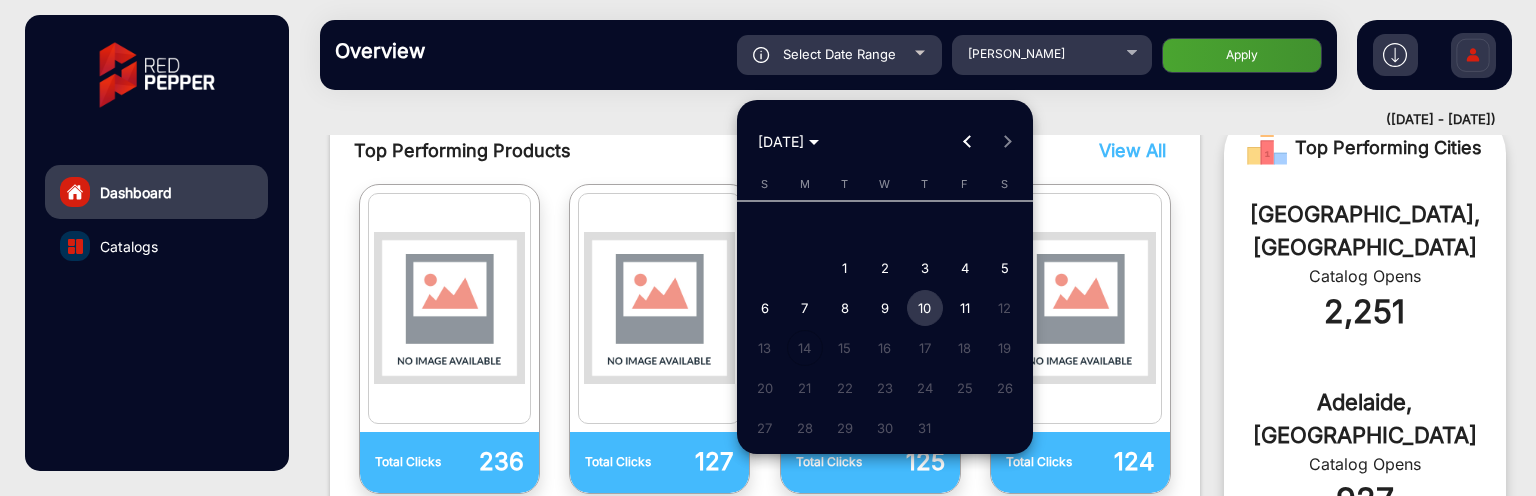 click on "10" at bounding box center [925, 308] 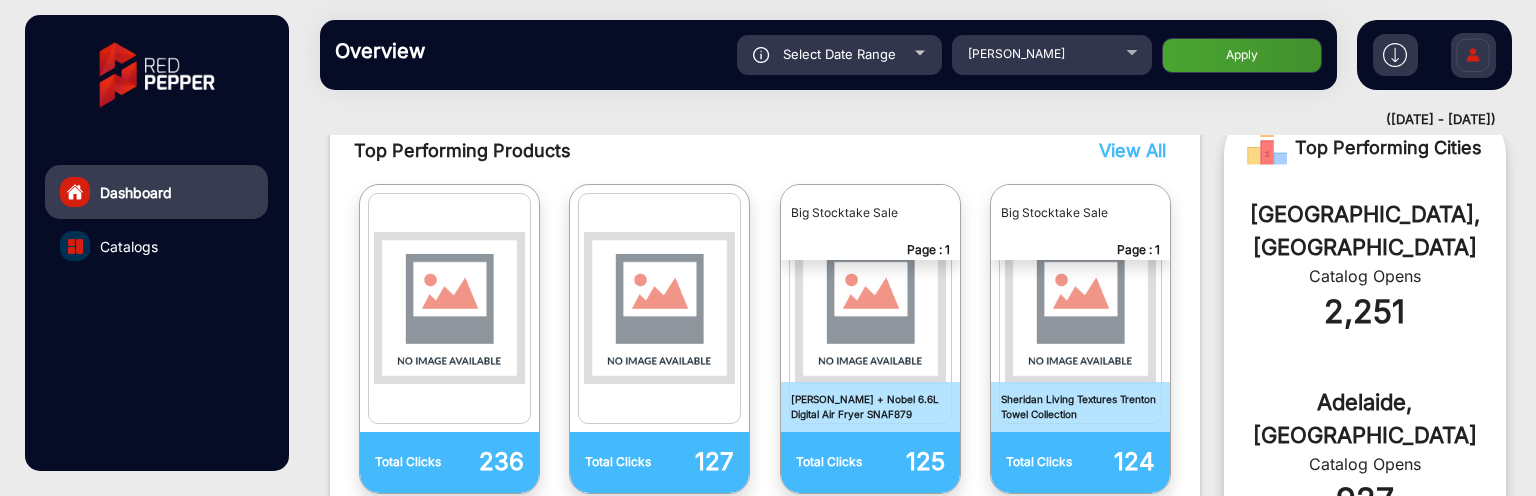 click on "Apply" 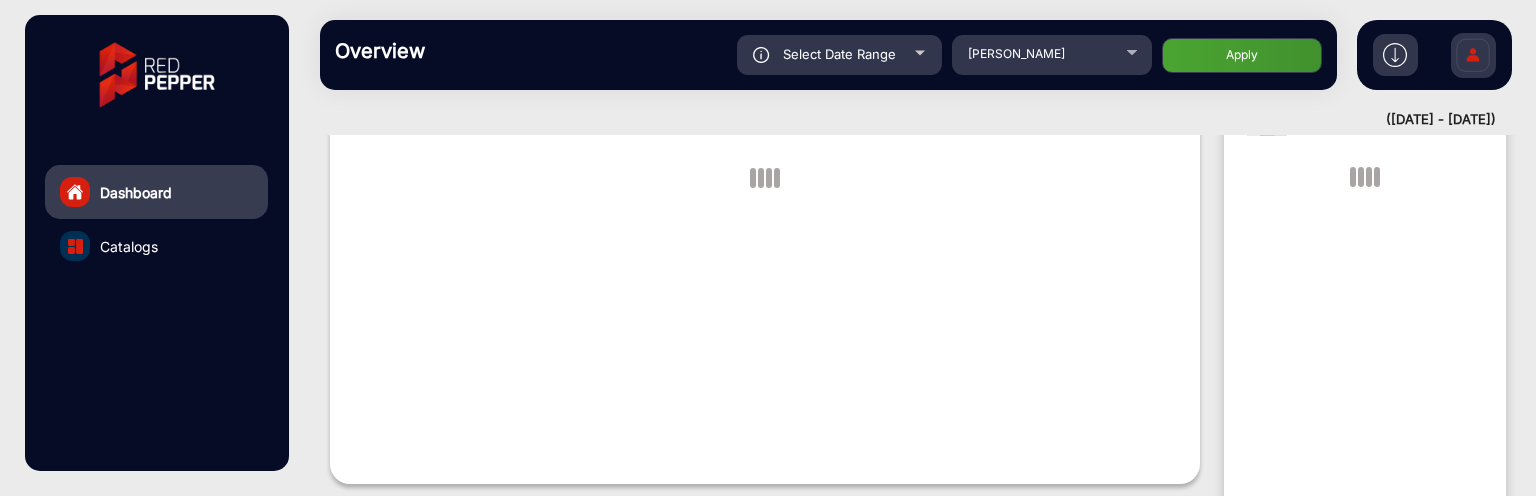 scroll, scrollTop: 15, scrollLeft: 0, axis: vertical 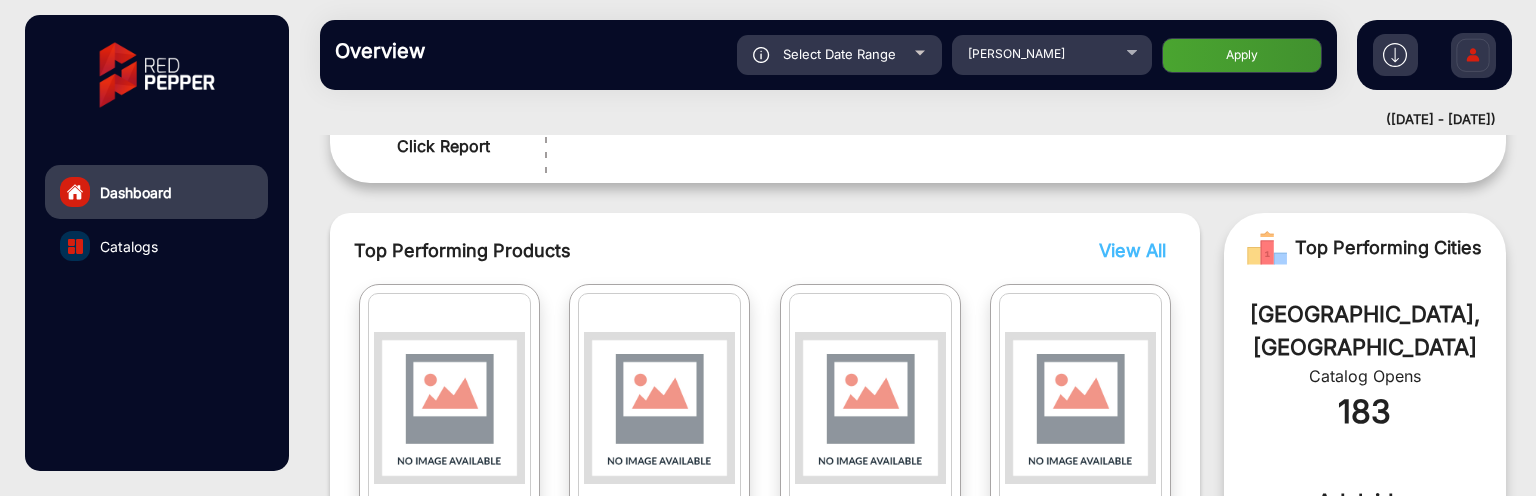 click on "Select Date Range" 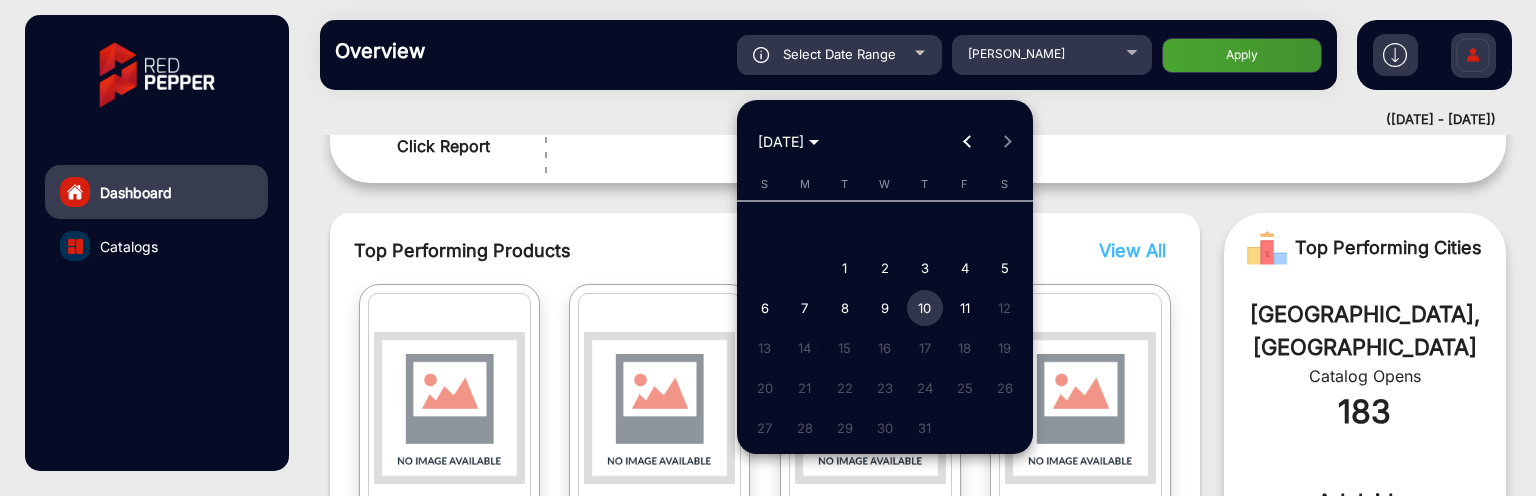 click on "1" at bounding box center [845, 268] 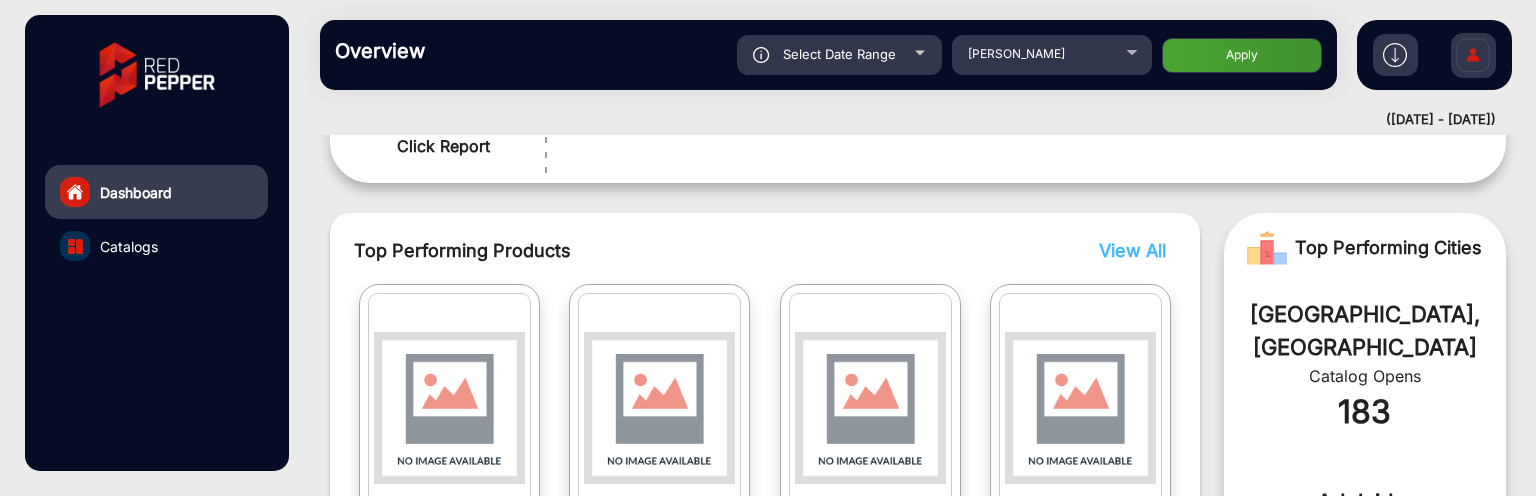 click on "Apply" 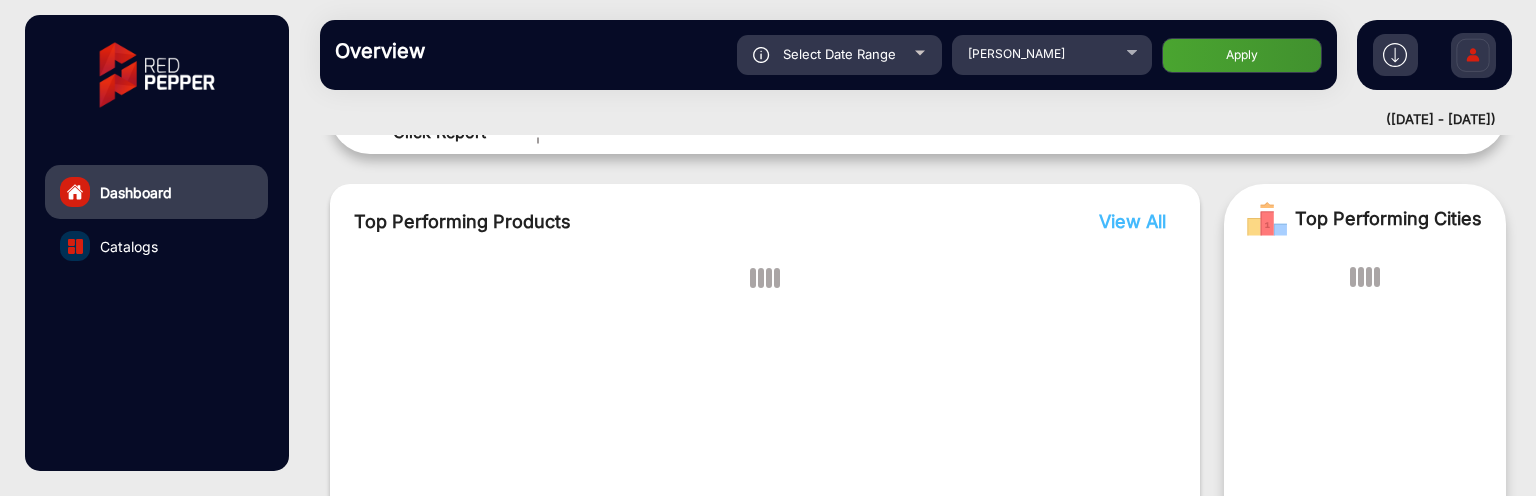 scroll, scrollTop: 15, scrollLeft: 0, axis: vertical 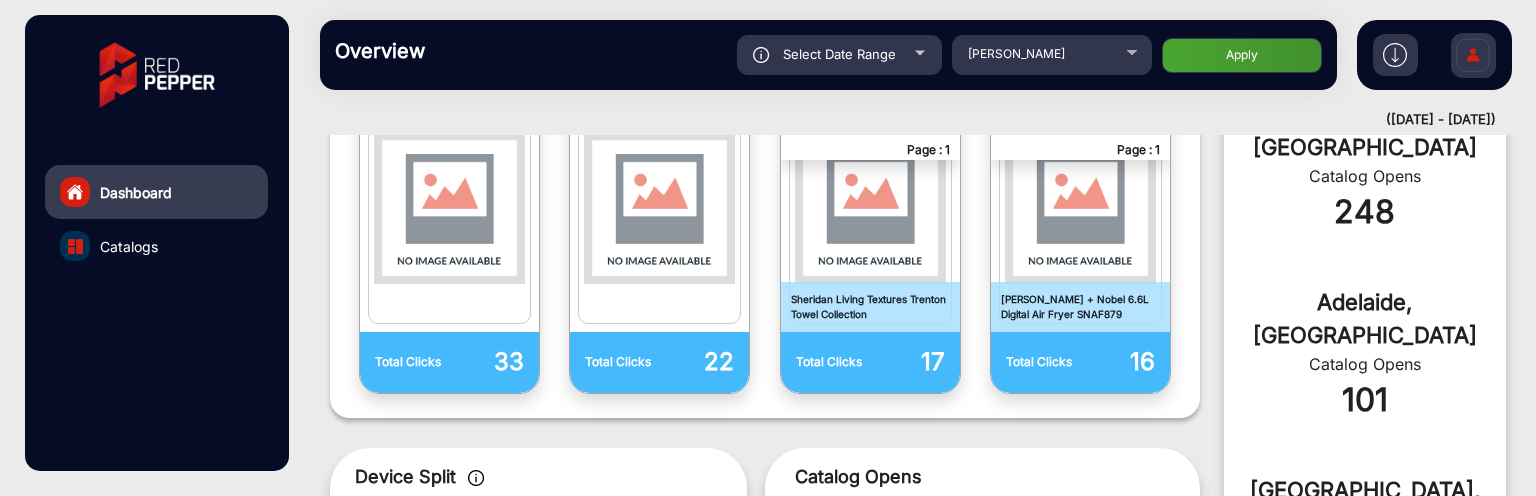 click on "Select Date Range" 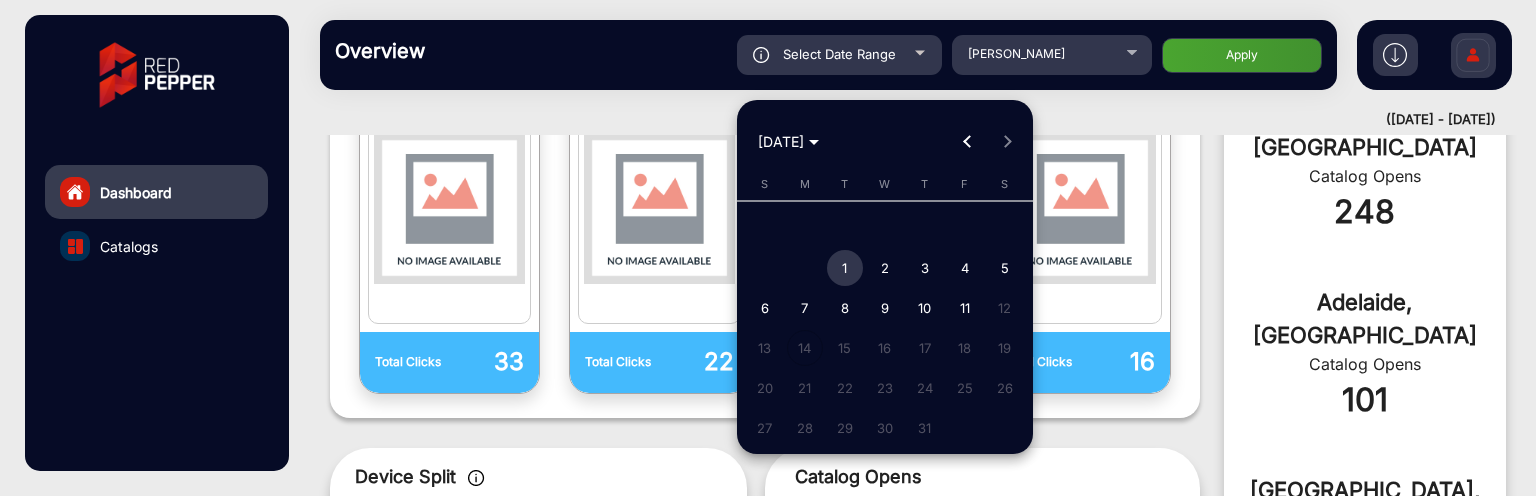 click at bounding box center (967, 142) 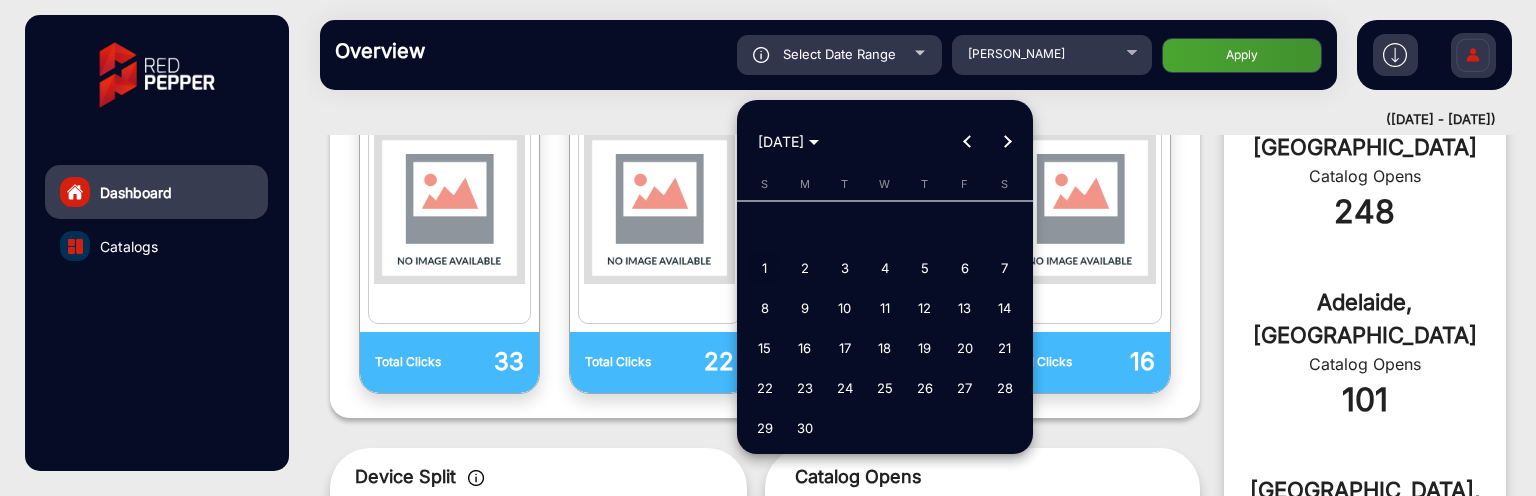 click on "1" at bounding box center [765, 268] 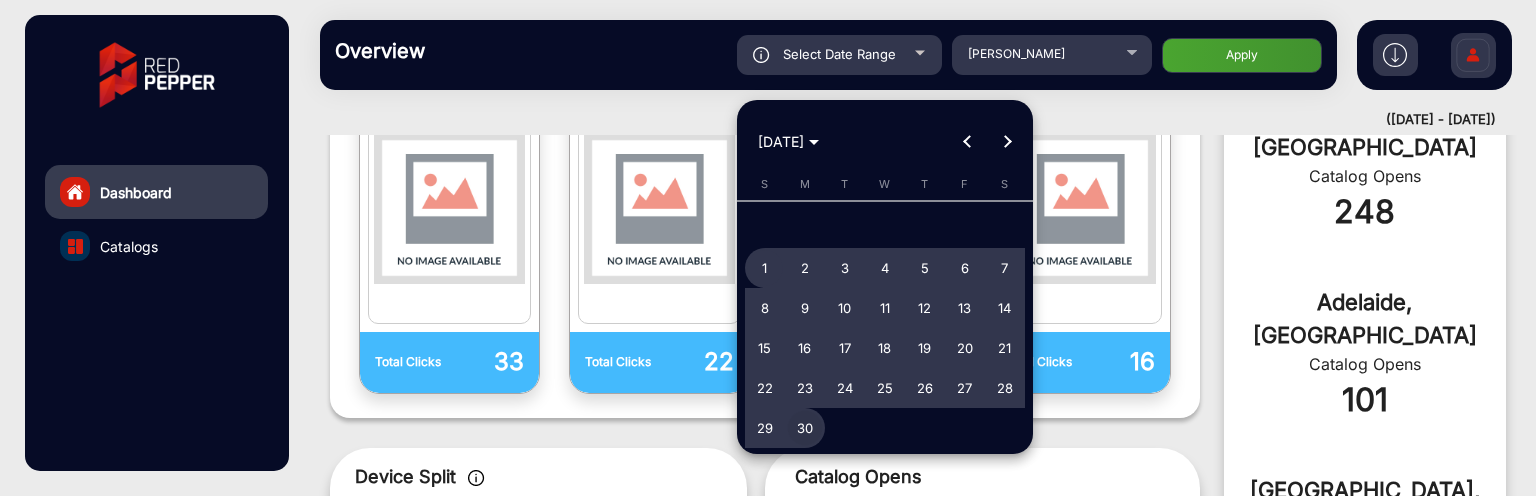 click on "30" at bounding box center (805, 428) 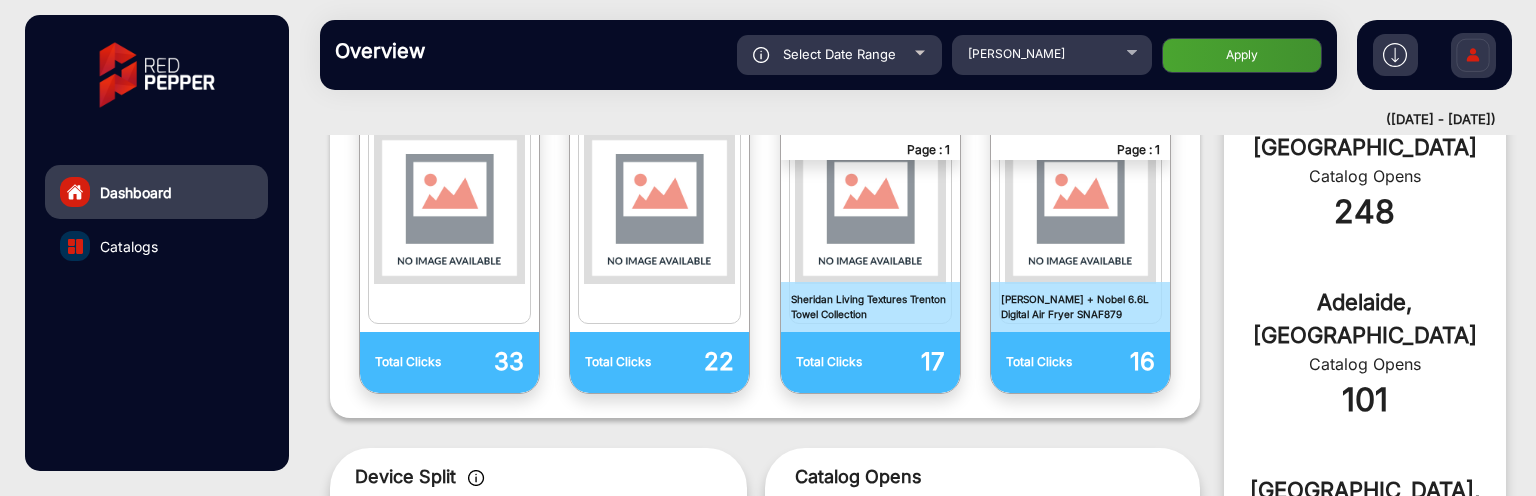 click on "Apply" 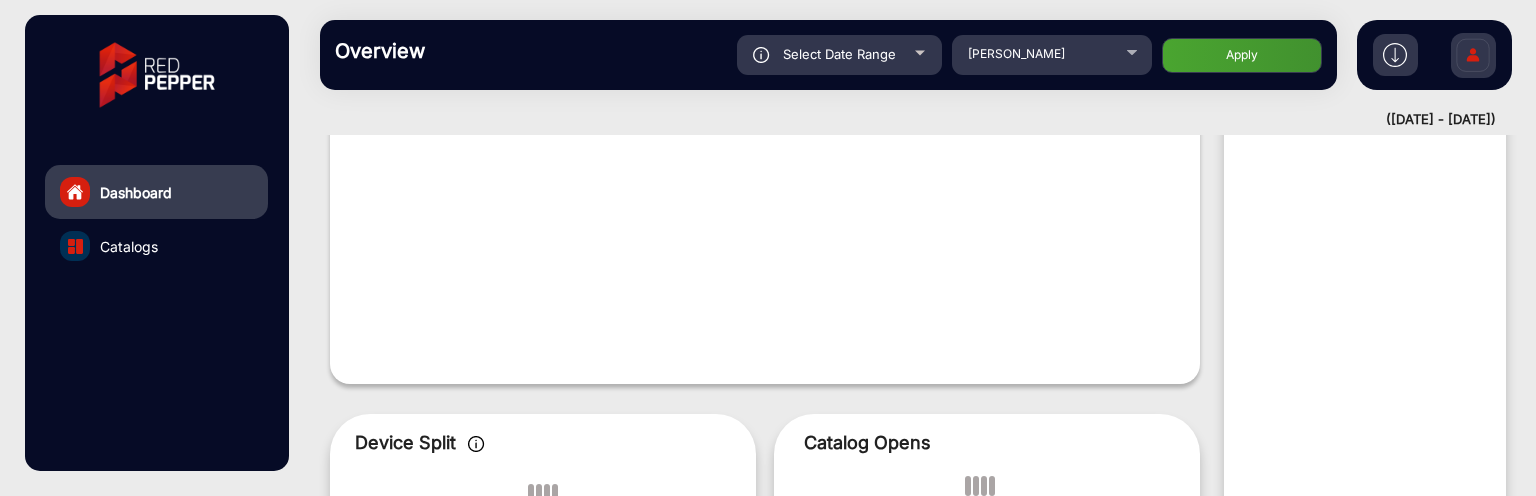 scroll, scrollTop: 15, scrollLeft: 0, axis: vertical 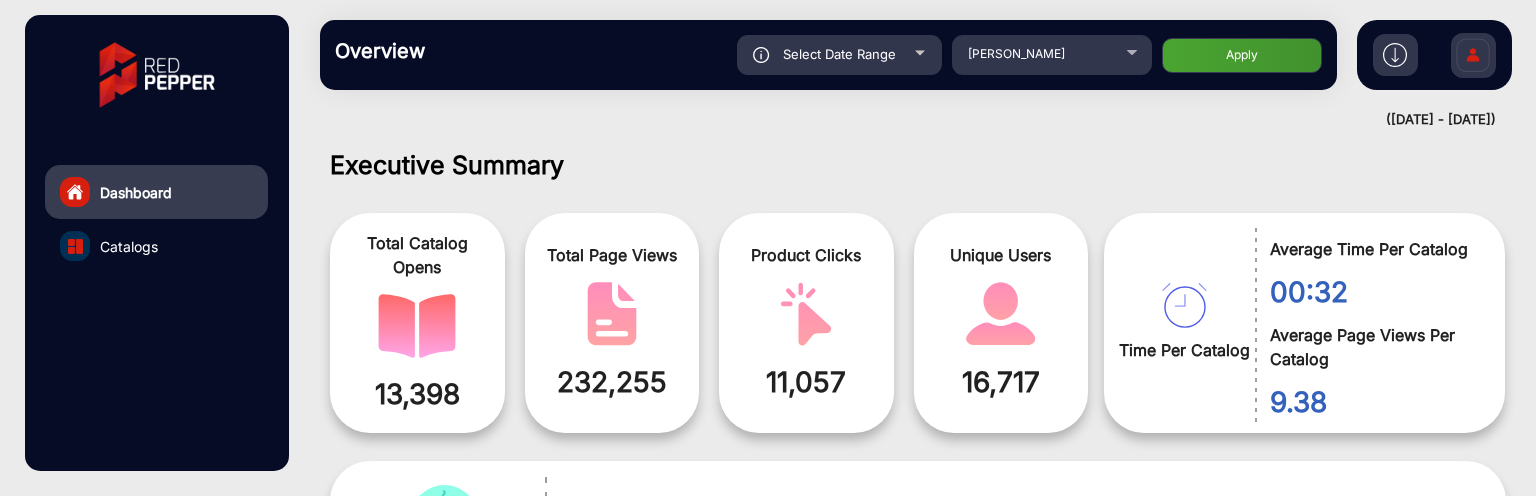 click on "Dashboard" 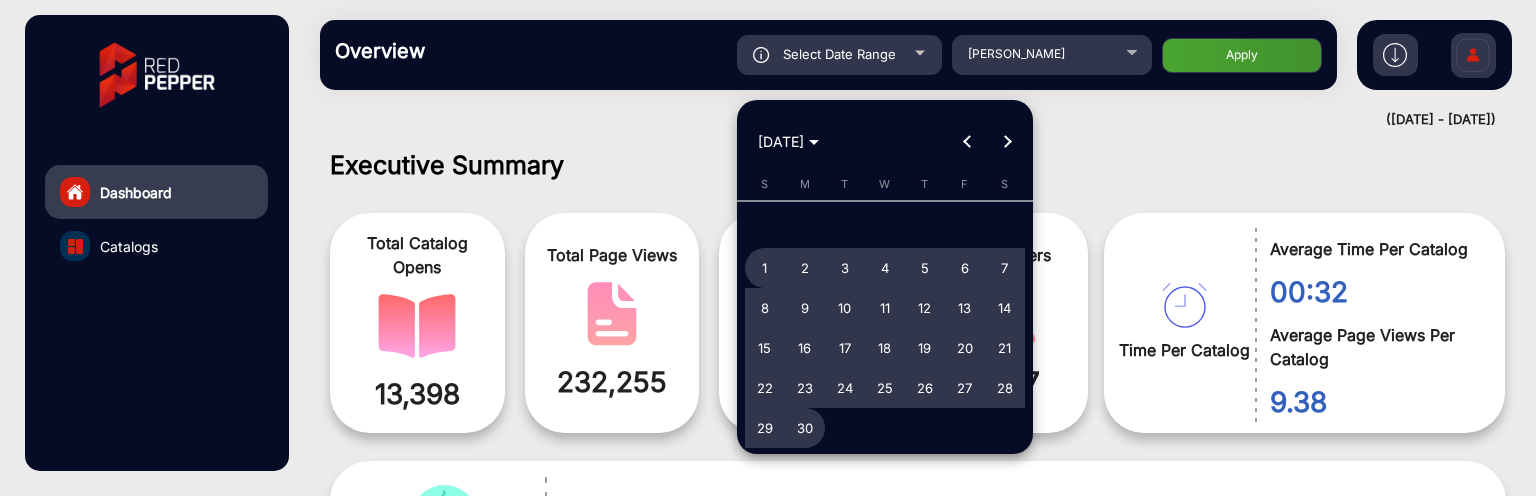 click at bounding box center [1007, 142] 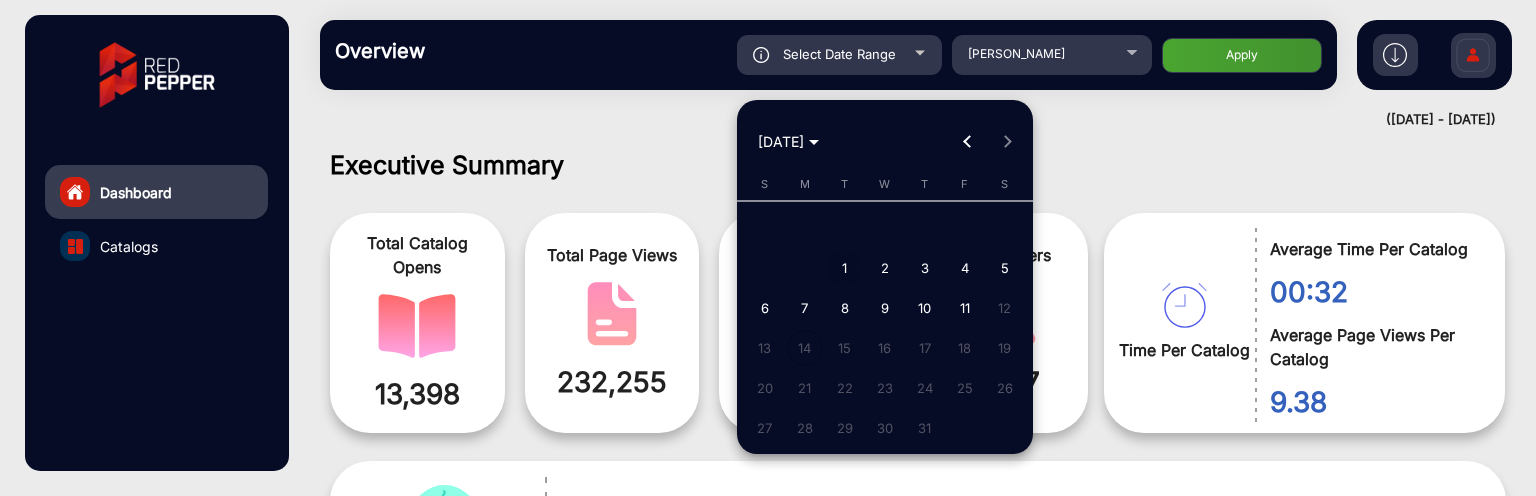 click on "1" at bounding box center [845, 268] 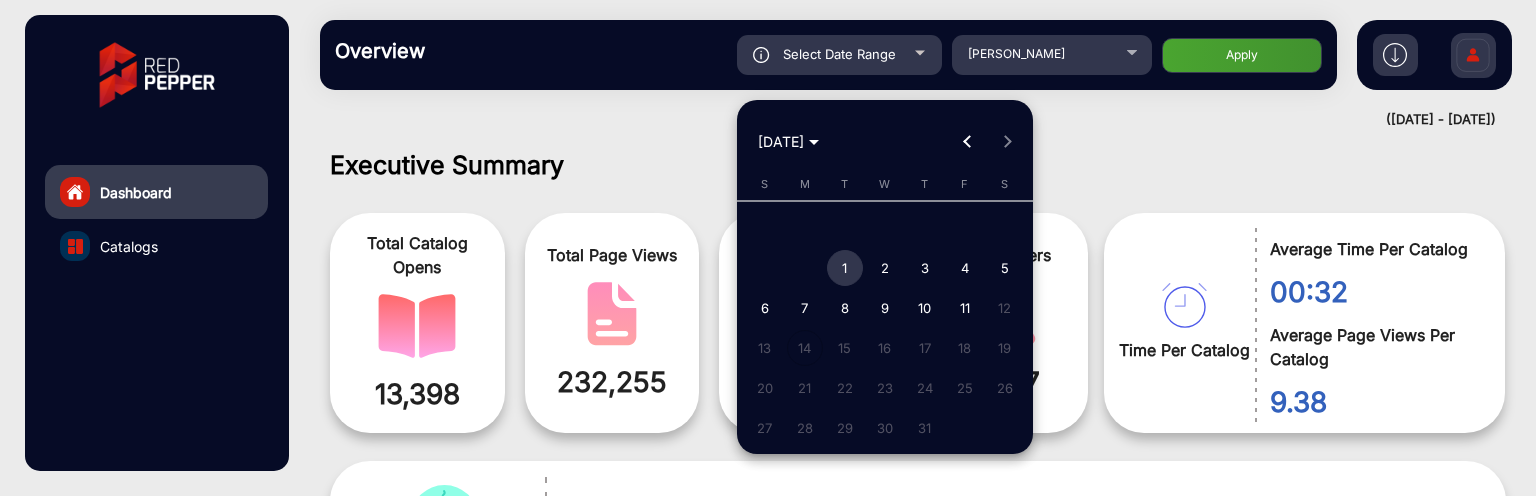 click on "1" at bounding box center (845, 268) 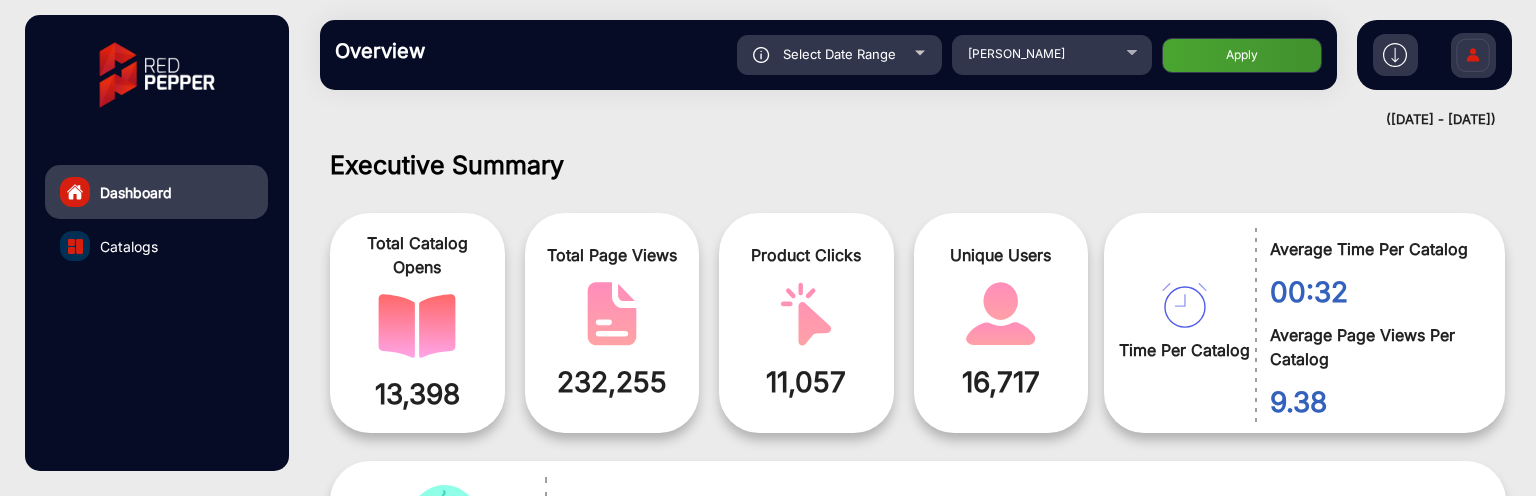 click on "Apply" 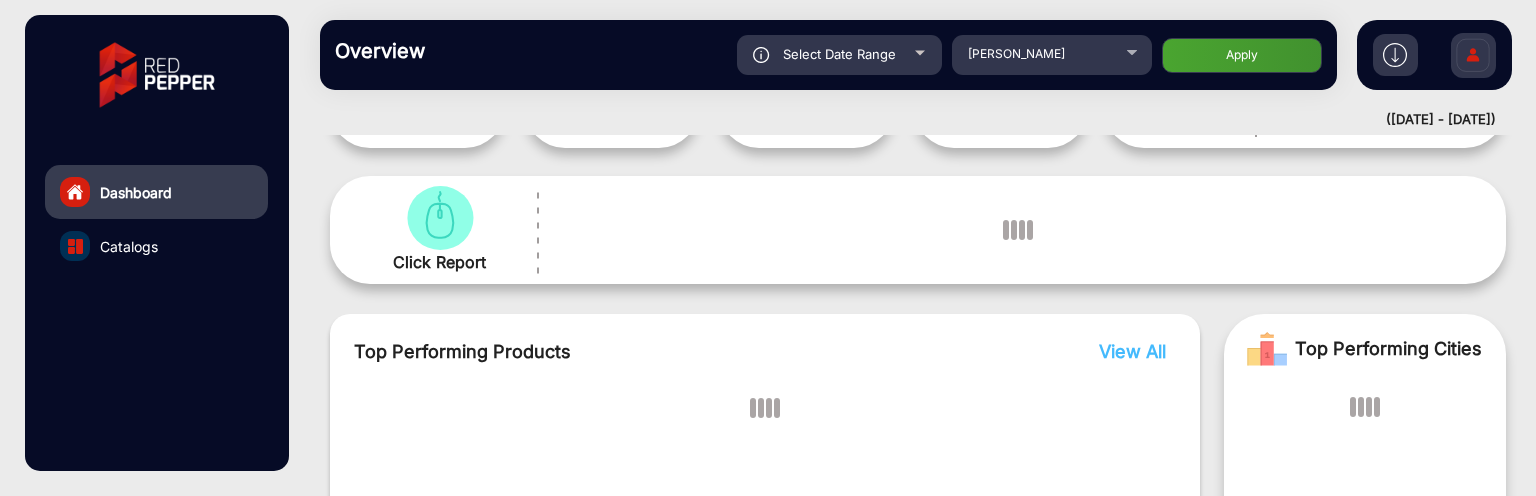 scroll, scrollTop: 315, scrollLeft: 0, axis: vertical 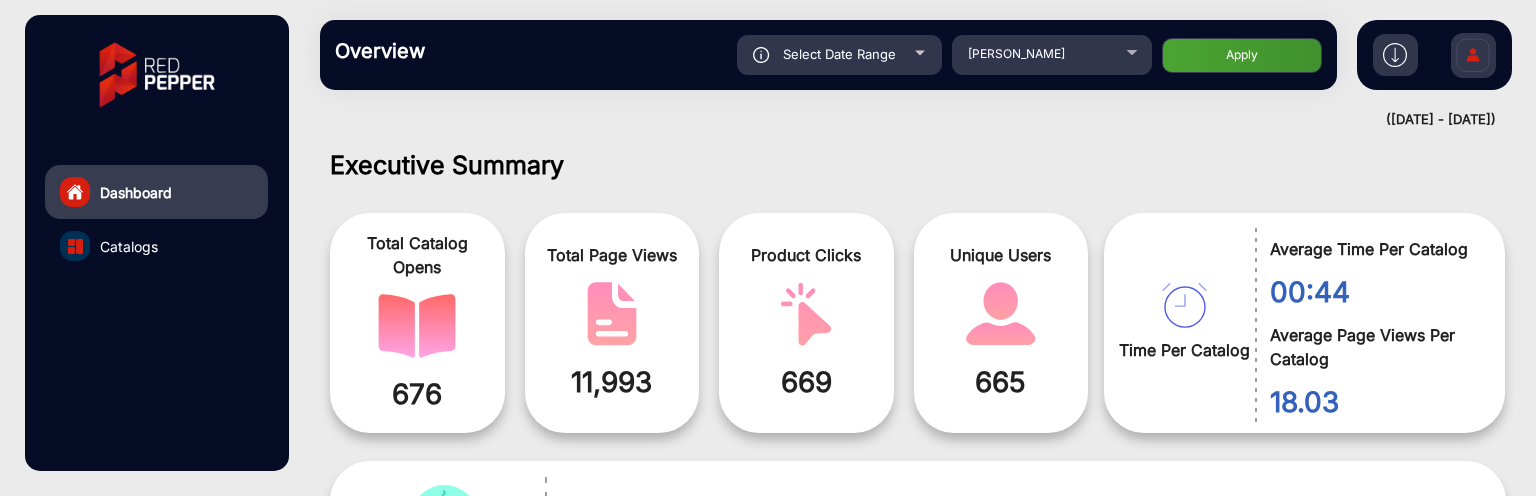 click on "Select Date Range" 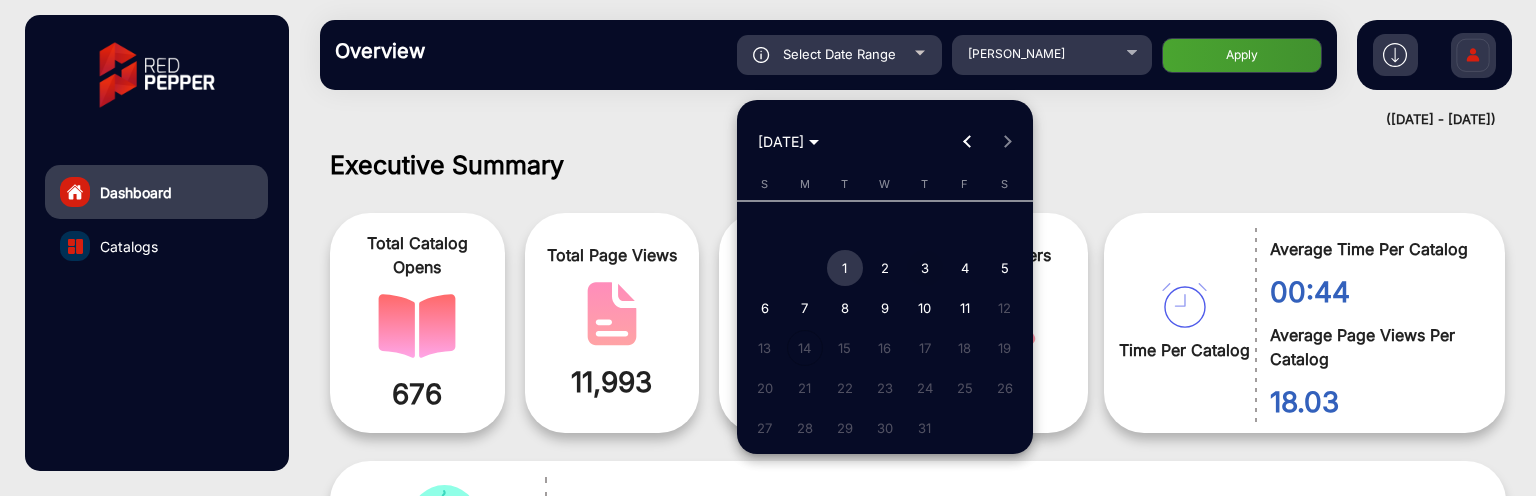 click on "3" at bounding box center [925, 268] 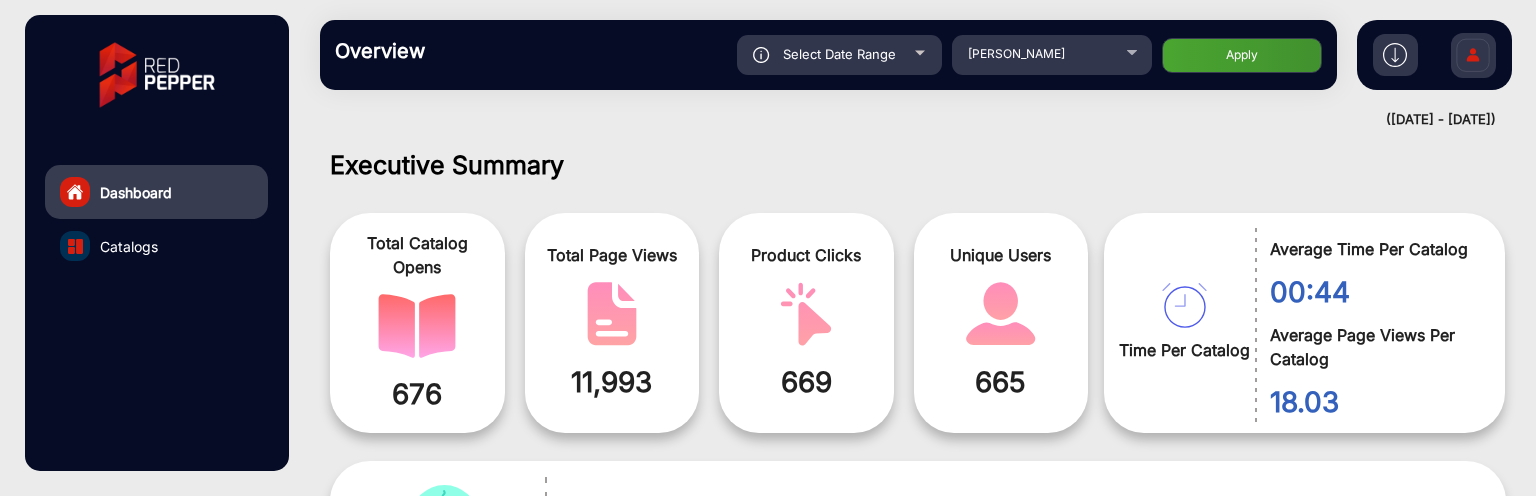 click on "Apply" 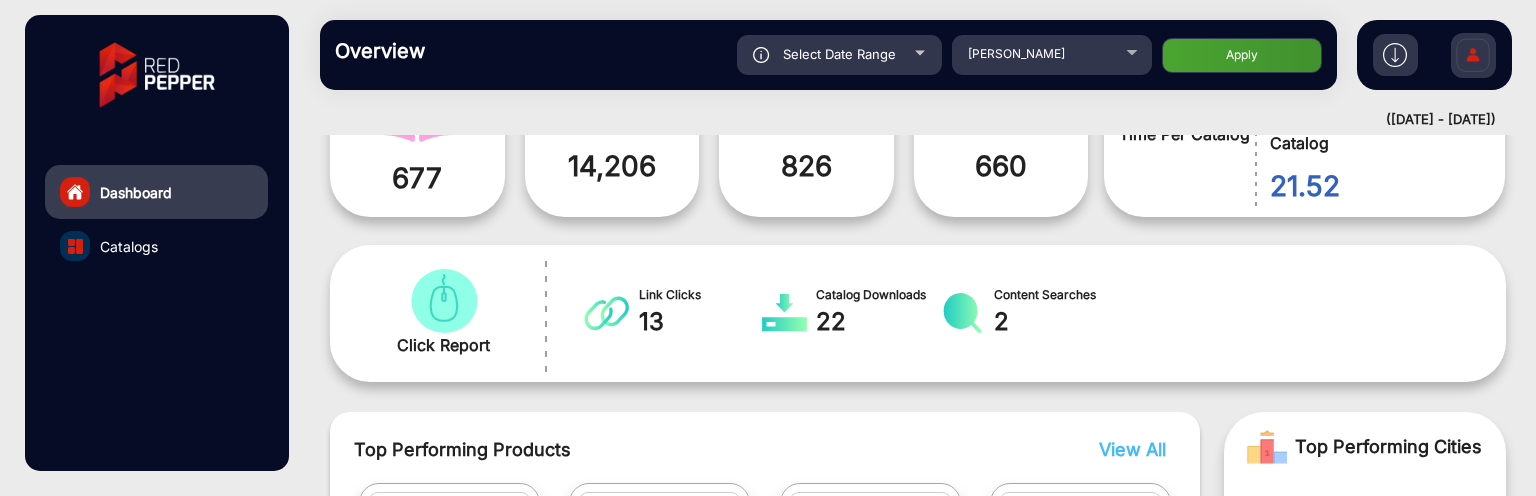 scroll, scrollTop: 217, scrollLeft: 0, axis: vertical 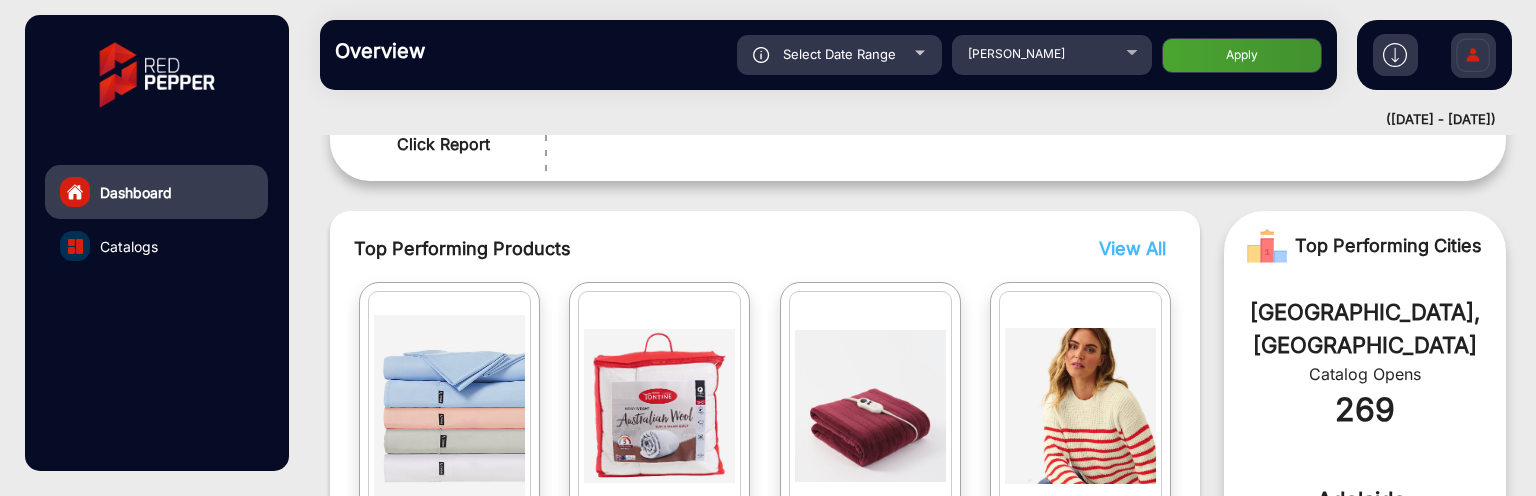 click on "Select Date Range" 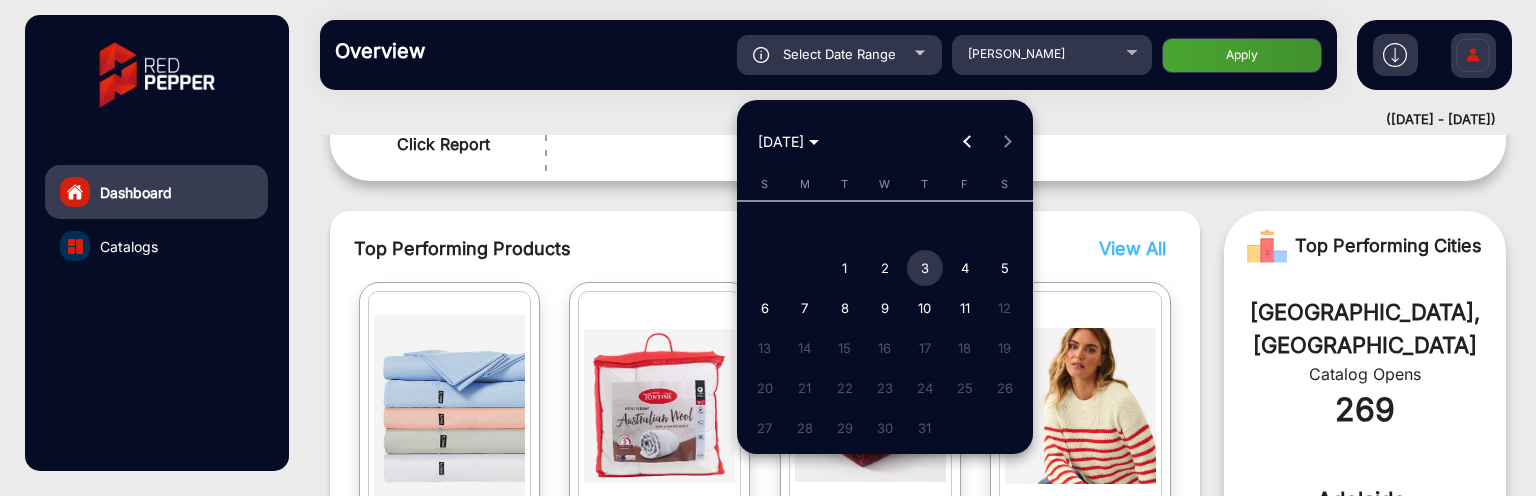 click on "10" at bounding box center [925, 308] 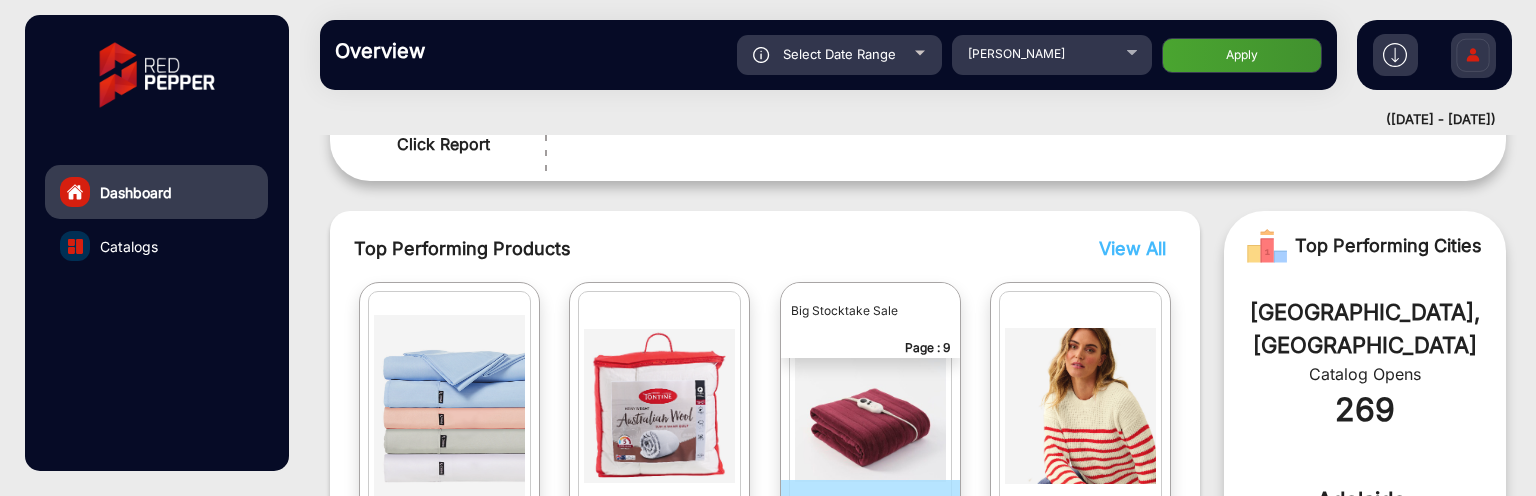 click on "Apply" 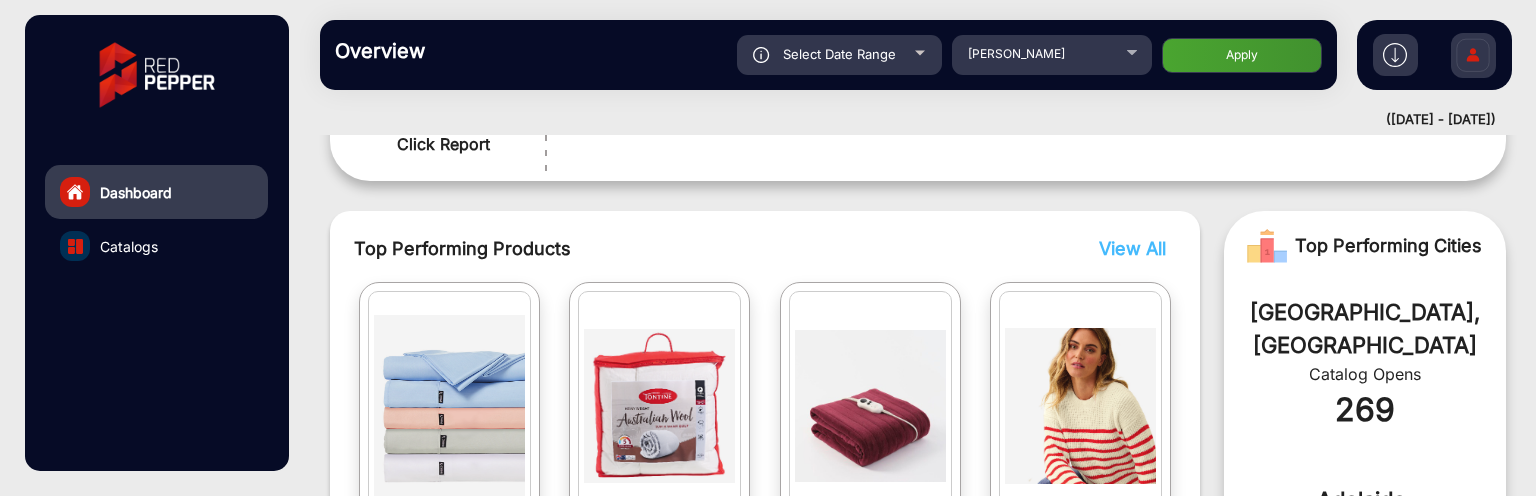 scroll, scrollTop: 15, scrollLeft: 0, axis: vertical 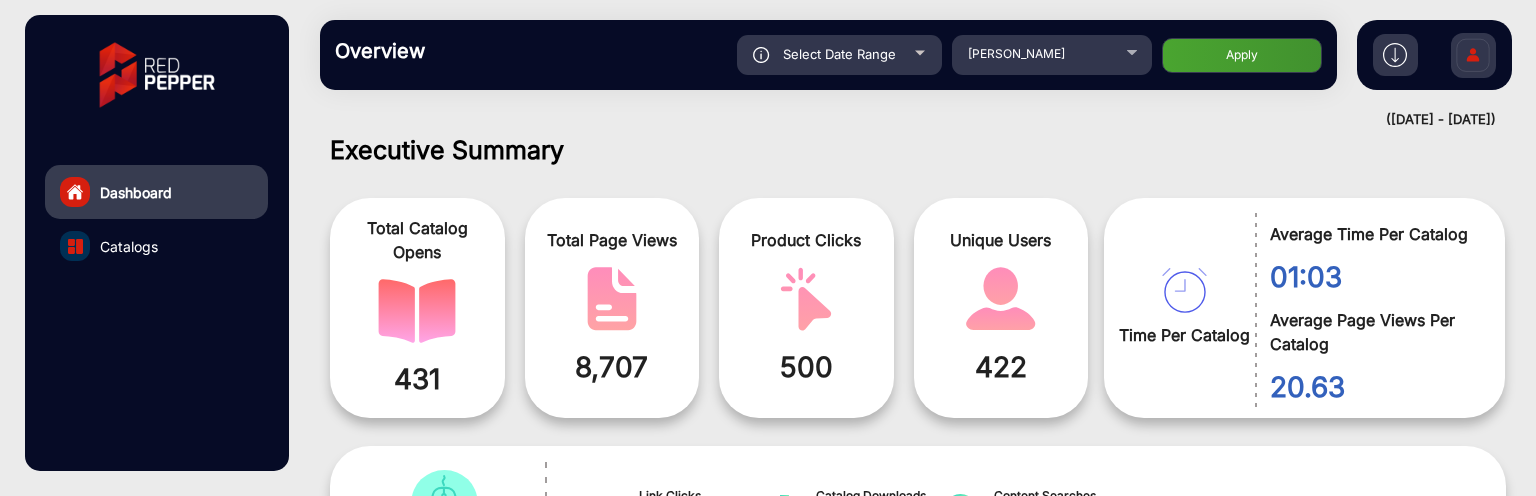click on "Select Date Range" 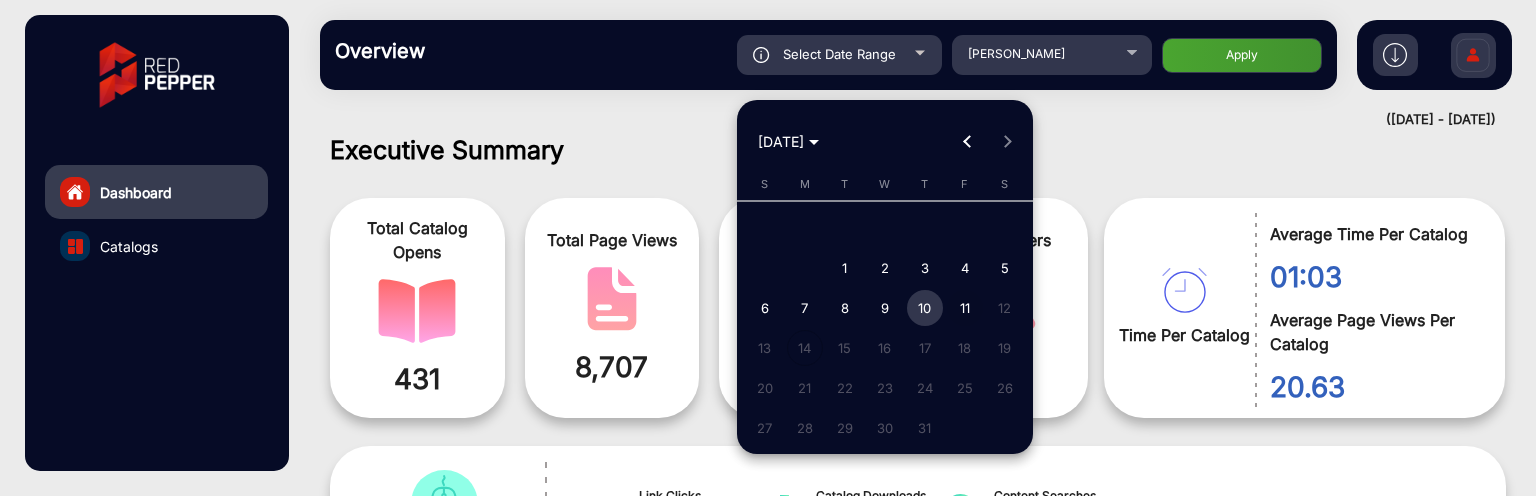 click on "11" at bounding box center [965, 308] 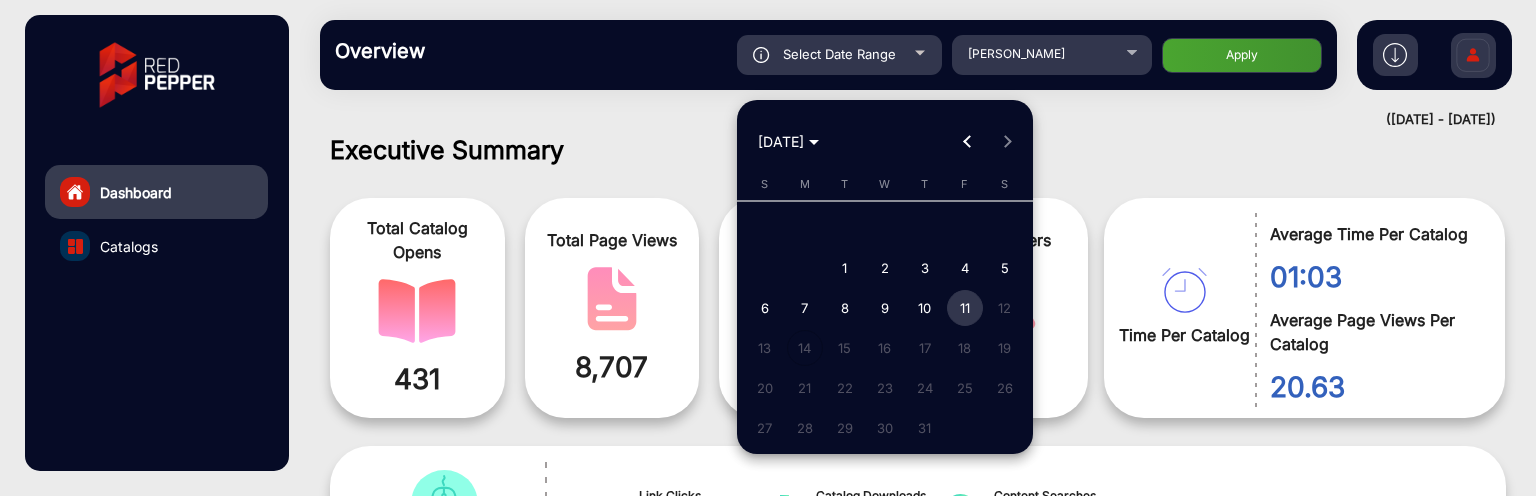 click on "11" at bounding box center [965, 308] 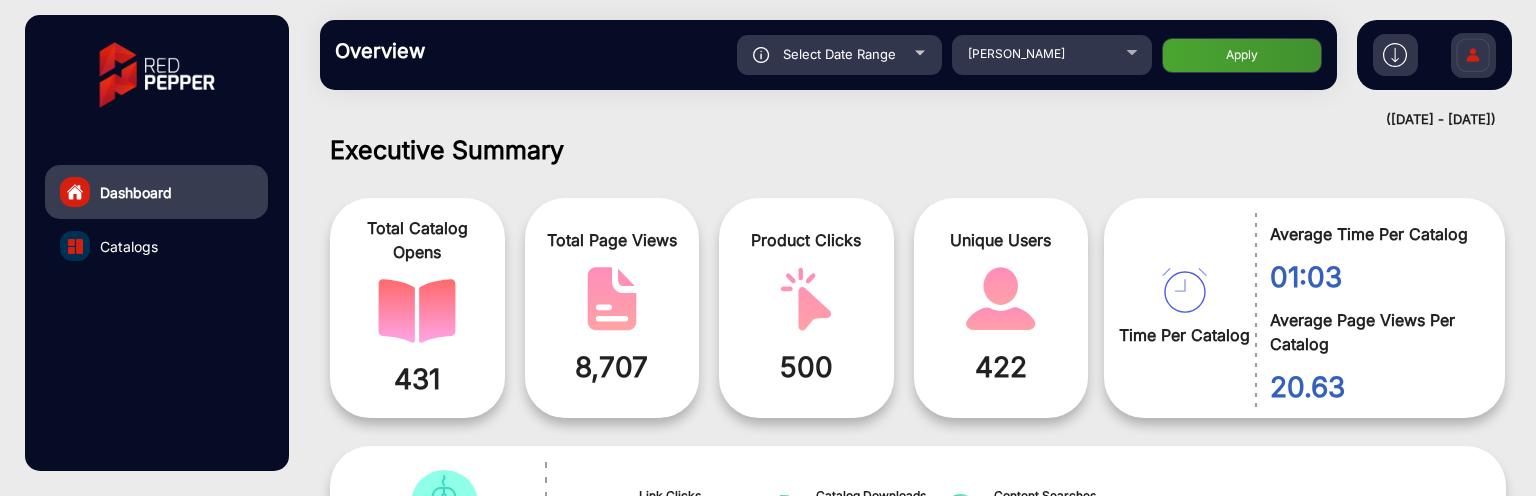 click on "Select Date Range [DATE] - [DATE] Choose date [PERSON_NAME] Apply" 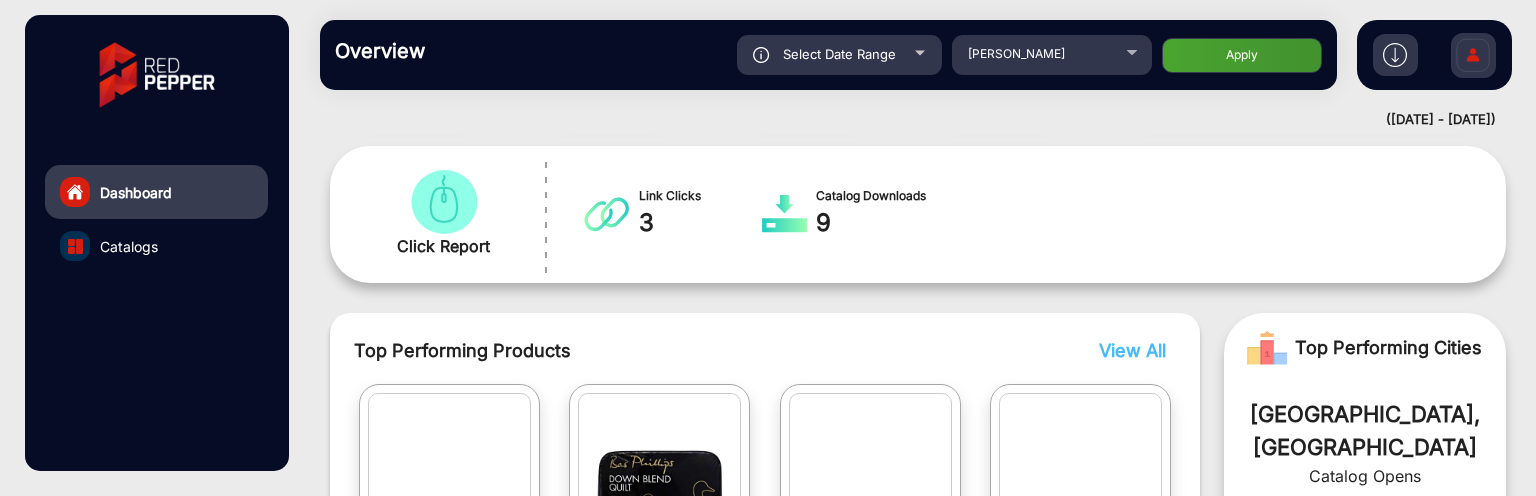 scroll, scrollTop: 400, scrollLeft: 0, axis: vertical 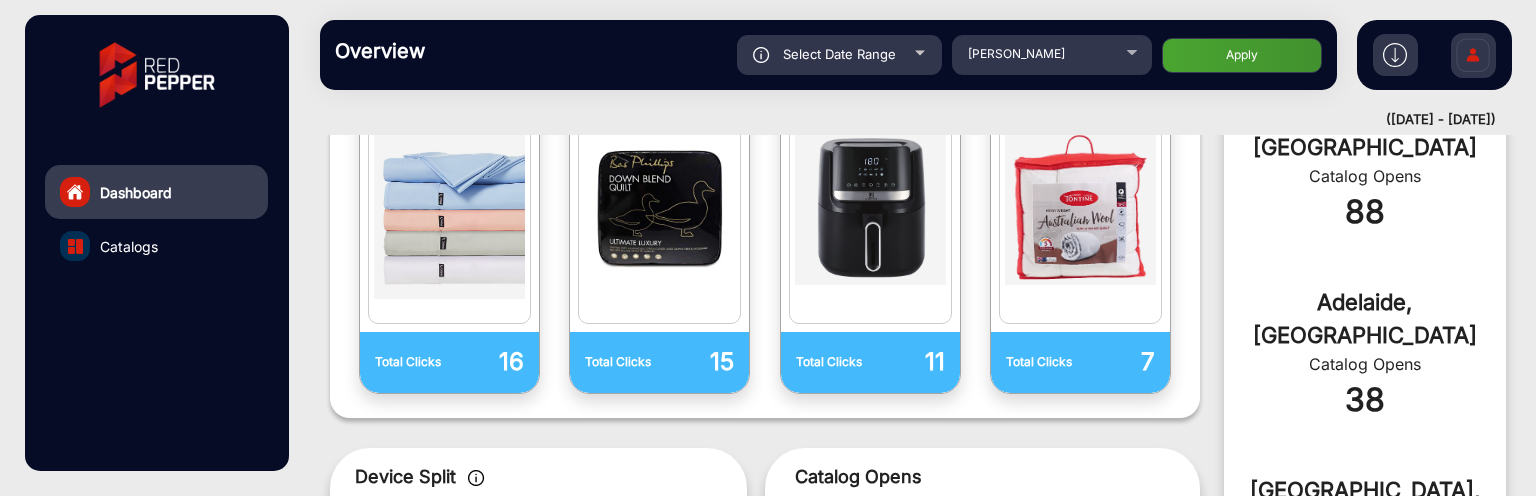 click on "Select Date Range" 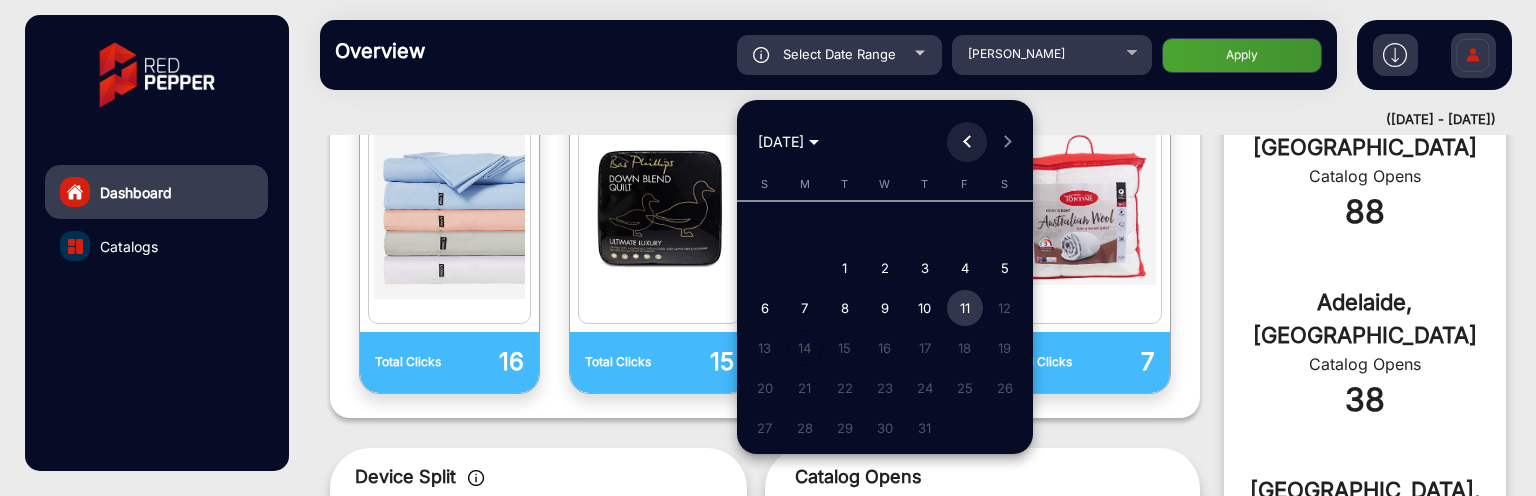 click at bounding box center (967, 142) 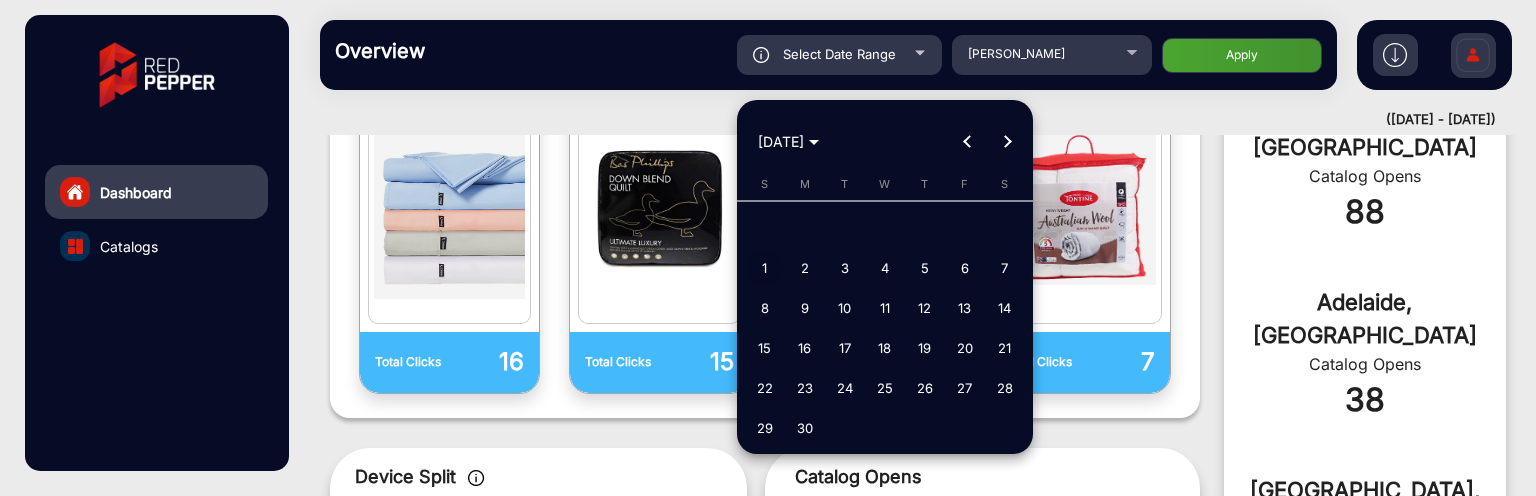 click on "1" at bounding box center [765, 268] 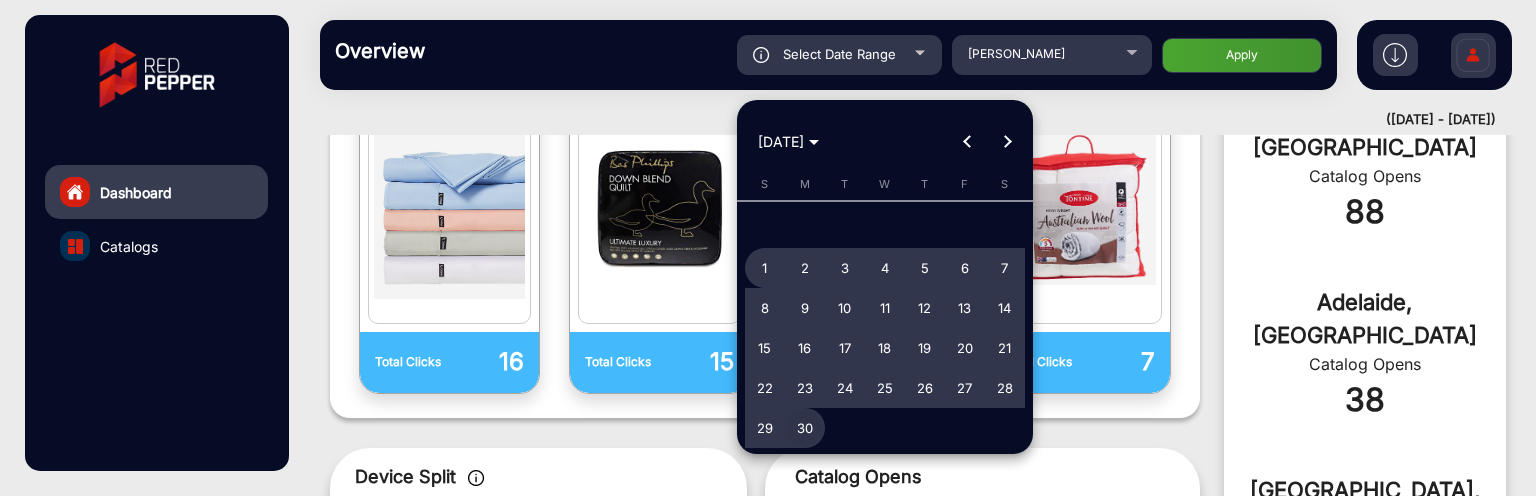 click on "30" at bounding box center [805, 428] 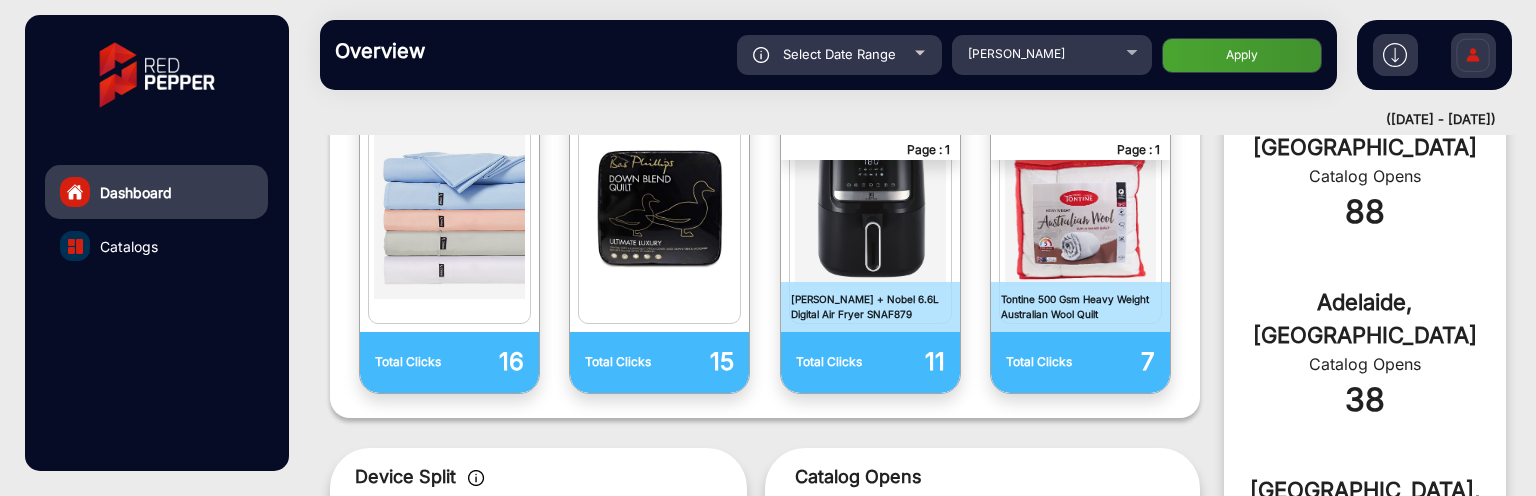 click on "Apply" 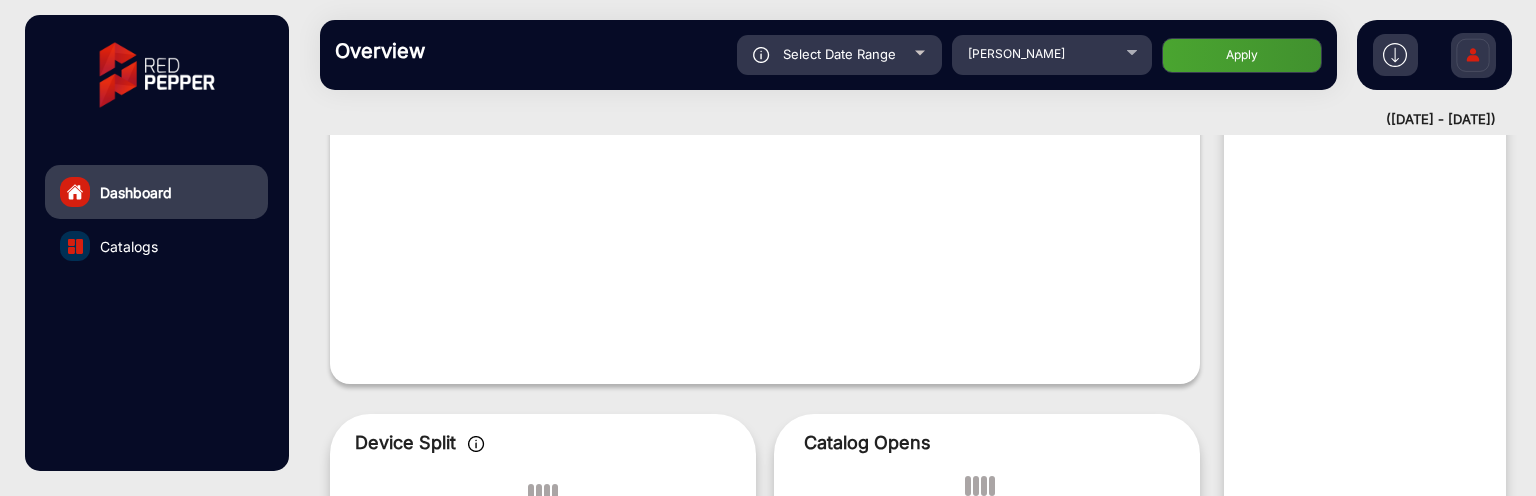 scroll, scrollTop: 15, scrollLeft: 0, axis: vertical 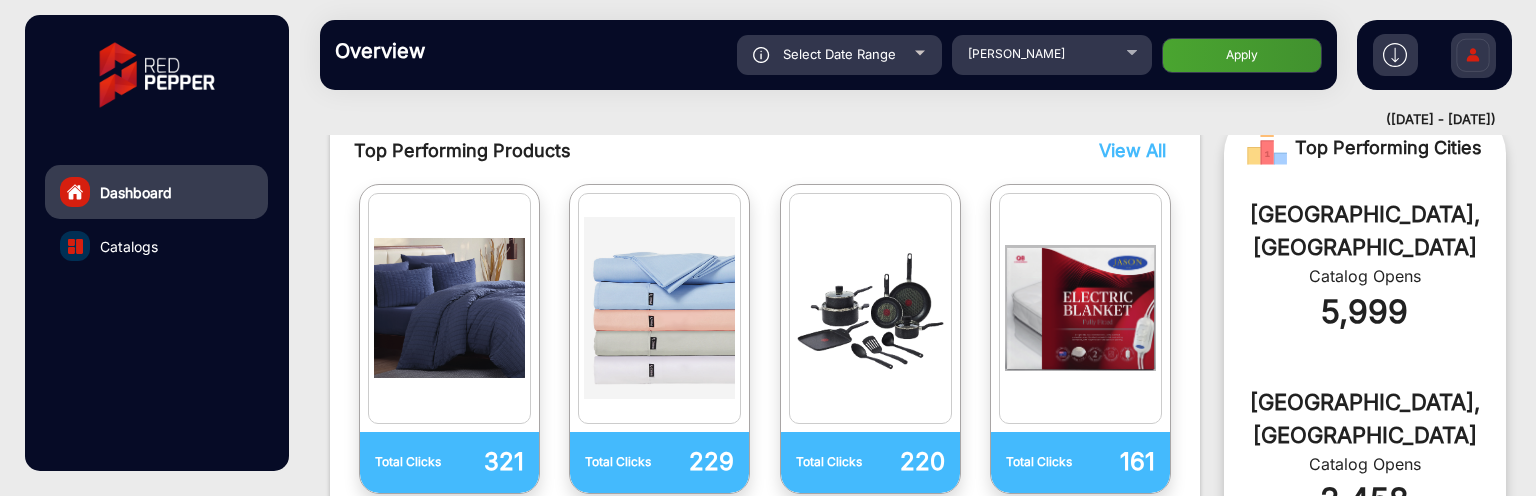 click on "Select Date Range" 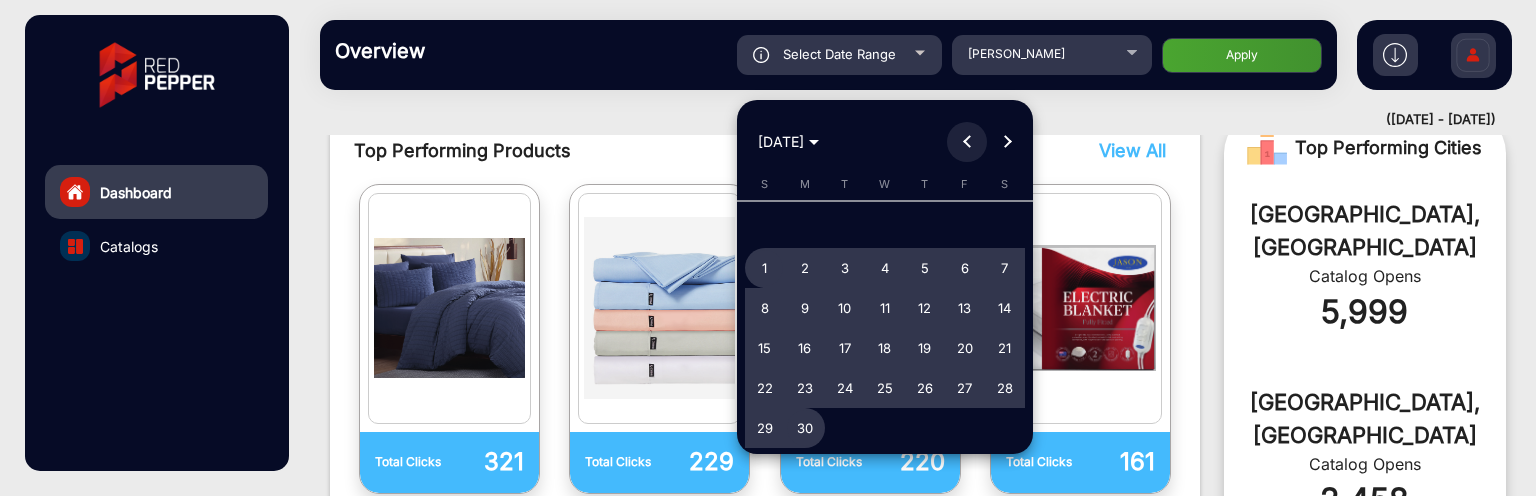 click at bounding box center [967, 142] 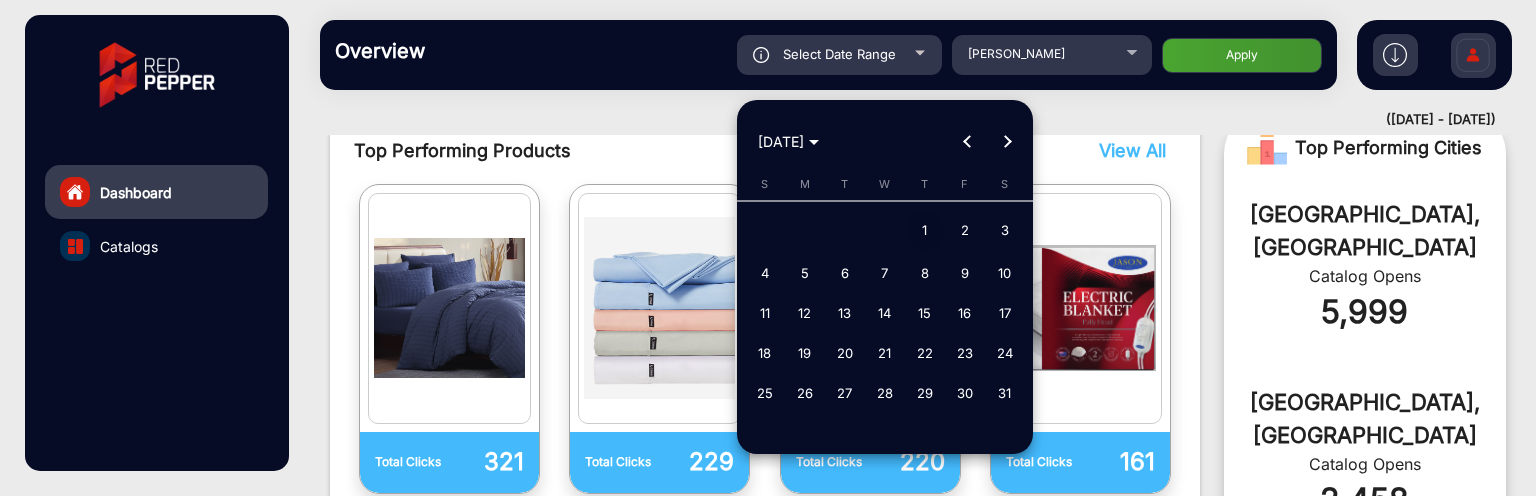 click on "1" at bounding box center (925, 231) 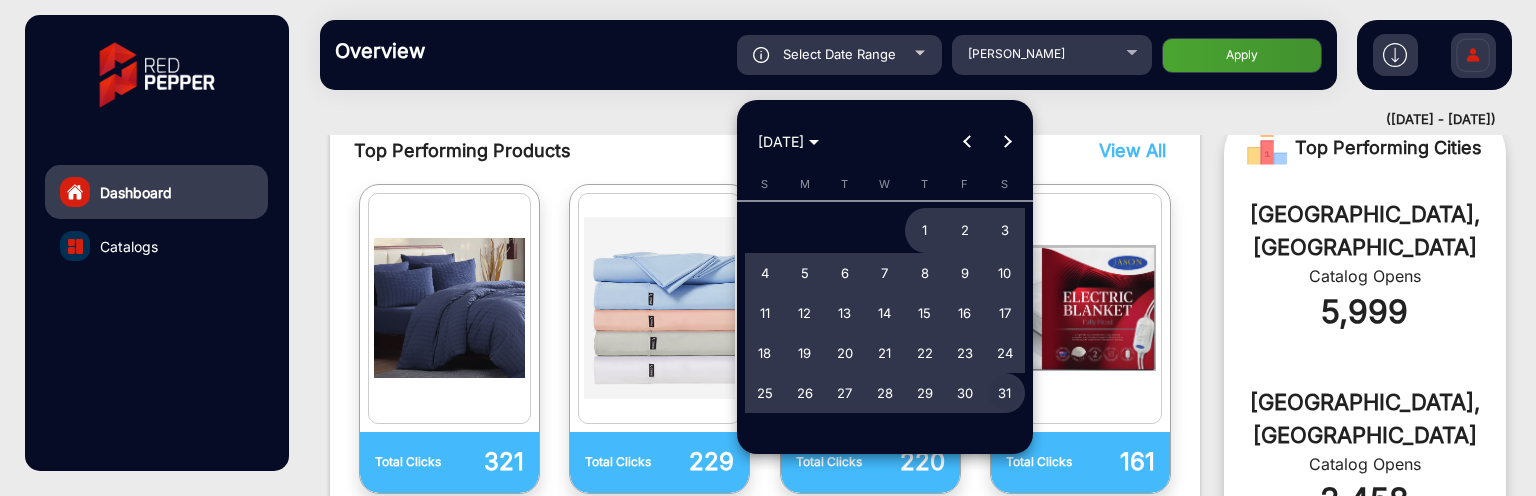 click on "31" at bounding box center (1005, 393) 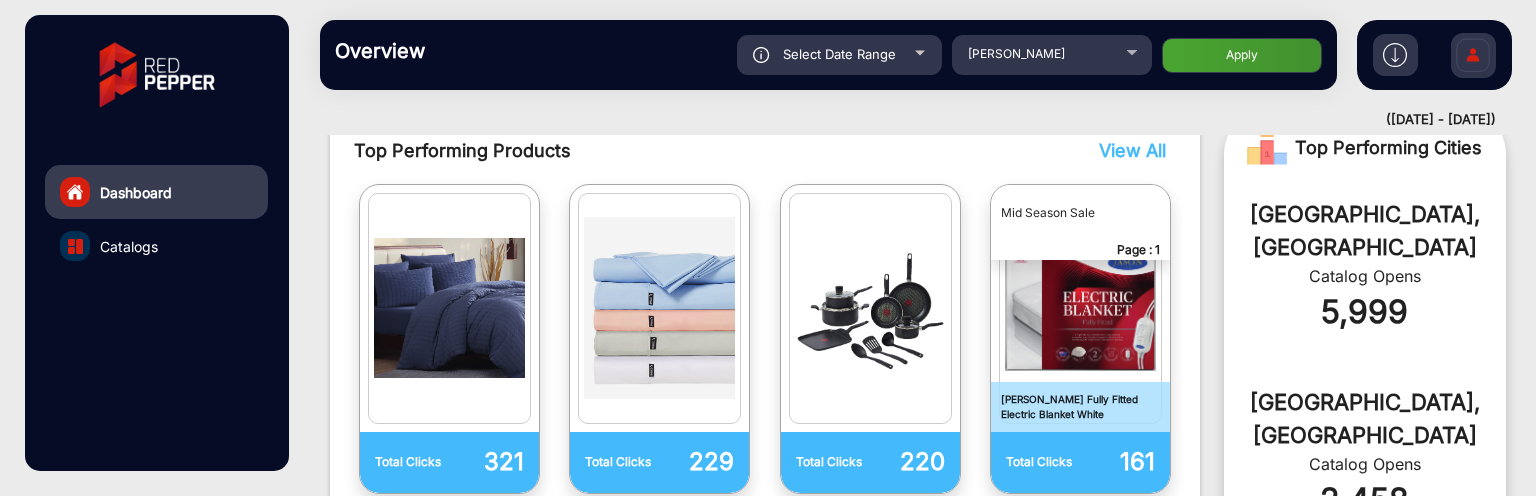 click on "Overview  Reports Understand what makes your customers tick and learn how they are consuming your content. Select Date Range [DATE] - [DATE] Choose date [PERSON_NAME] Apply" 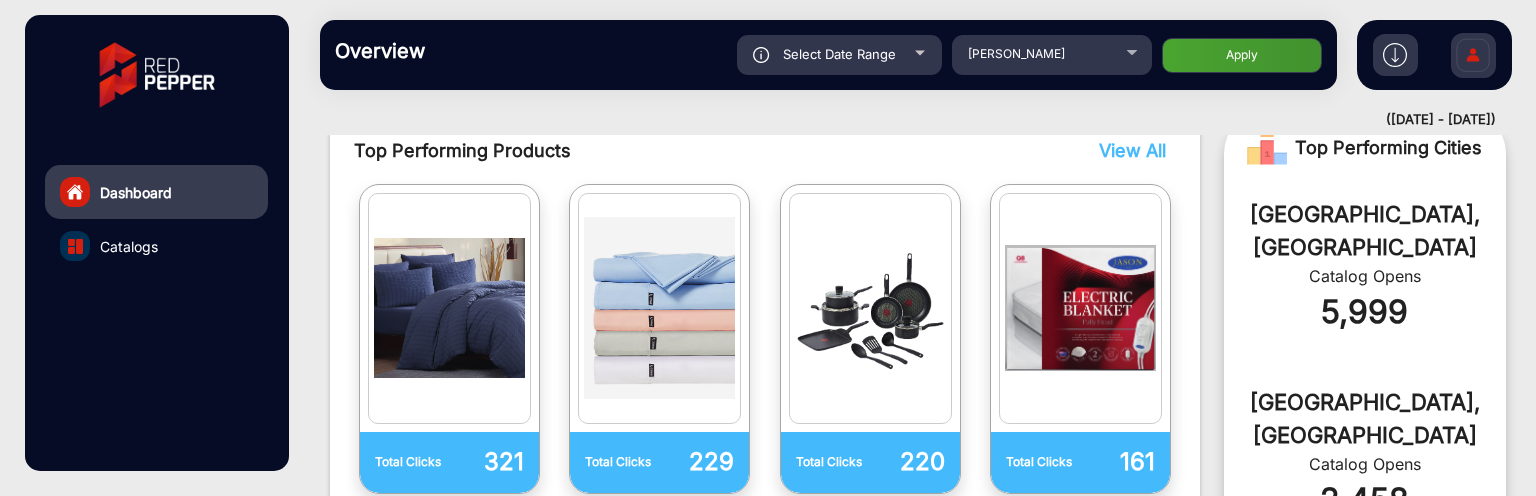 click on "Apply" 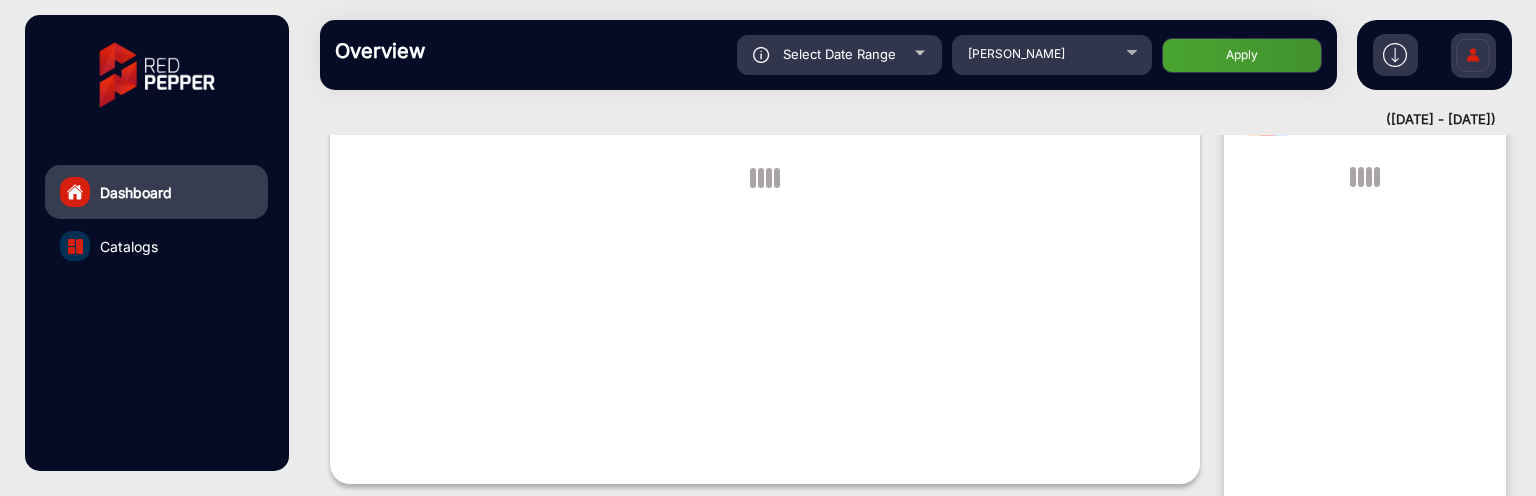 scroll, scrollTop: 15, scrollLeft: 0, axis: vertical 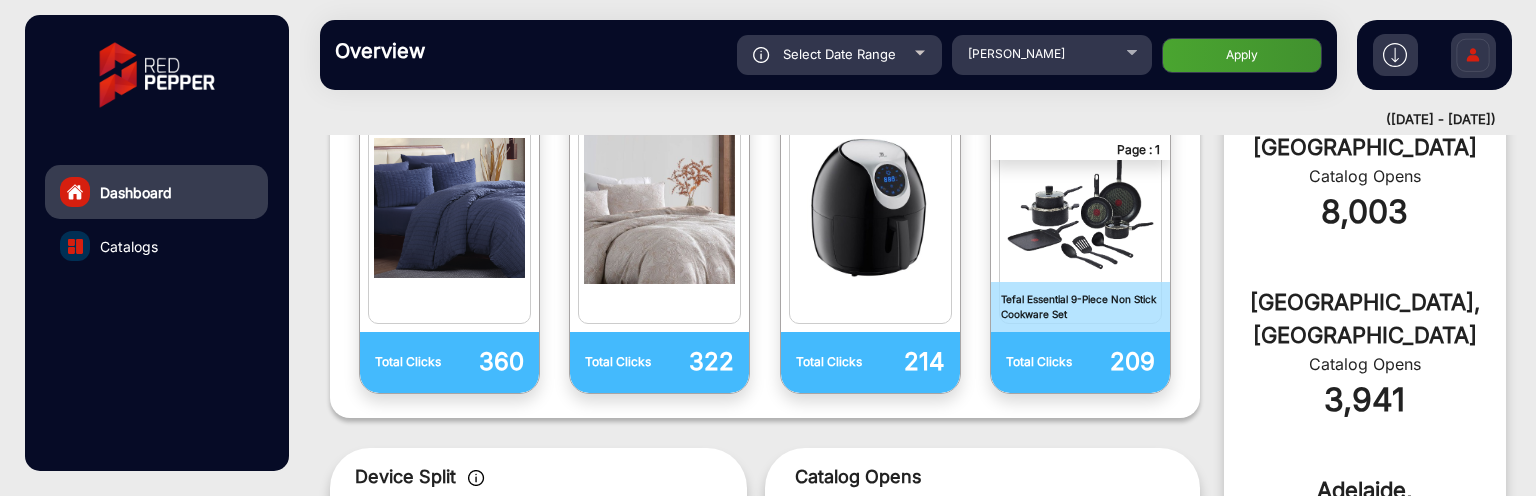 click on "Overview  Reports Understand what makes your customers tick and learn how they are consuming your content. Select Date Range [DATE] - [DATE] Choose date [PERSON_NAME] Apply" 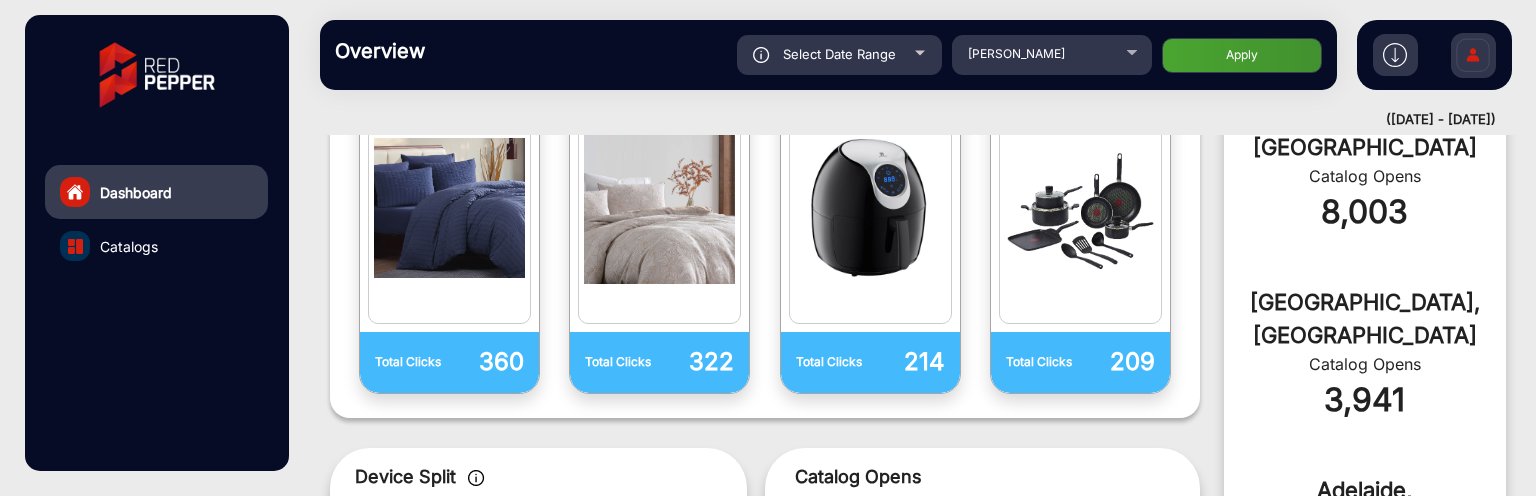 click on "Select Date Range" 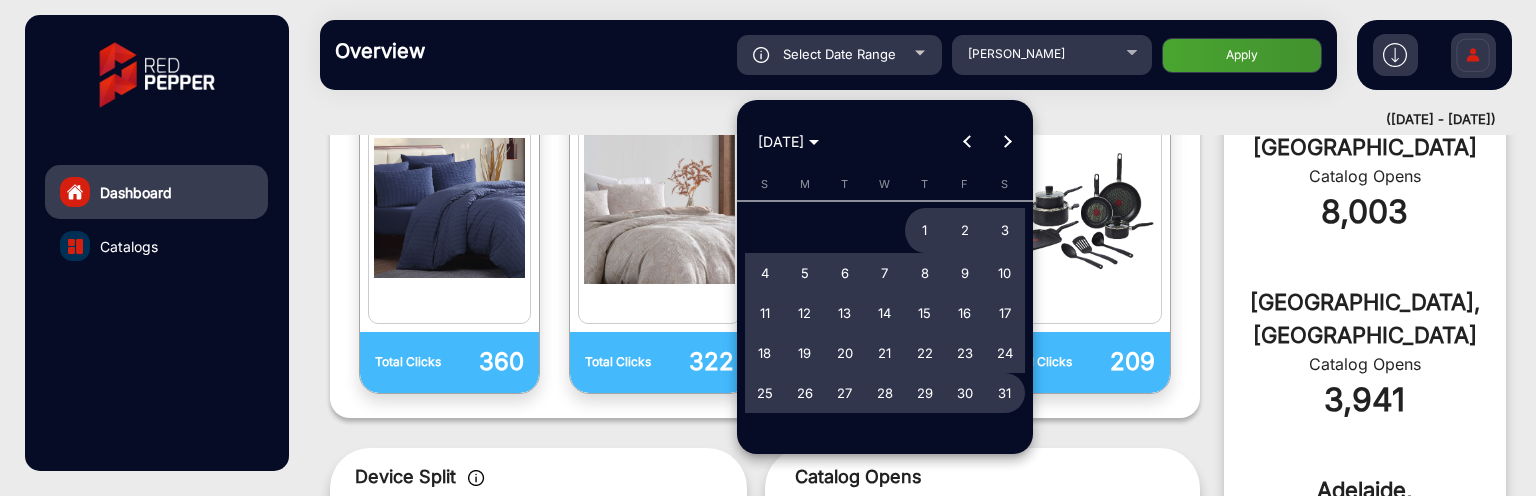 click at bounding box center (967, 142) 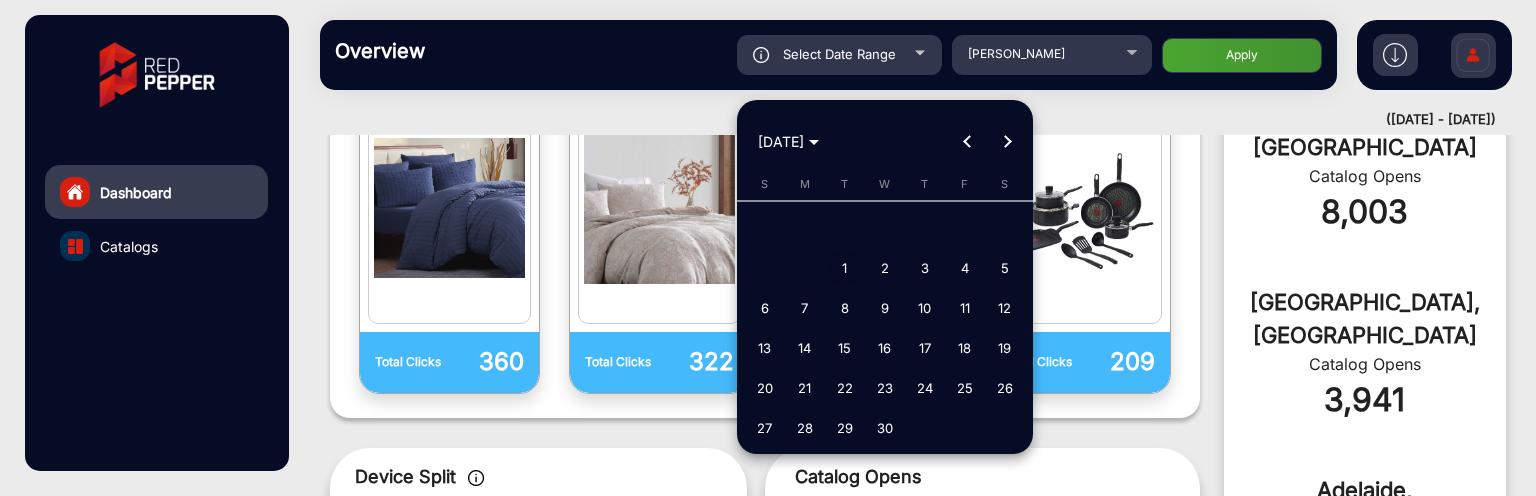 click on "1" at bounding box center [845, 268] 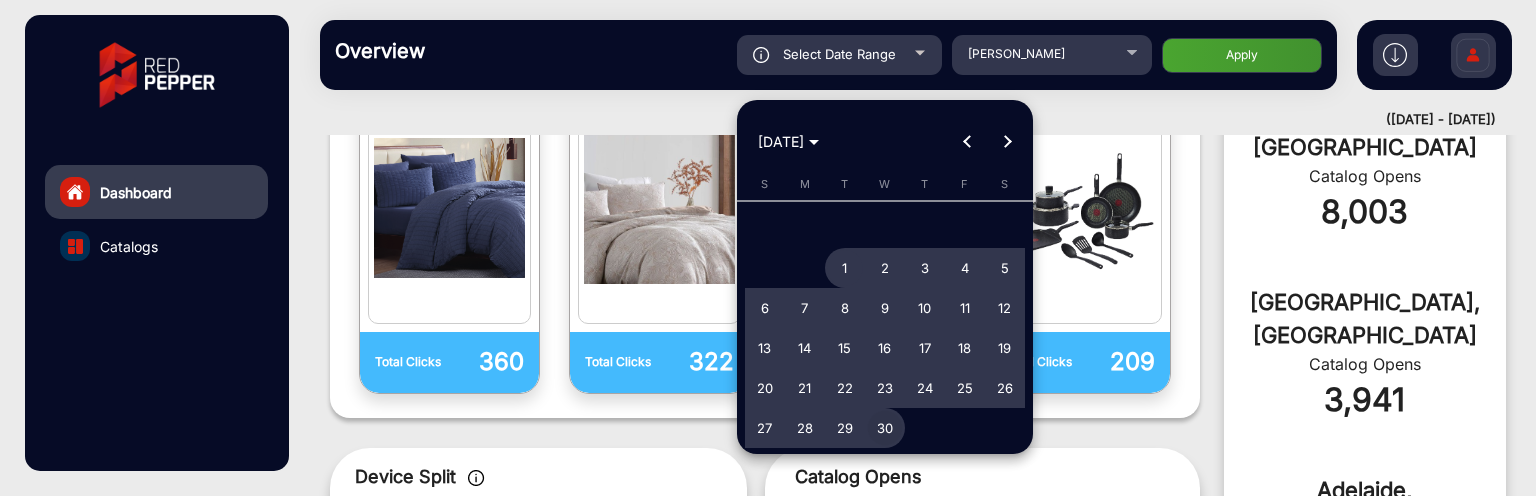 click on "30" at bounding box center (885, 428) 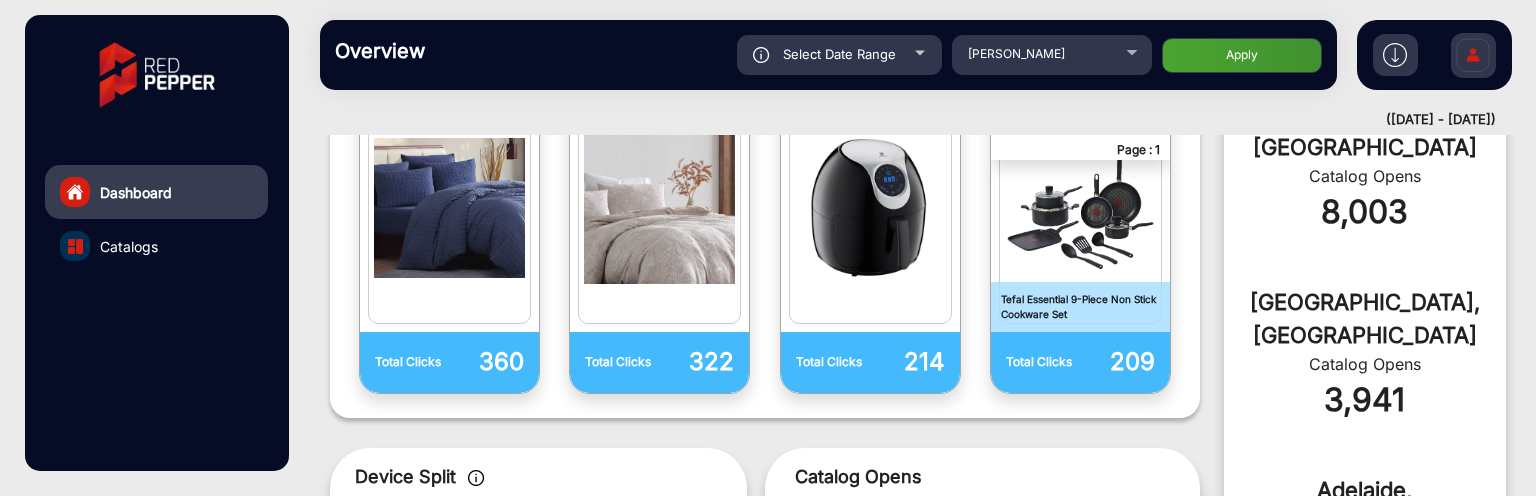 click on "Apply" 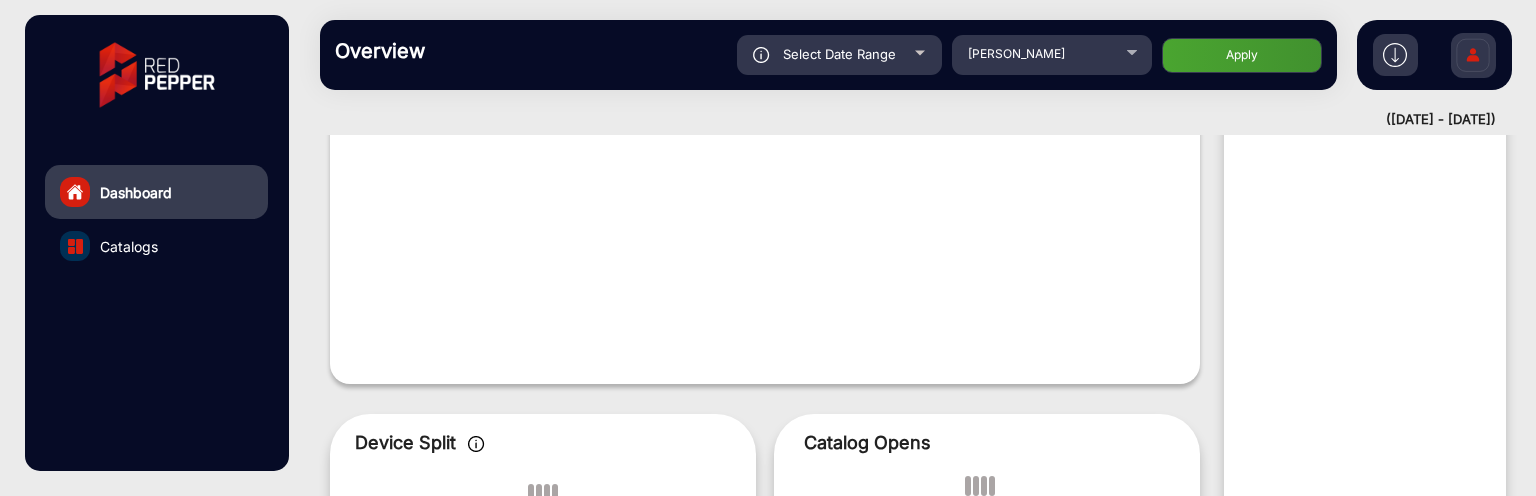 scroll, scrollTop: 15, scrollLeft: 0, axis: vertical 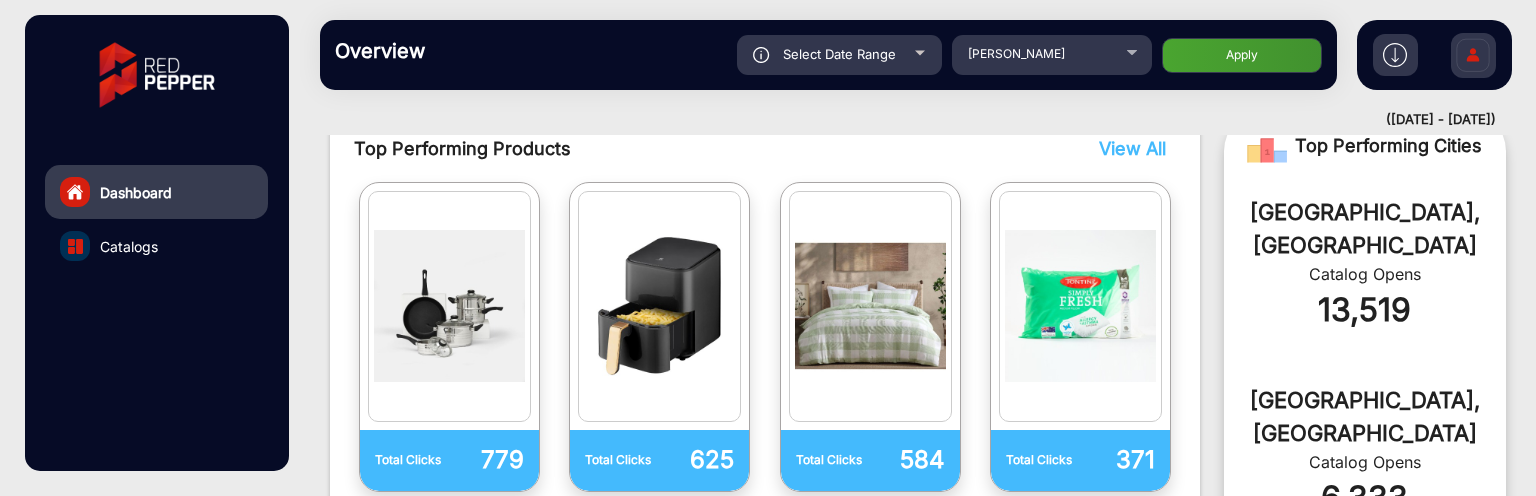 click on "Select Date Range" 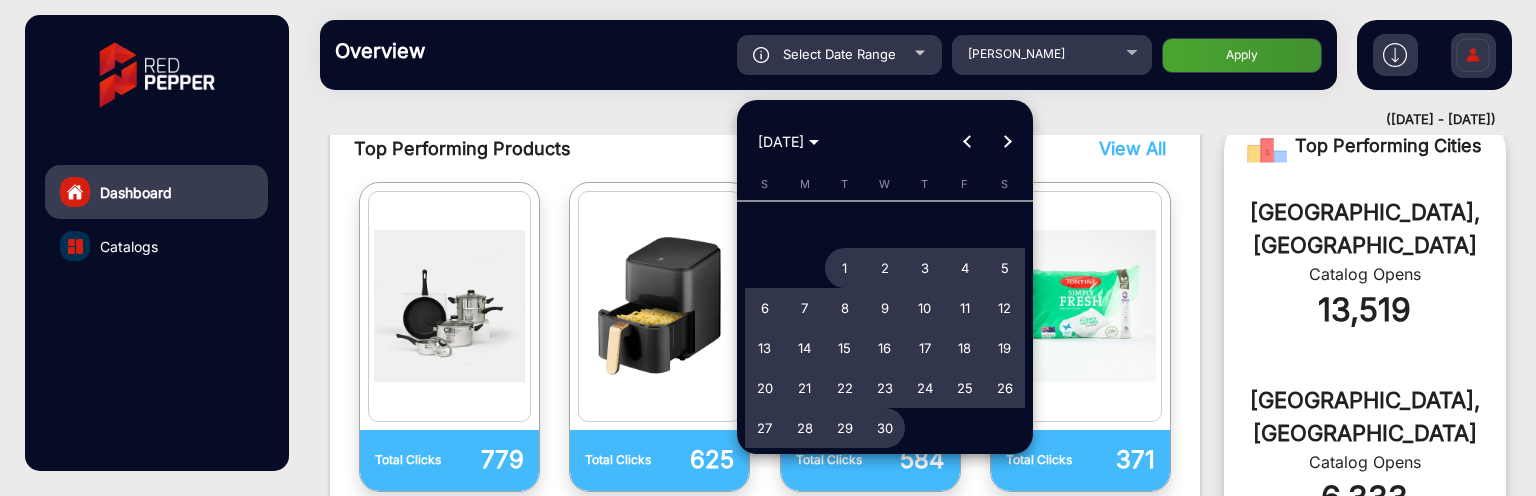 click at bounding box center (967, 142) 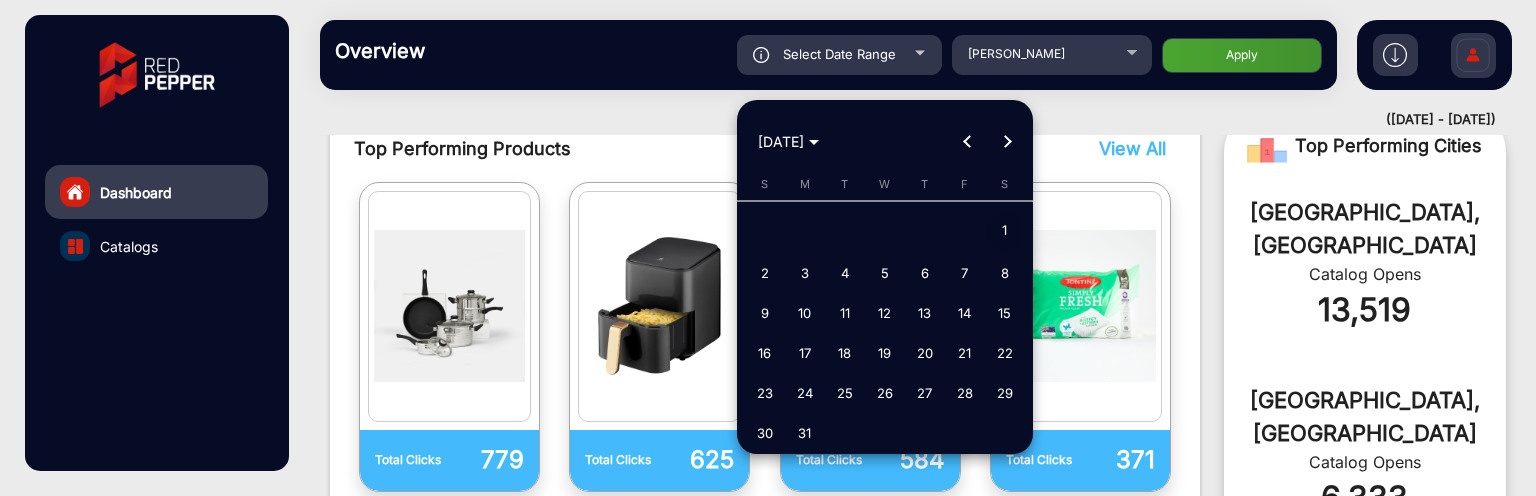 click on "1" at bounding box center (1005, 231) 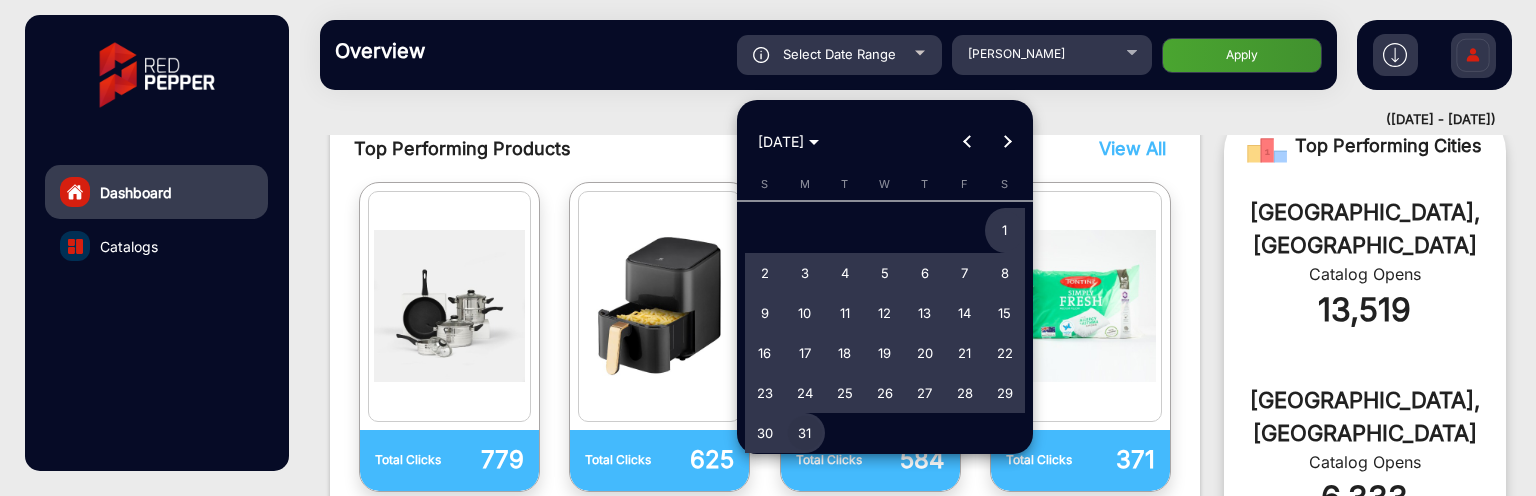 click on "31" at bounding box center [805, 433] 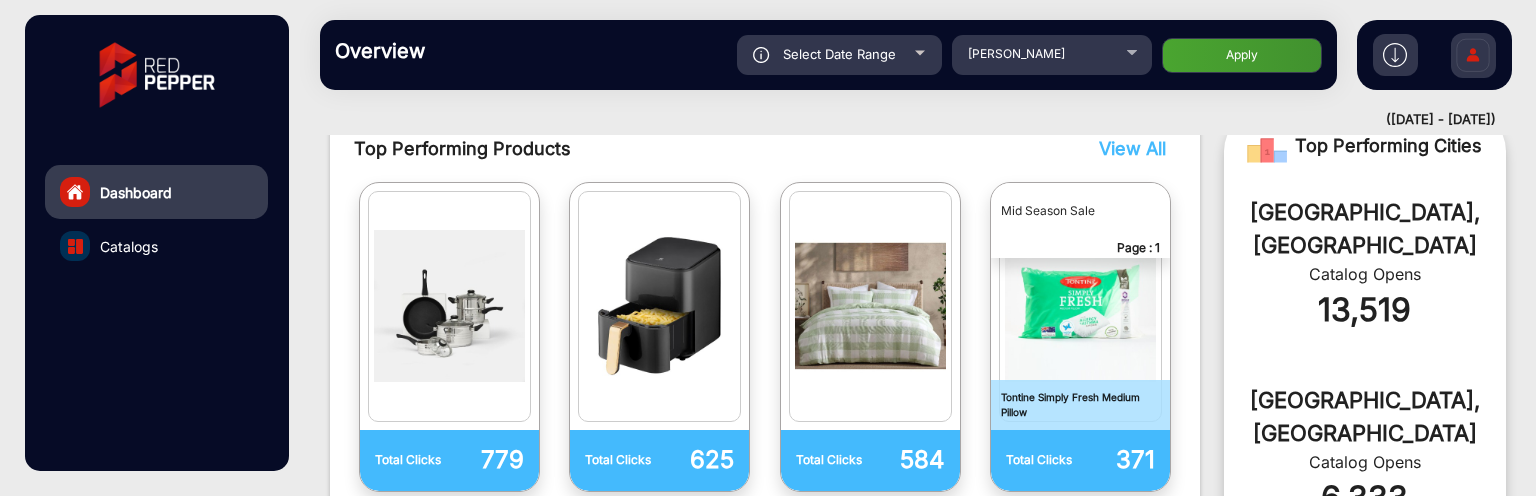 click on "Apply" 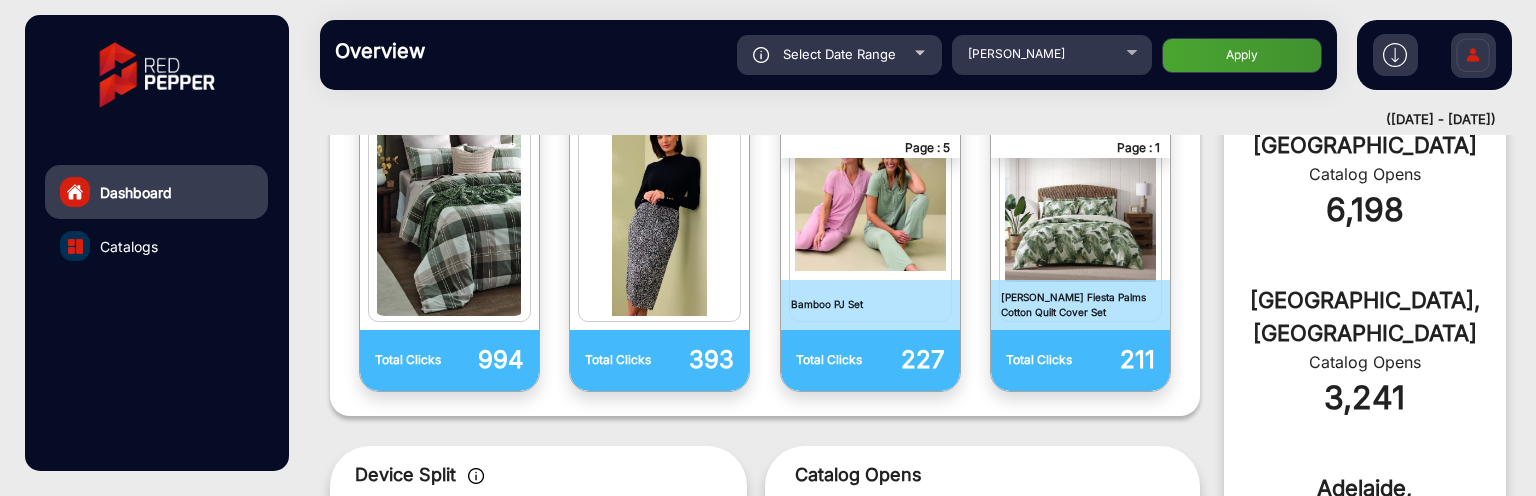 click on "Select Date Range" 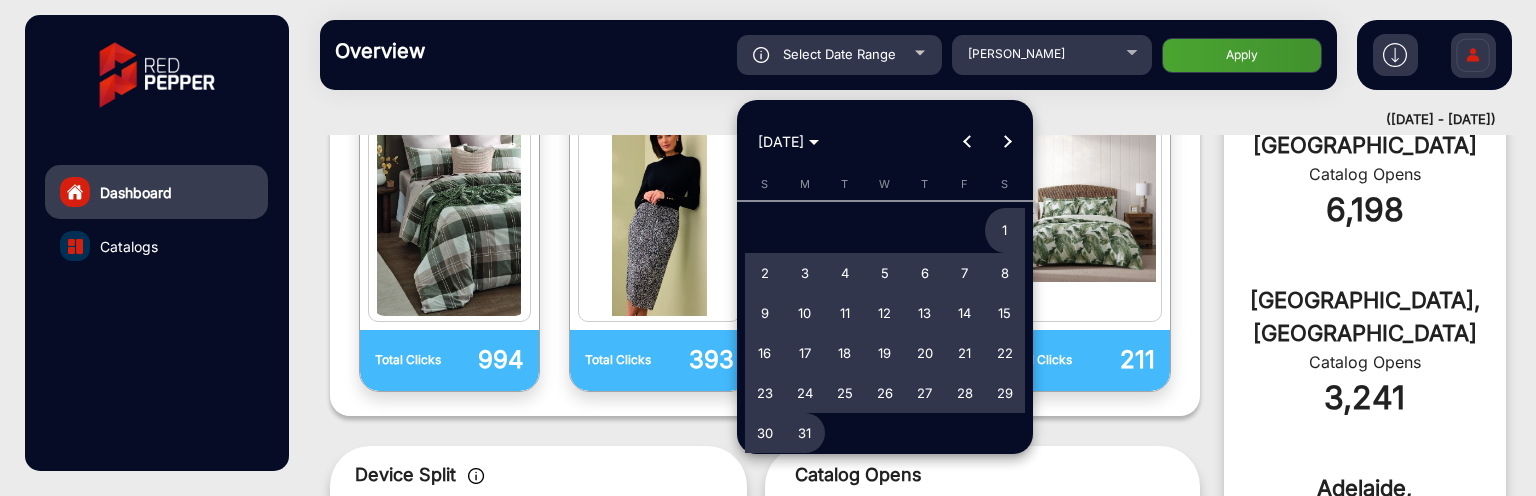 click at bounding box center [967, 142] 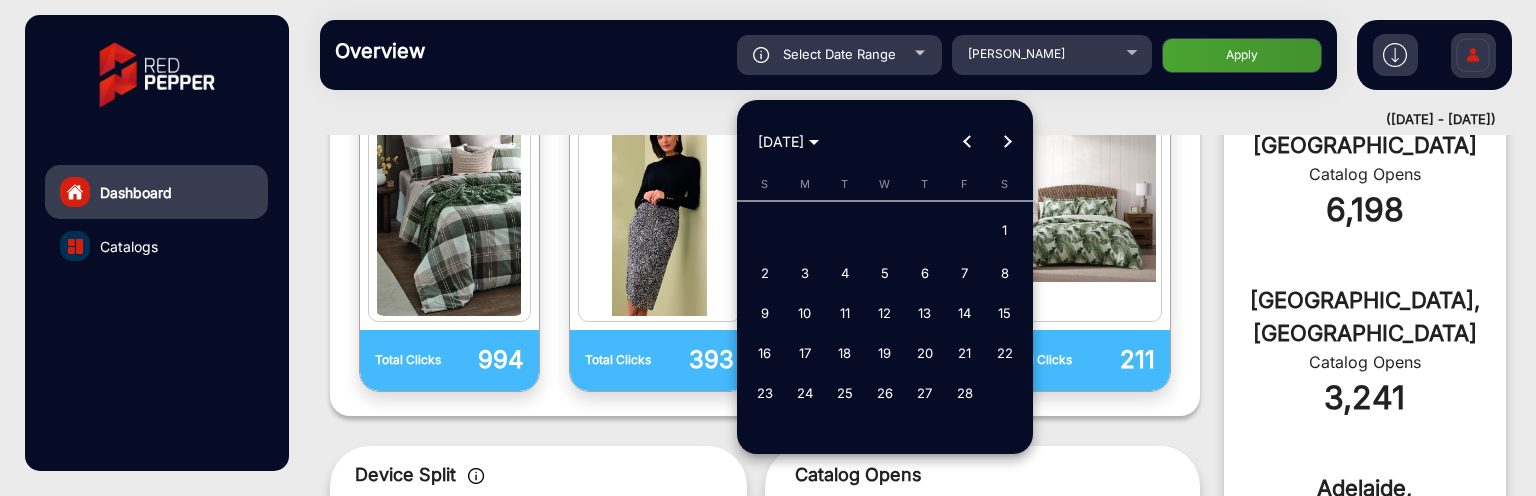 click on "1" at bounding box center (1005, 231) 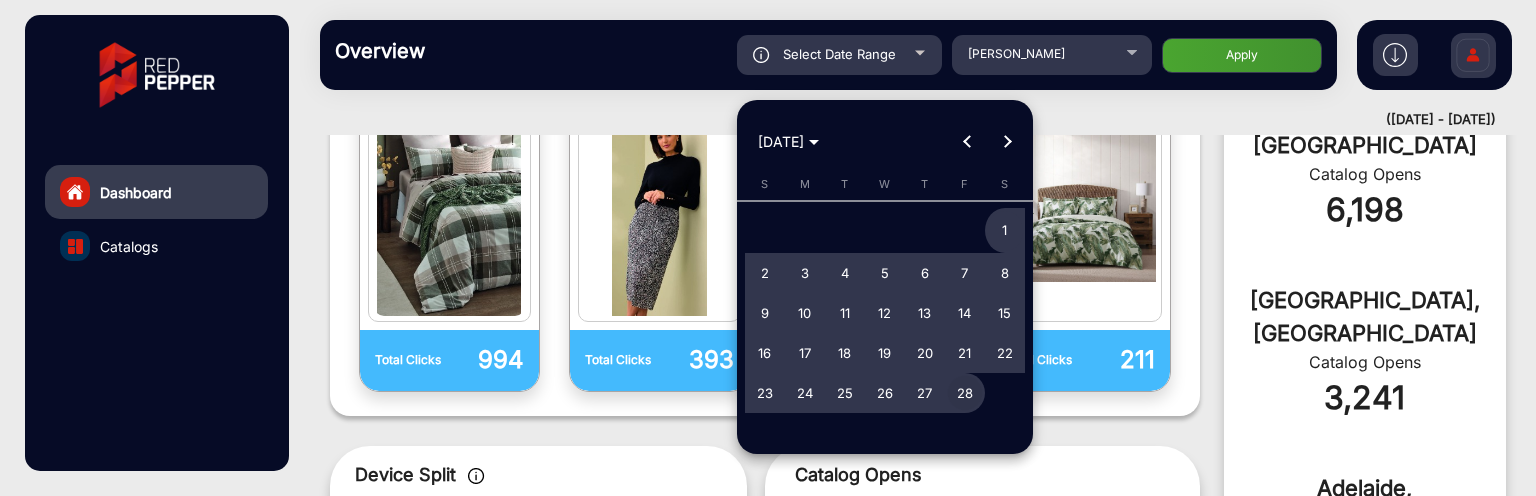 click on "28" at bounding box center [965, 393] 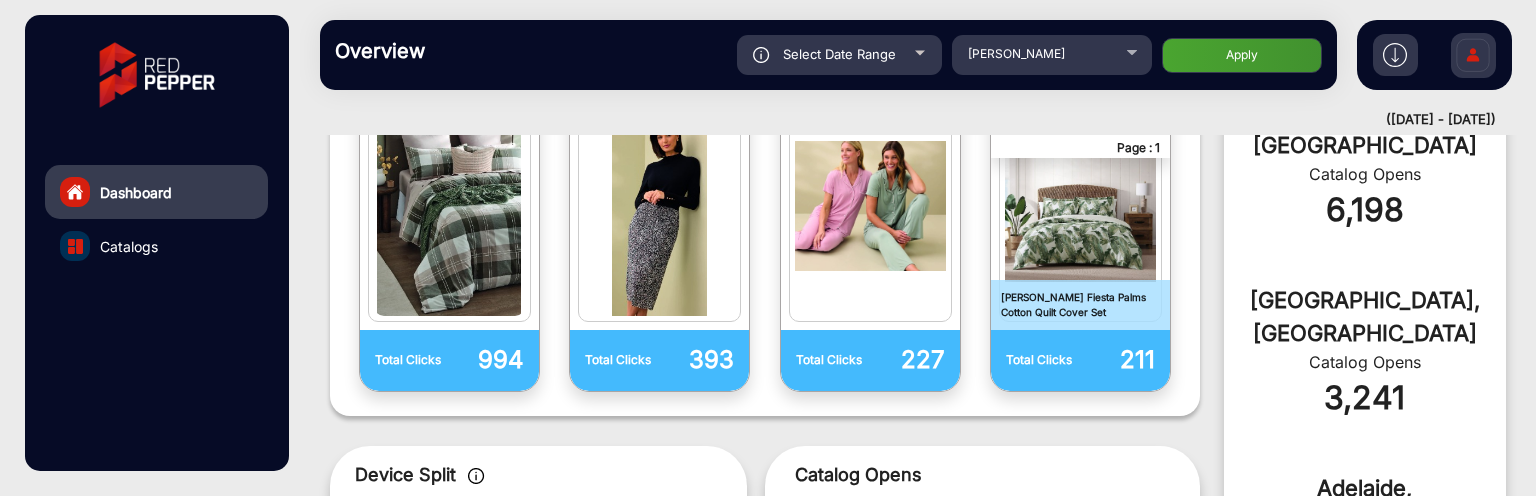 click on "Apply" 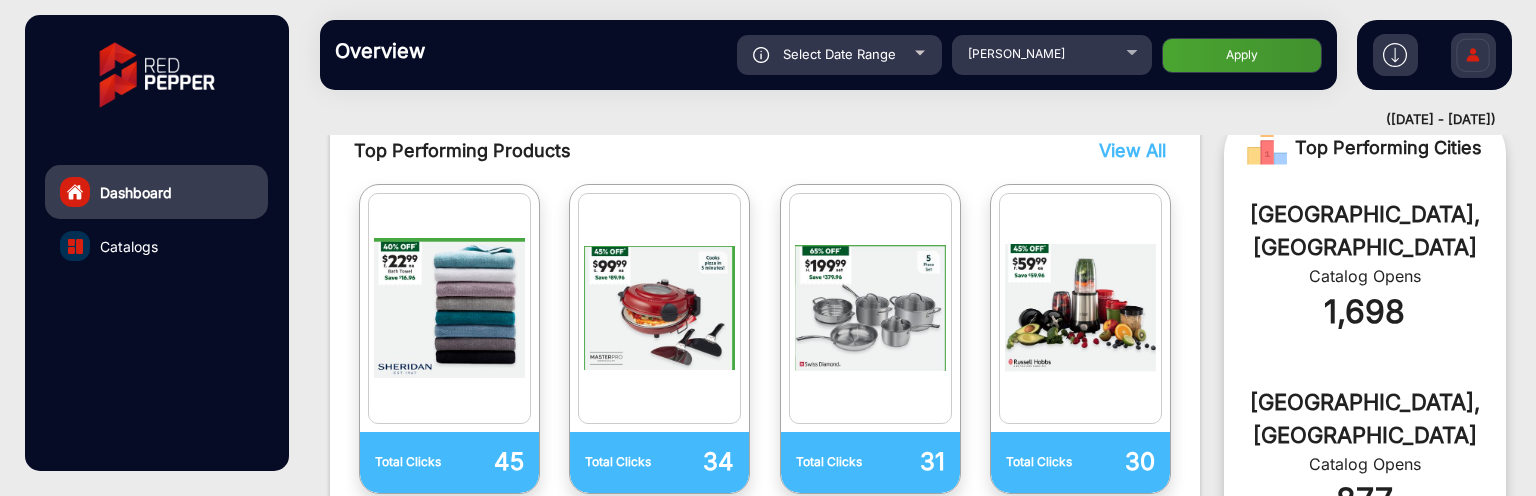 click on "Select Date Range" 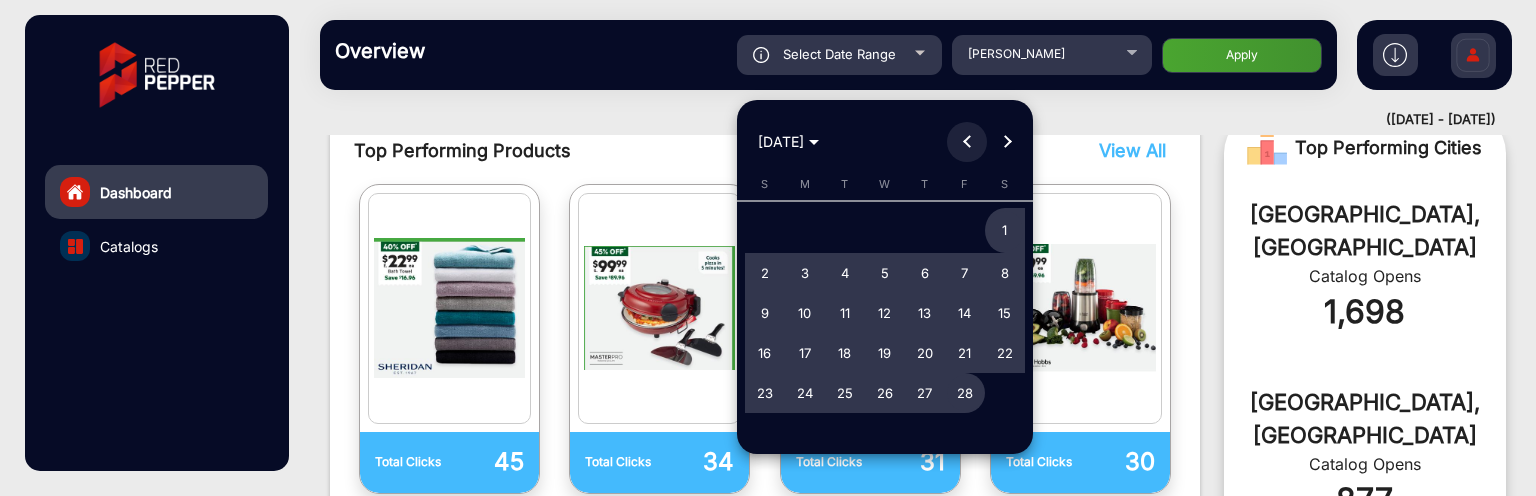 click at bounding box center [967, 142] 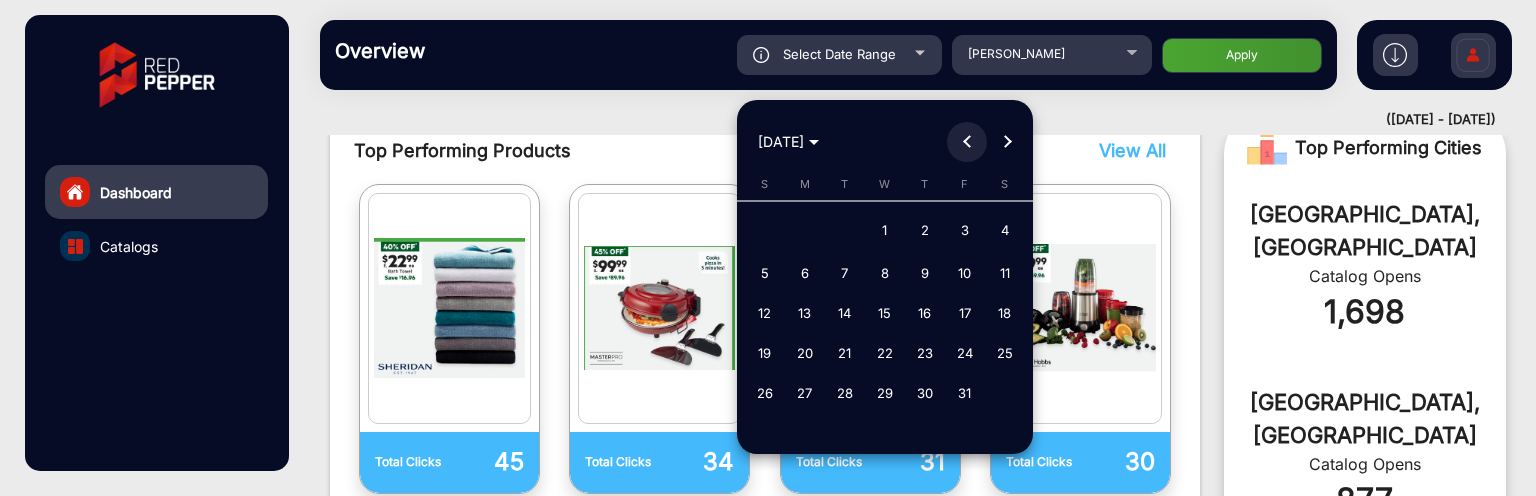 click at bounding box center (967, 142) 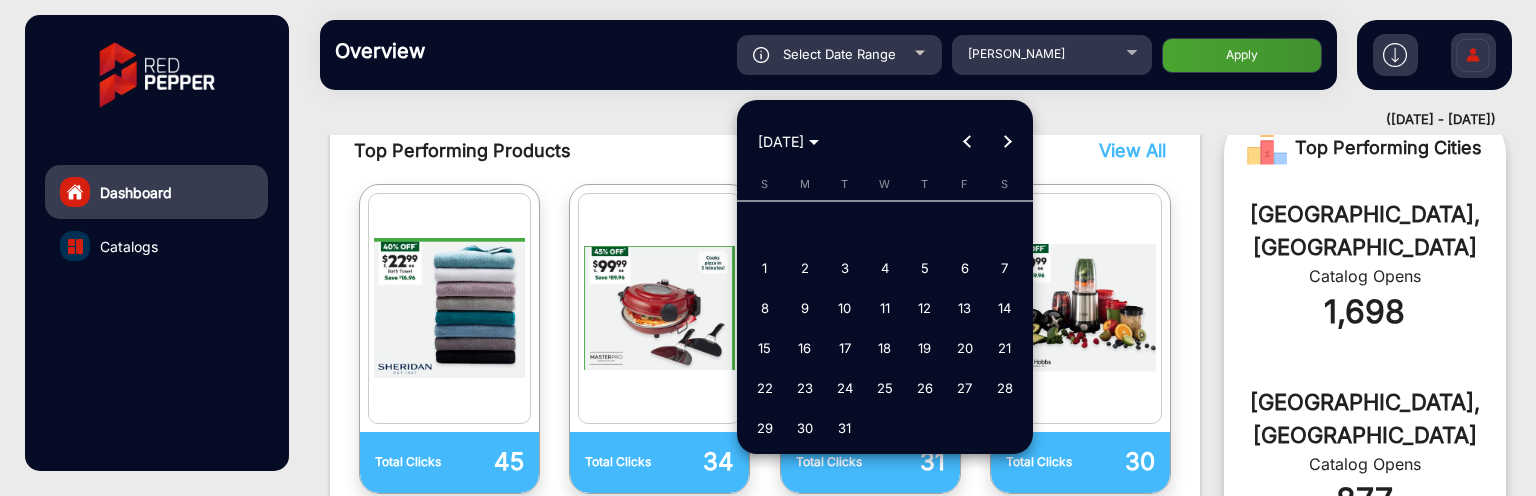 click on "1" at bounding box center [765, 268] 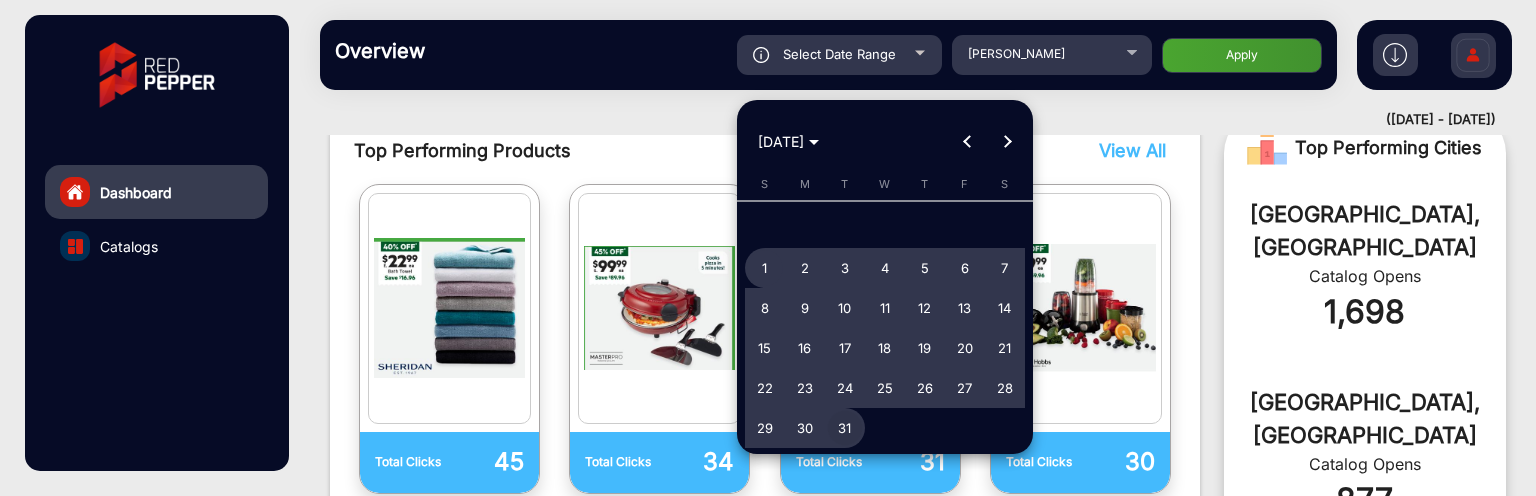 click on "31" at bounding box center [845, 428] 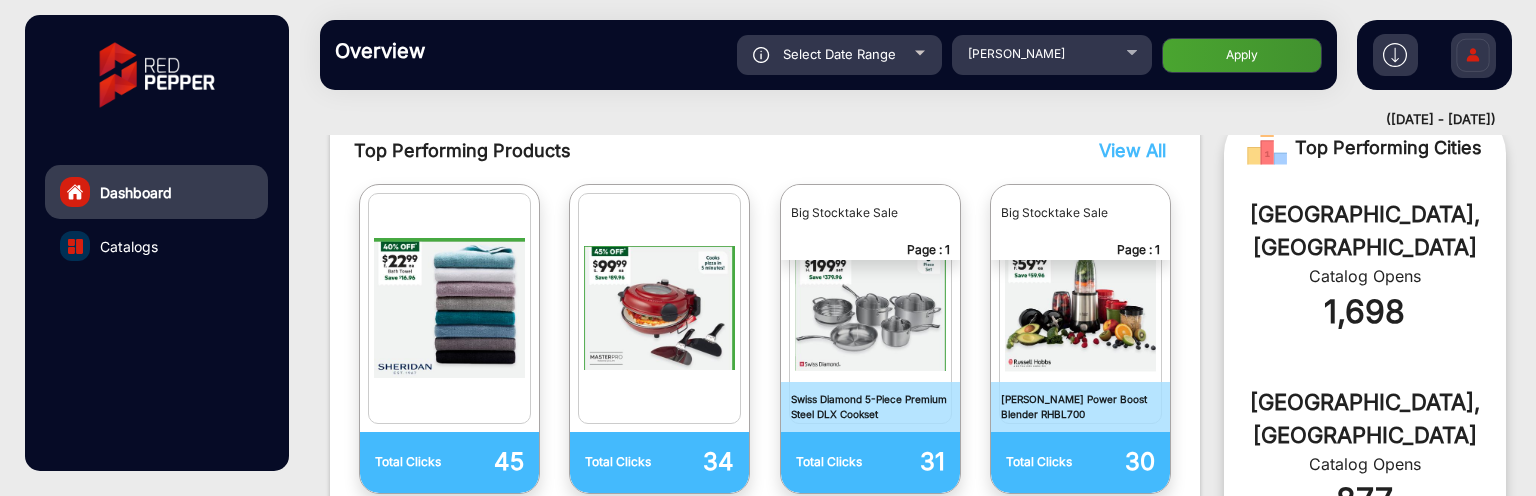 click on "Apply" 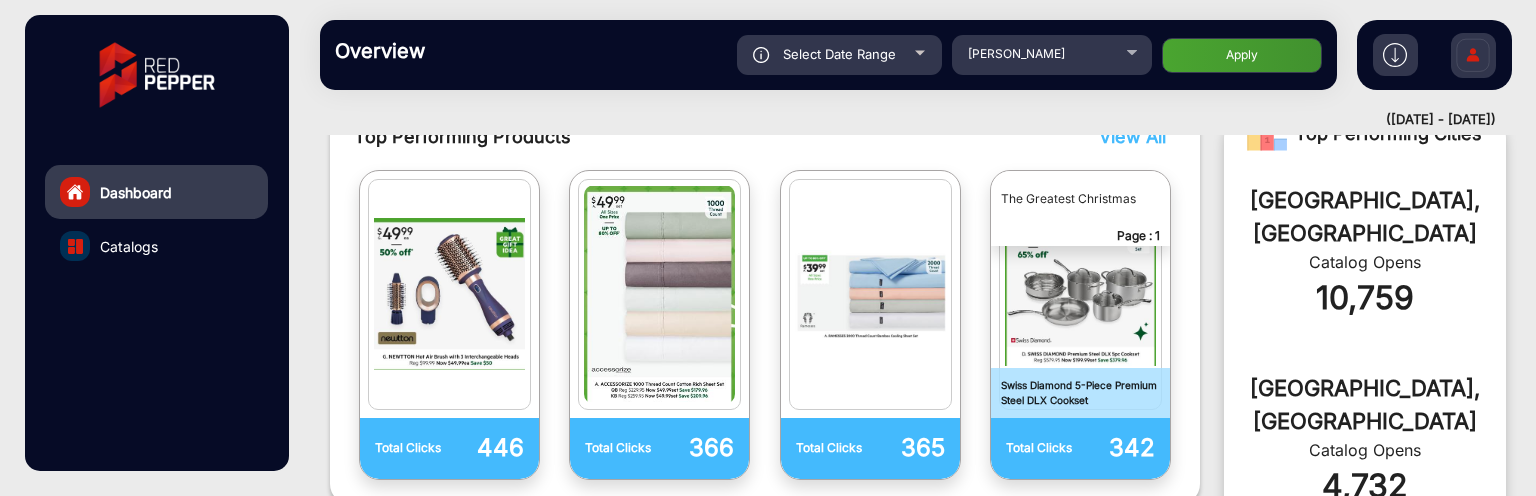 click on "Select Date Range" 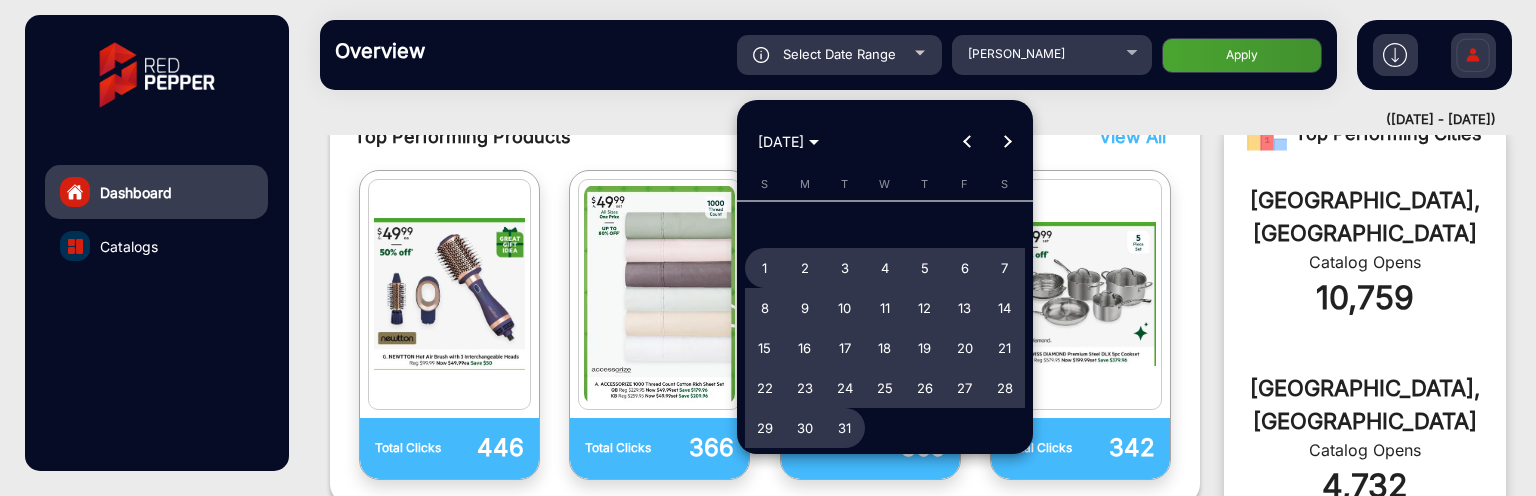 click at bounding box center [967, 142] 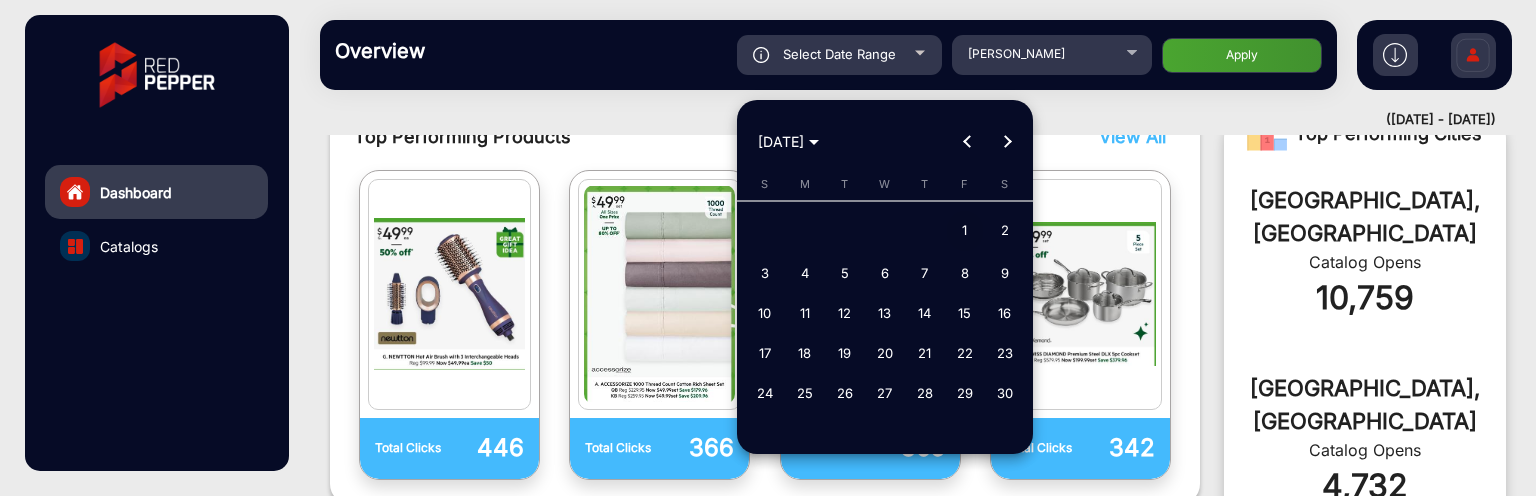 click on "1" at bounding box center [965, 231] 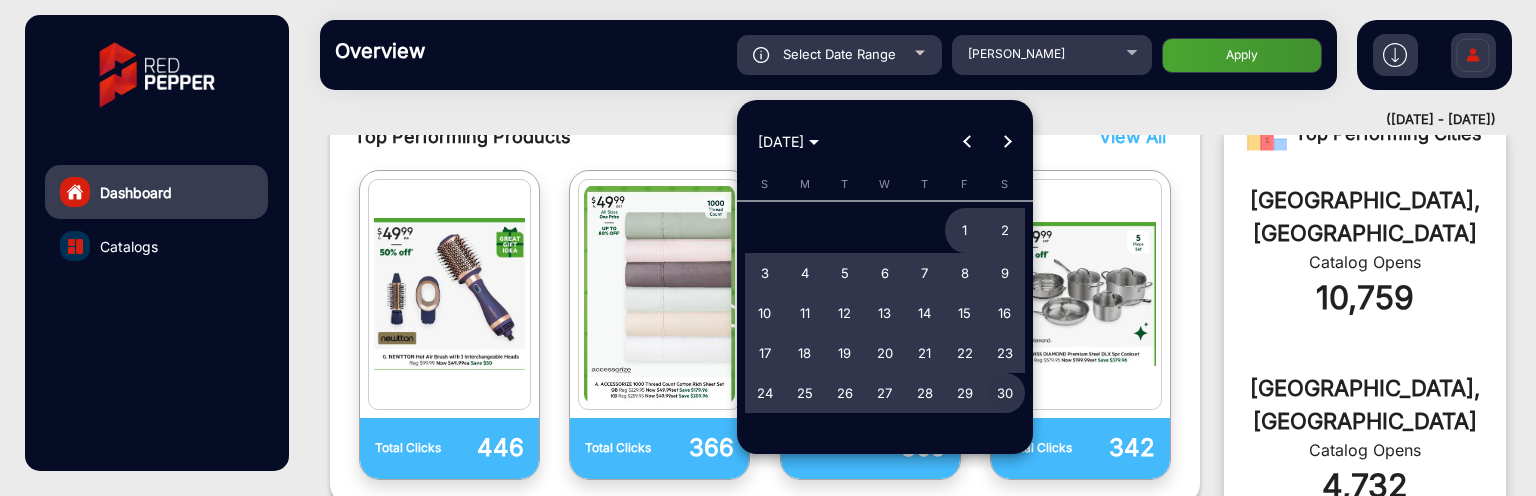 click on "30" at bounding box center [1005, 393] 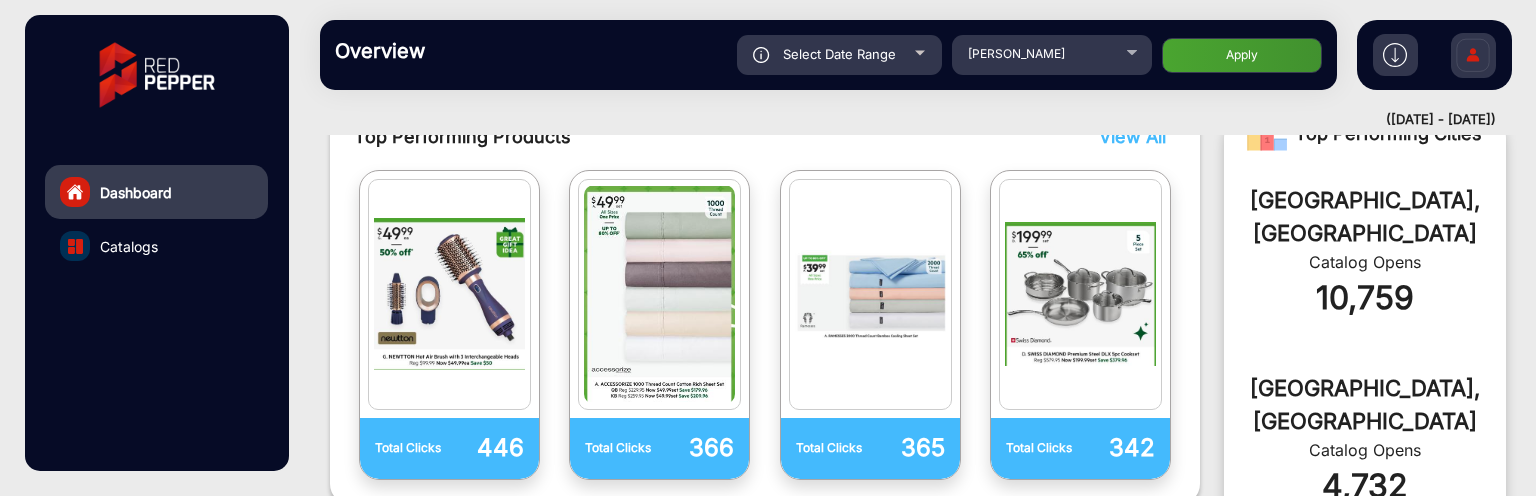click on "Apply" 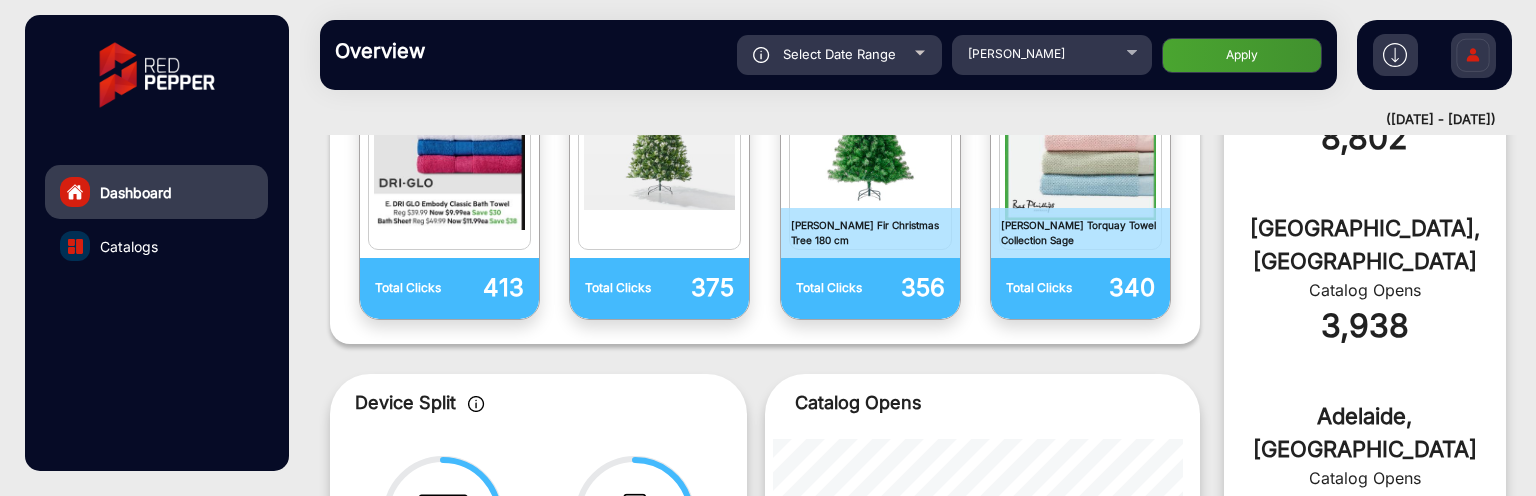scroll, scrollTop: 600, scrollLeft: 0, axis: vertical 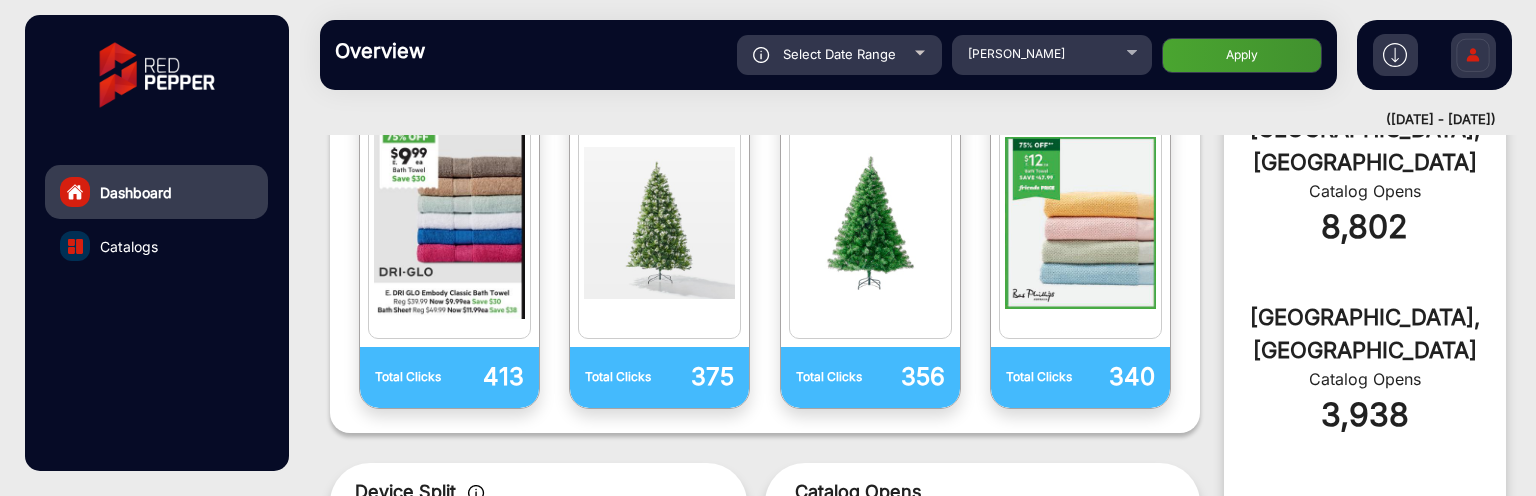 click on "Overview  Reports Understand what makes your customers tick and learn how they are consuming your content. Select Date Range [DATE] - [DATE] Choose date [PERSON_NAME] Apply" 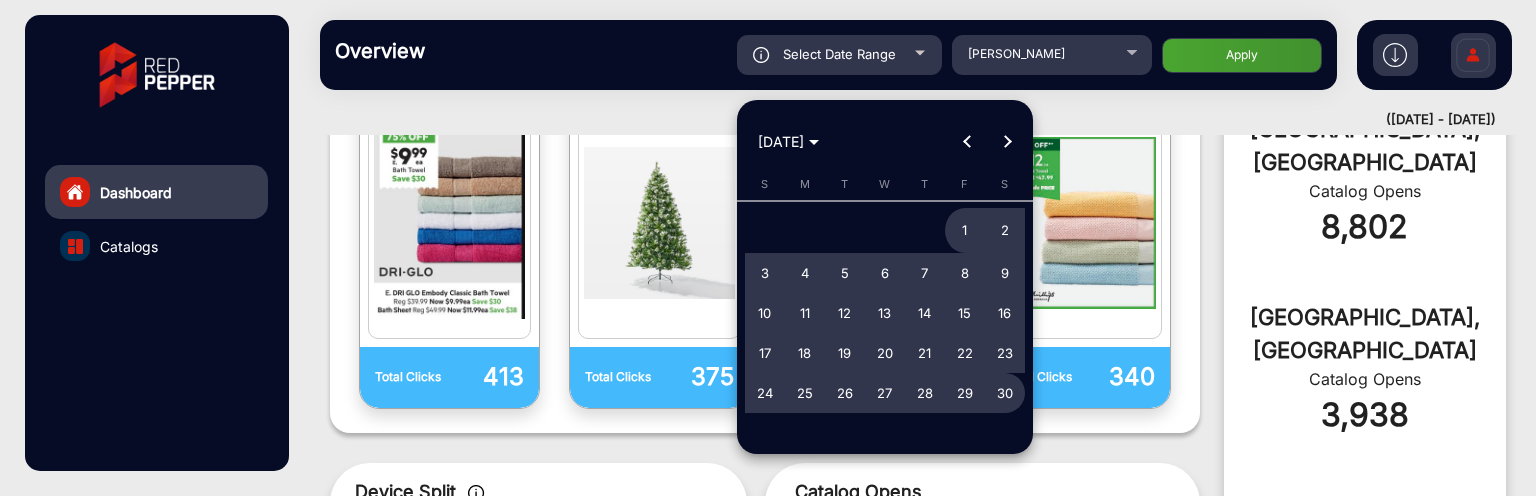 click on "[DATE]" at bounding box center [788, 142] 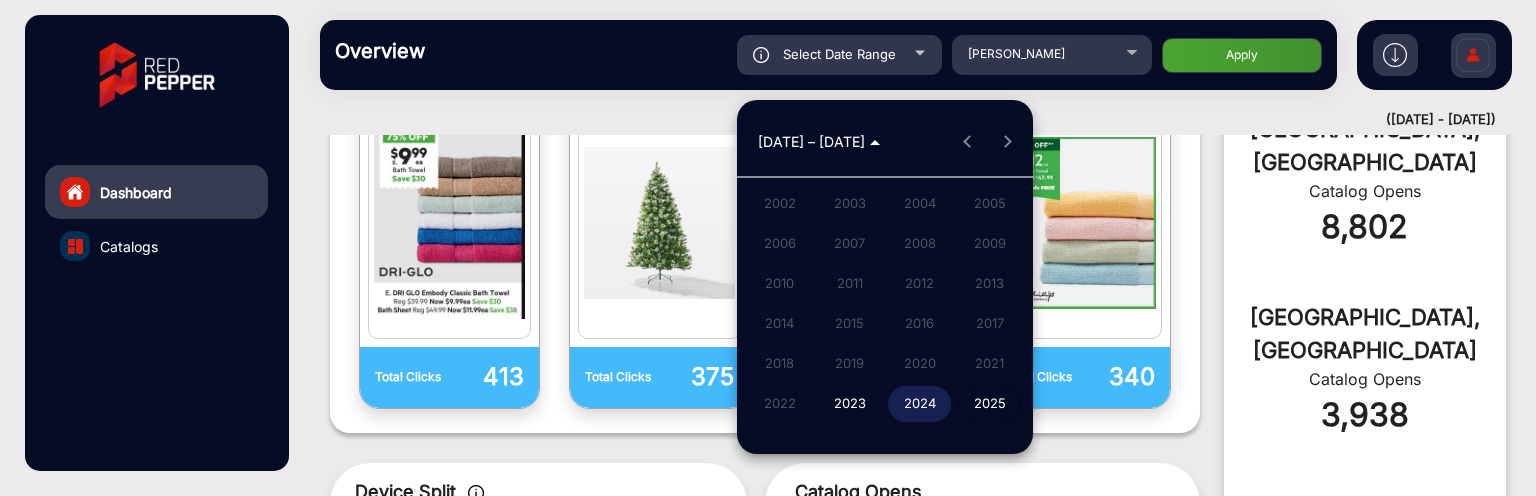 click on "2024" at bounding box center [919, 404] 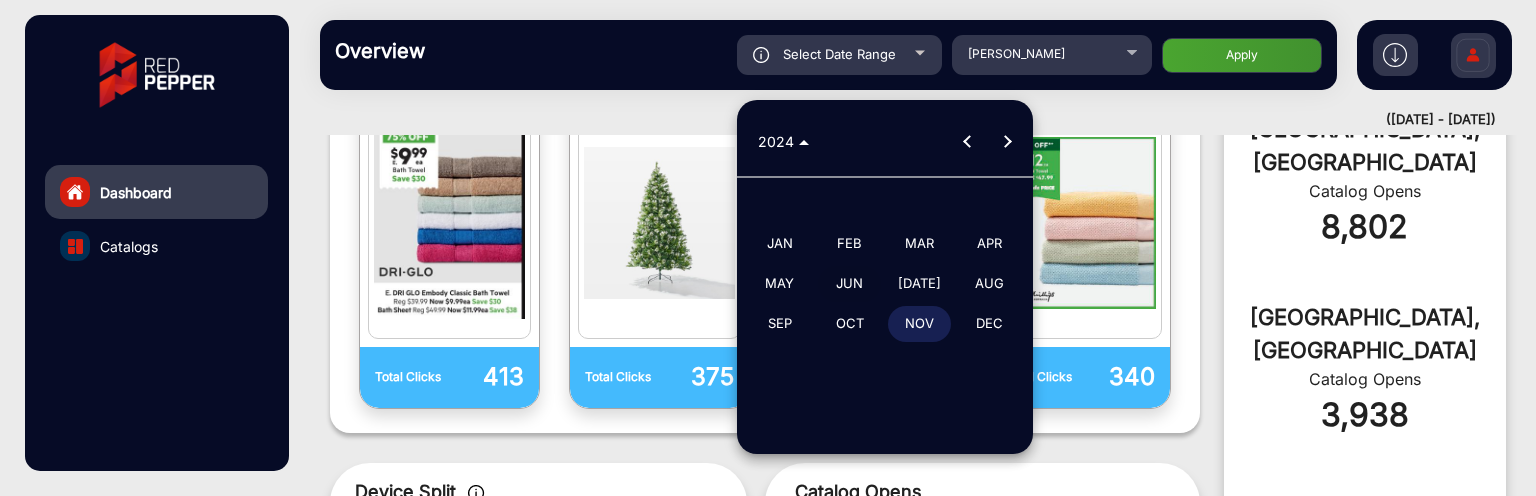 click on "JUN" at bounding box center [849, 284] 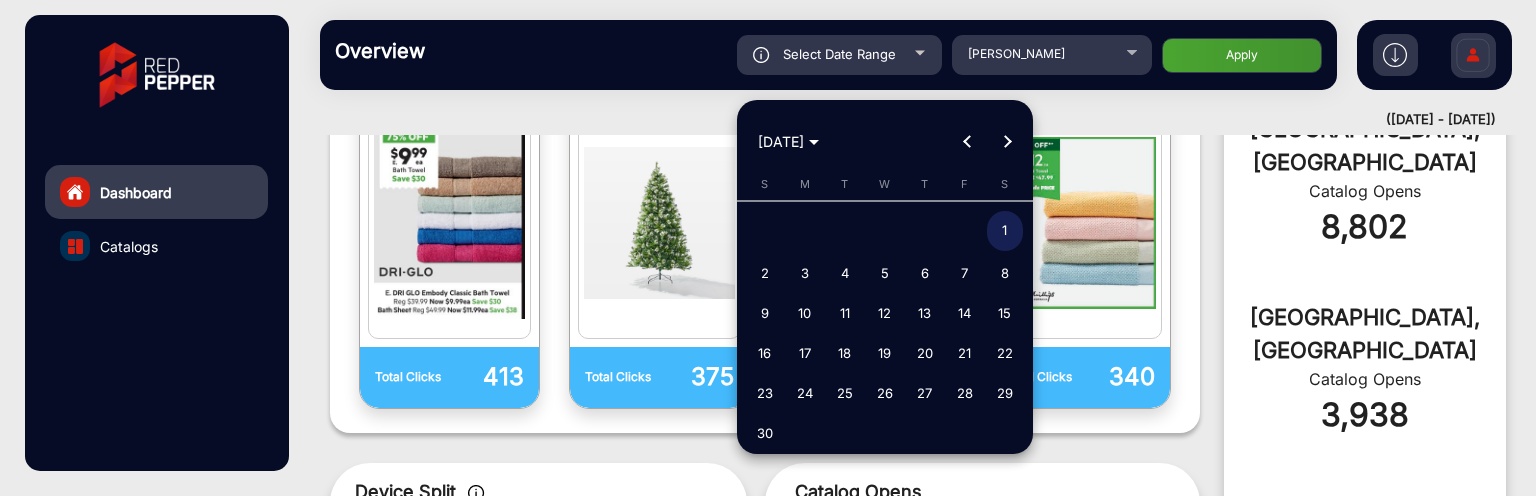 click on "5" at bounding box center (885, 273) 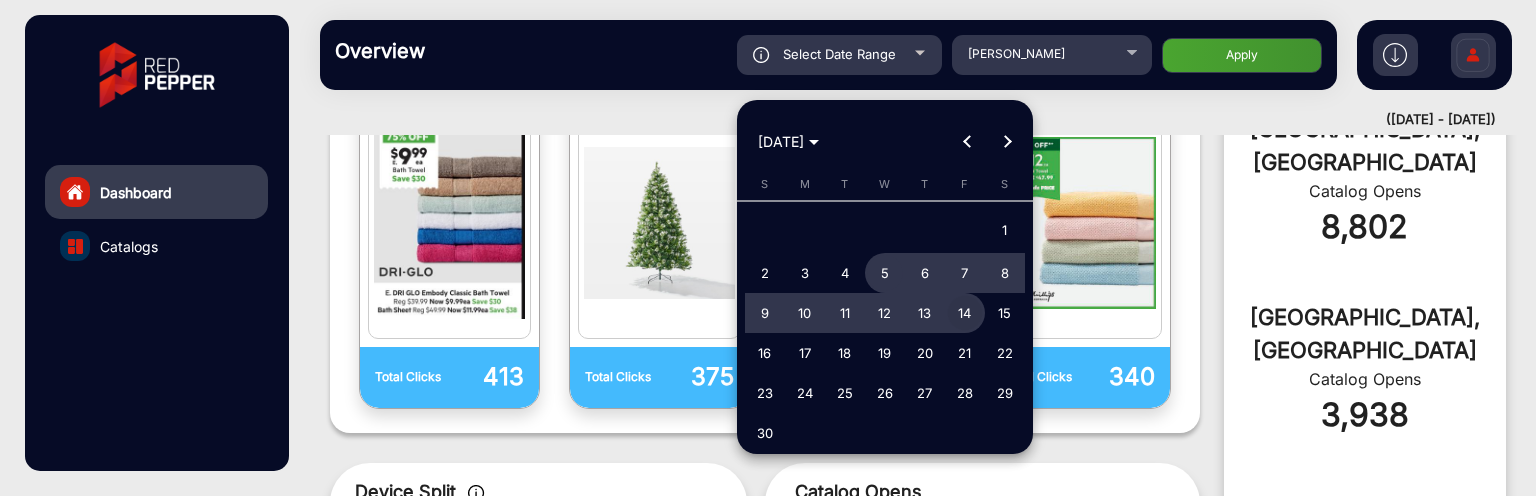 click on "14" at bounding box center [965, 313] 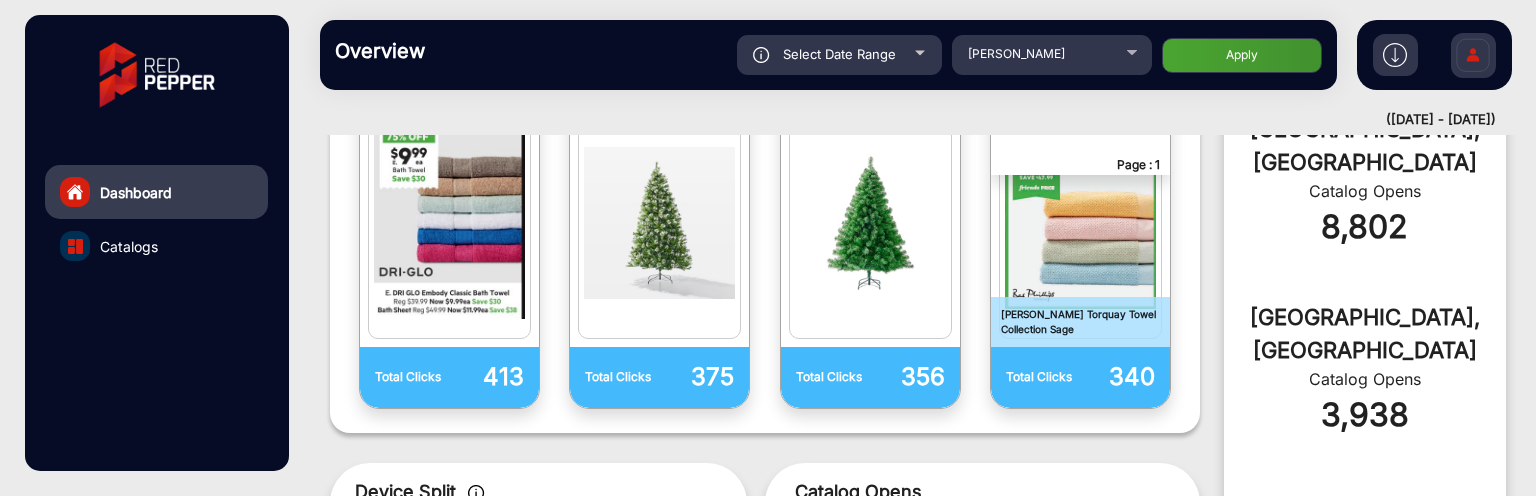 click on "Apply" 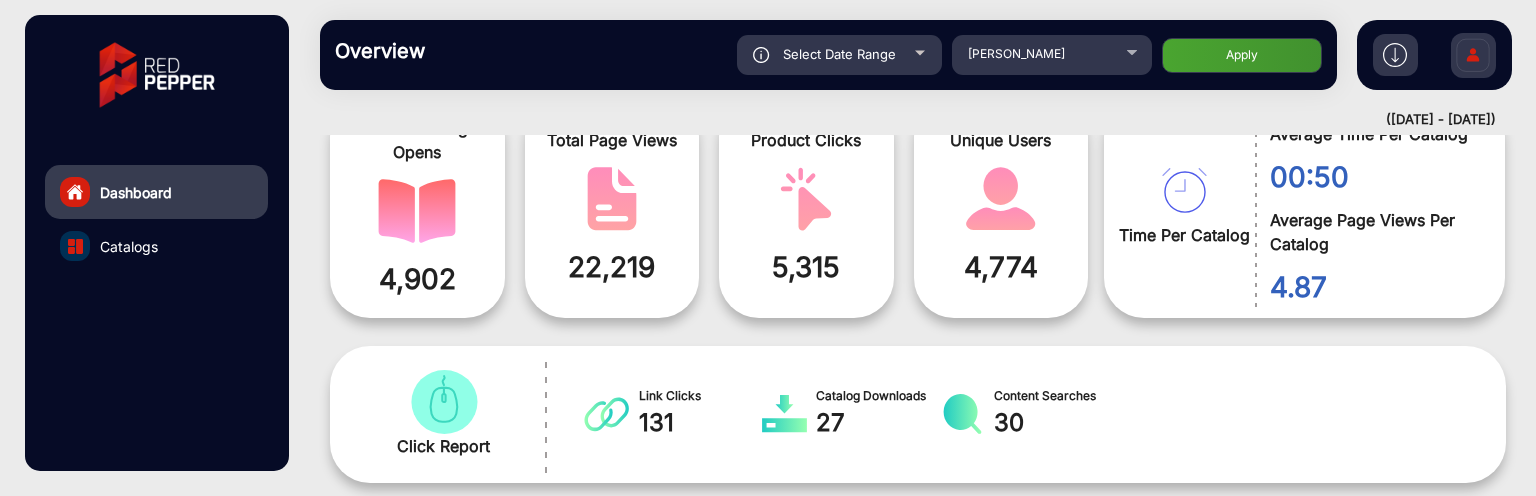 scroll, scrollTop: 117, scrollLeft: 0, axis: vertical 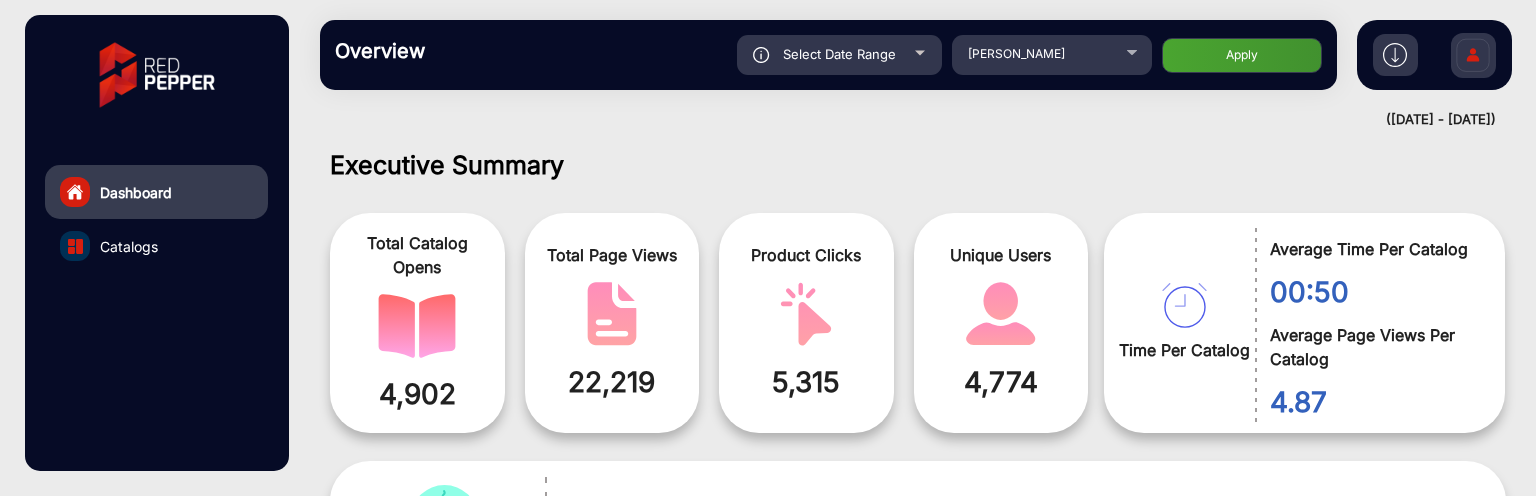 click on "Catalogs" 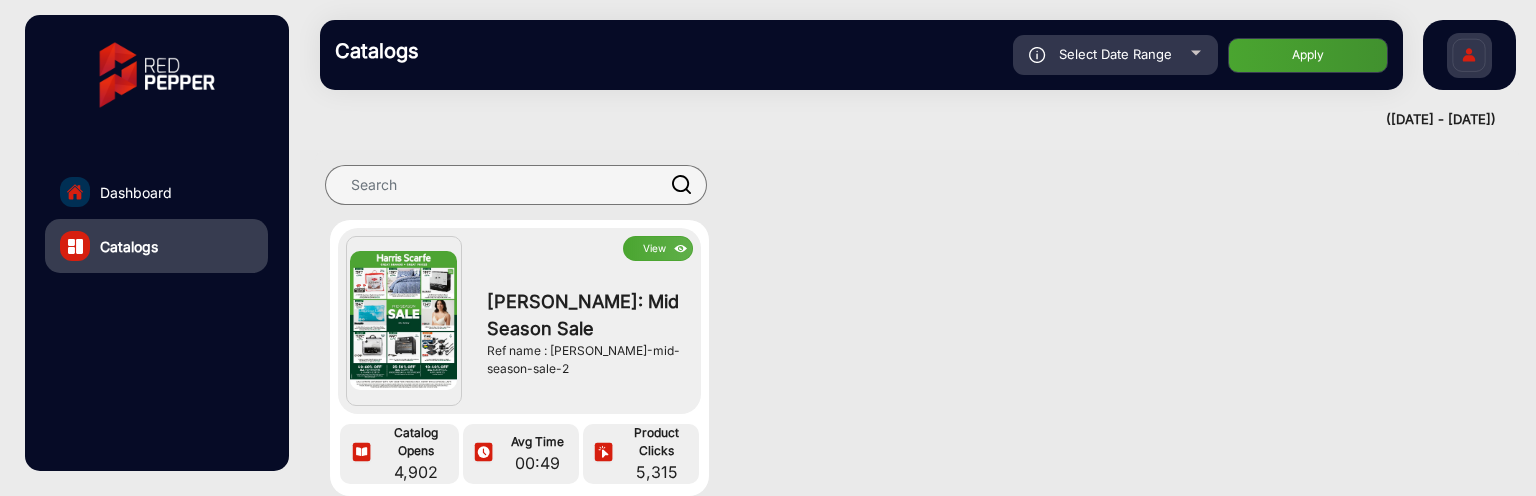 click on "Dashboard" 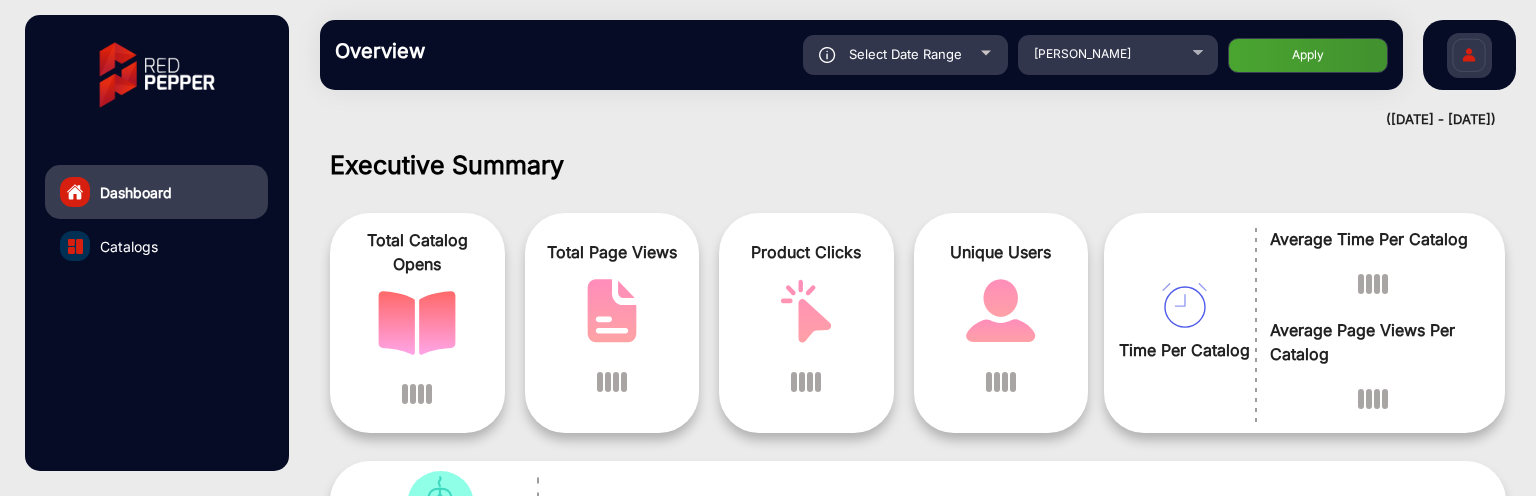 scroll, scrollTop: 15, scrollLeft: 0, axis: vertical 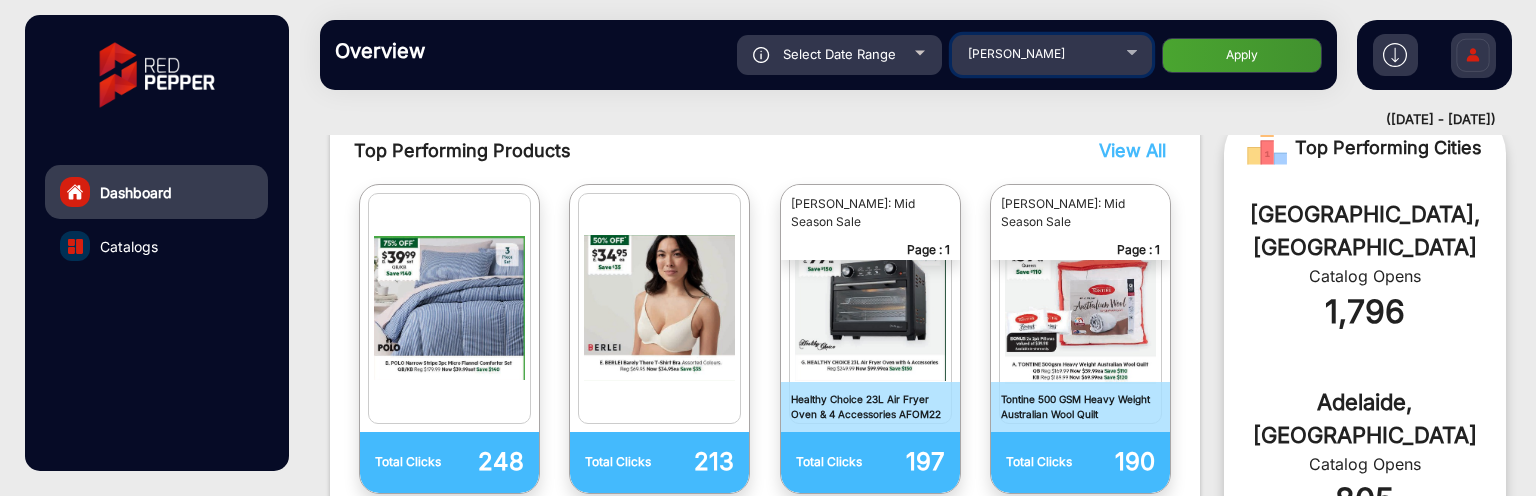 click on "[PERSON_NAME]" at bounding box center [1052, 55] 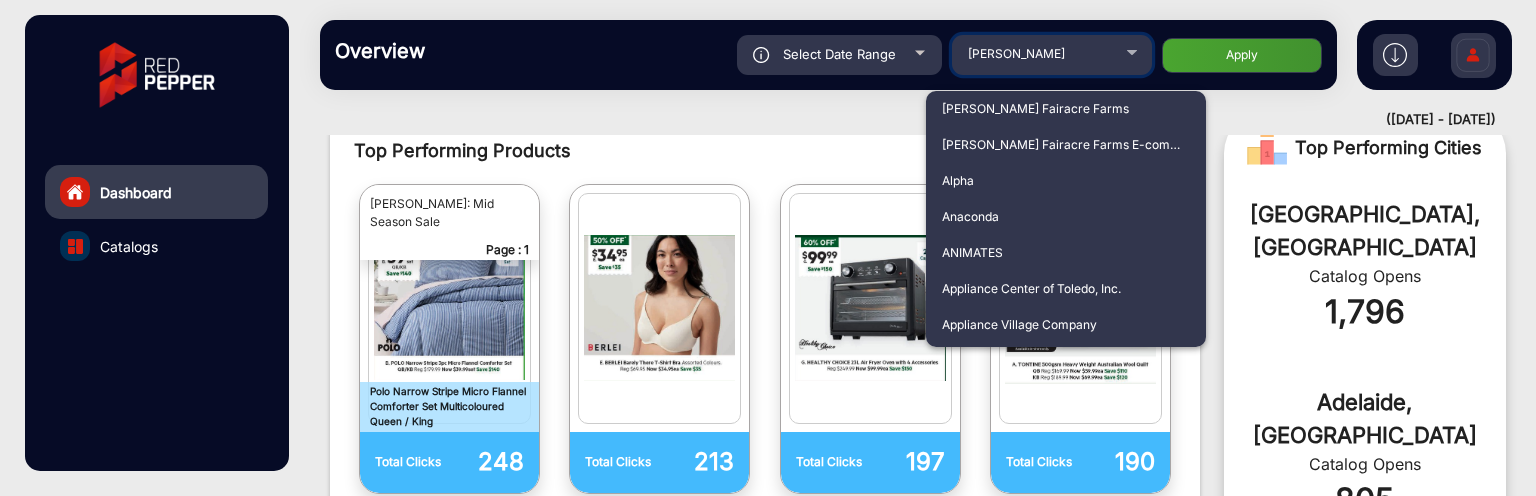 scroll, scrollTop: 2446, scrollLeft: 0, axis: vertical 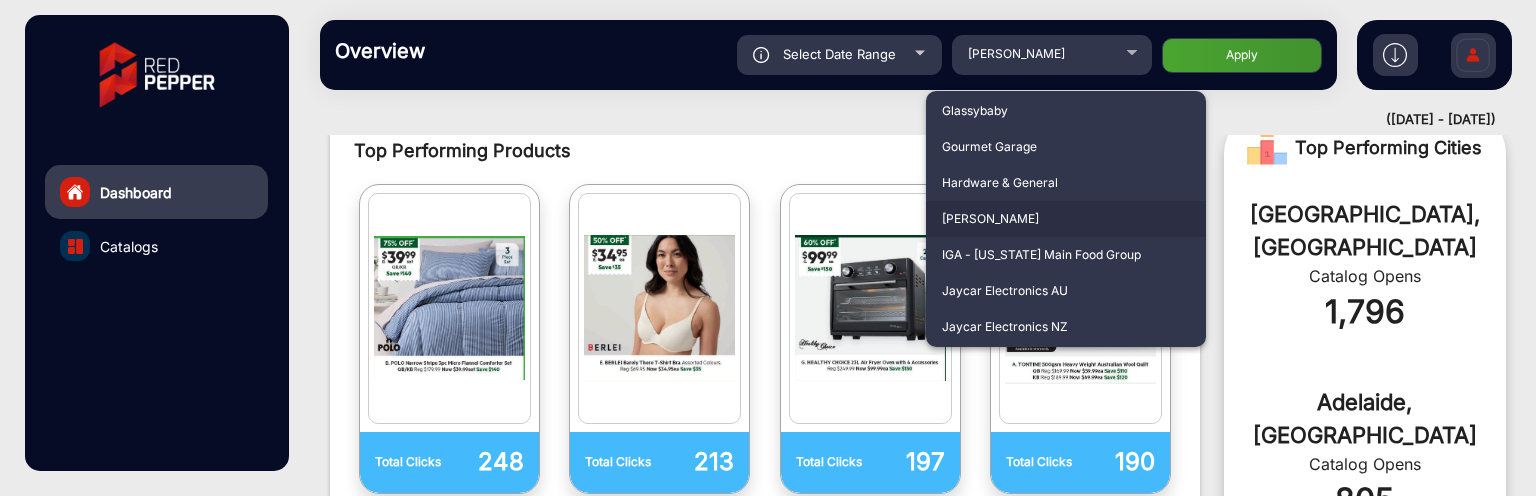 click at bounding box center (768, 248) 